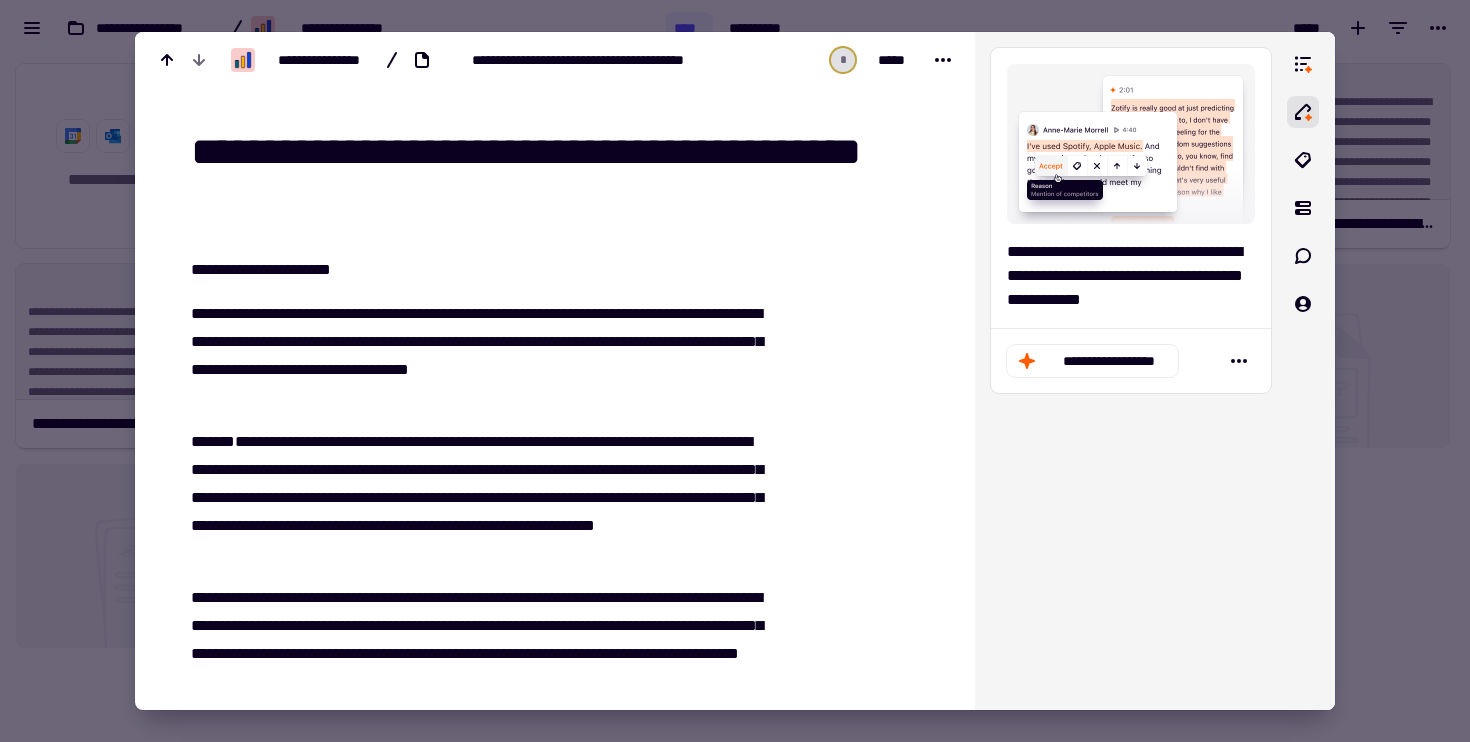 scroll, scrollTop: 0, scrollLeft: 0, axis: both 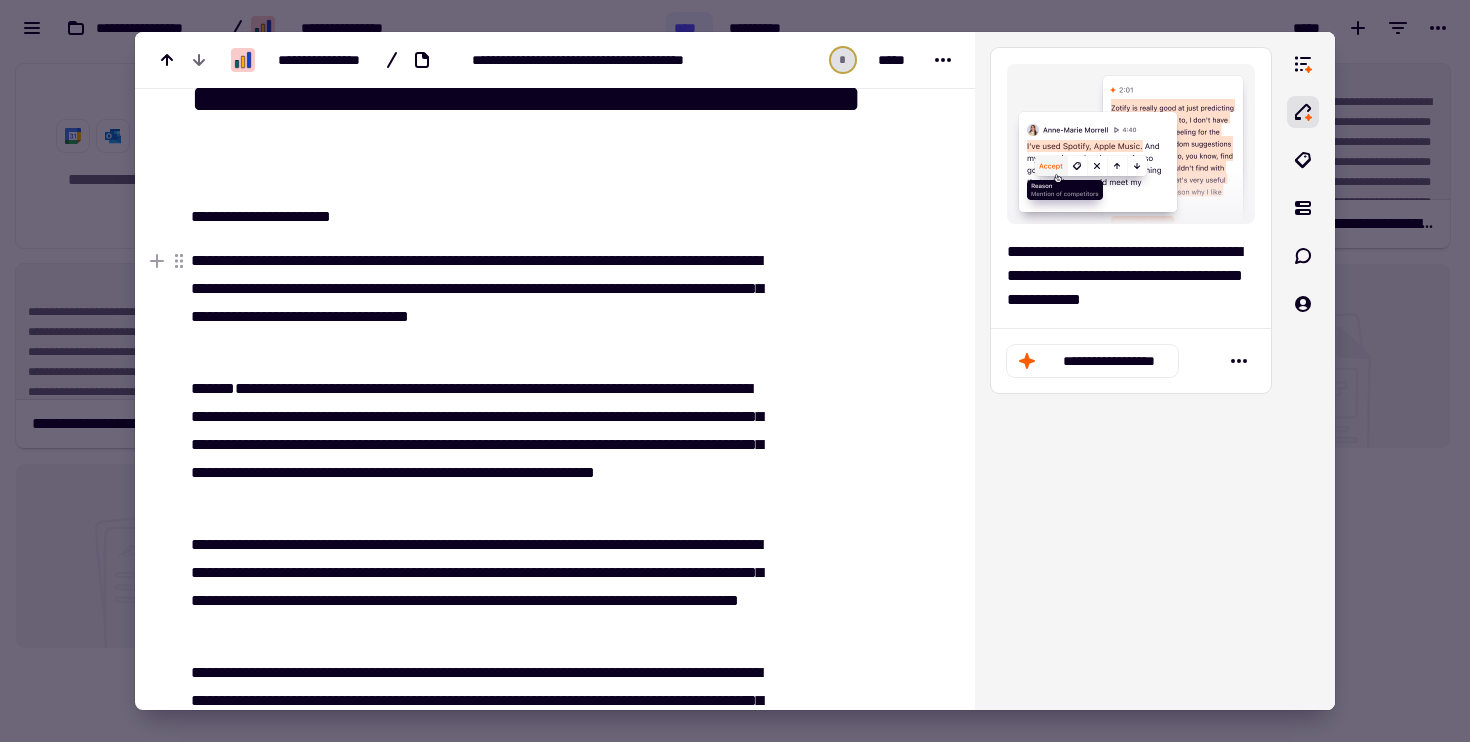 click on "**********" at bounding box center [480, 303] 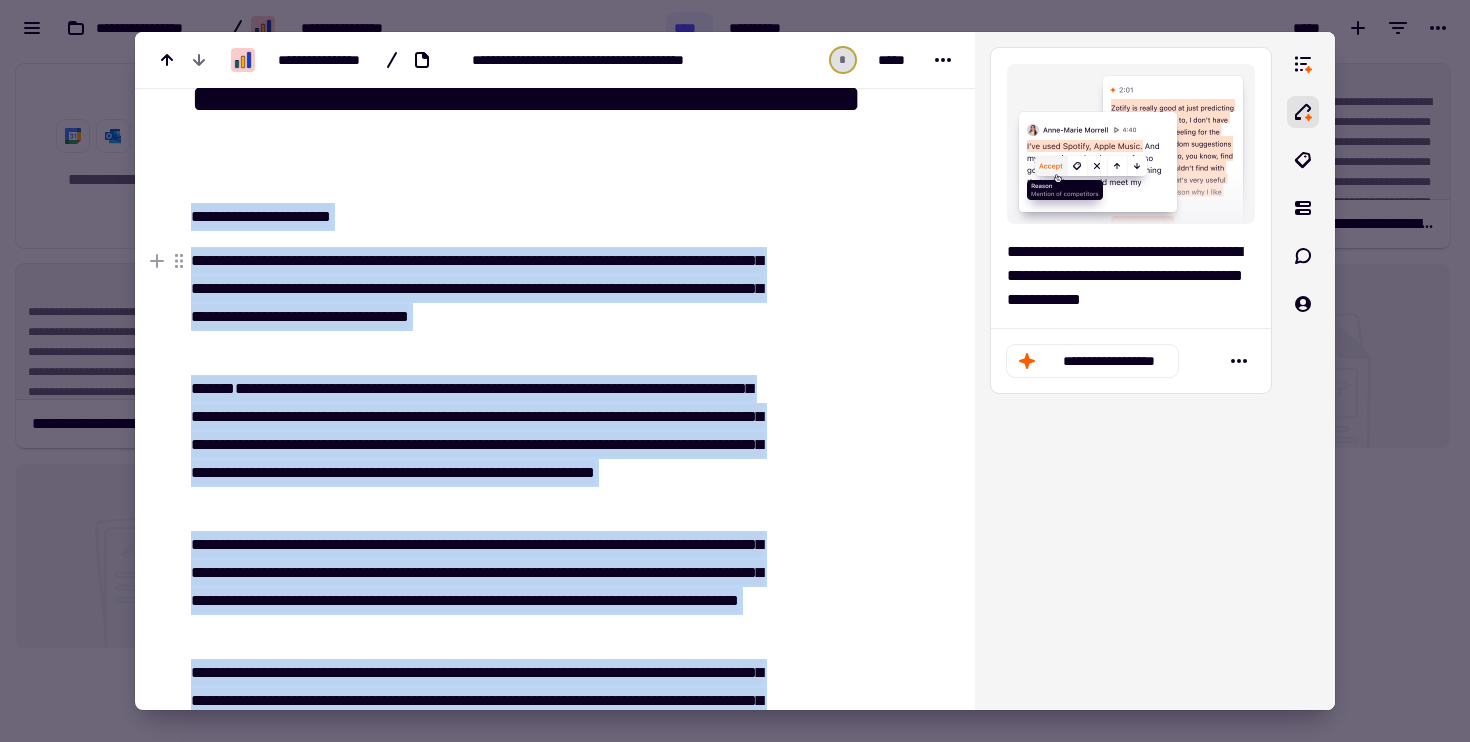 copy on "**********" 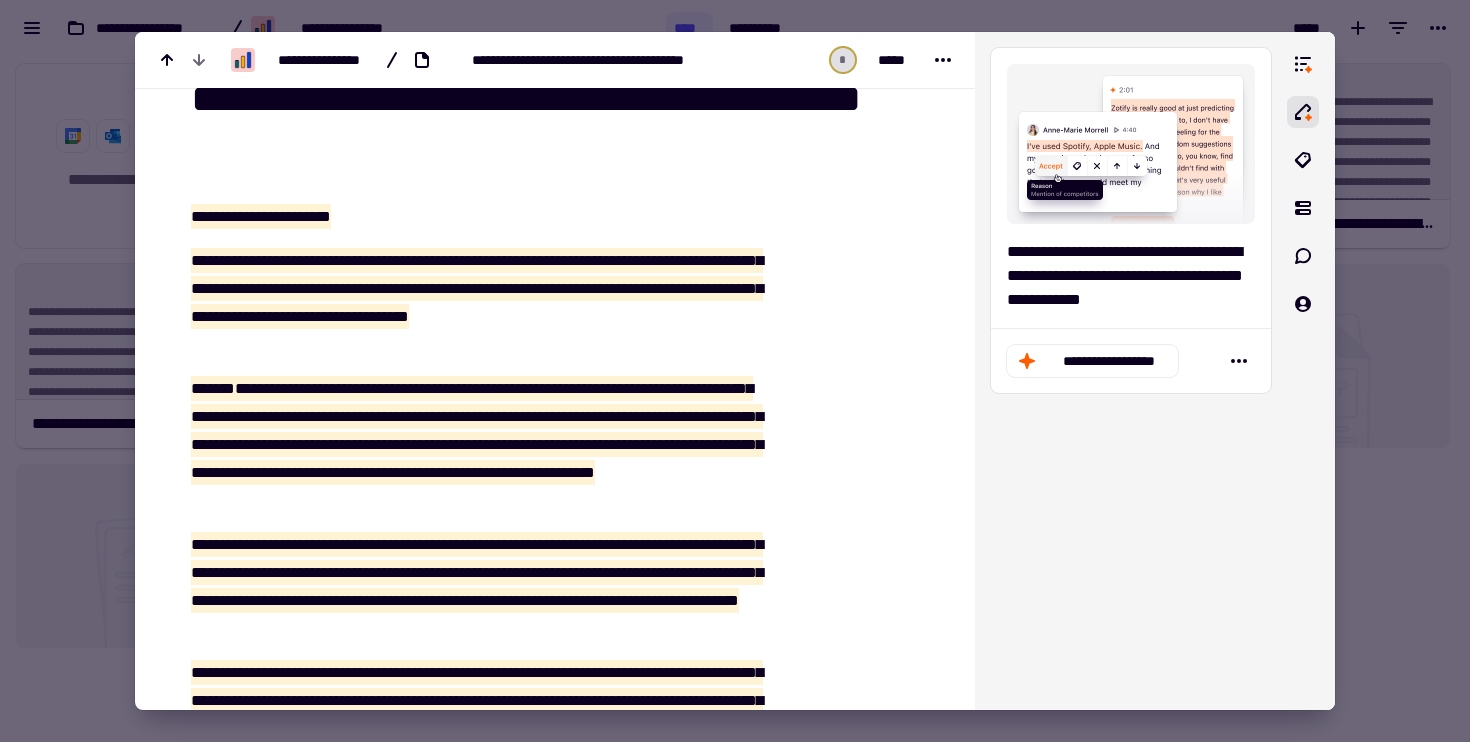 click at bounding box center (735, 371) 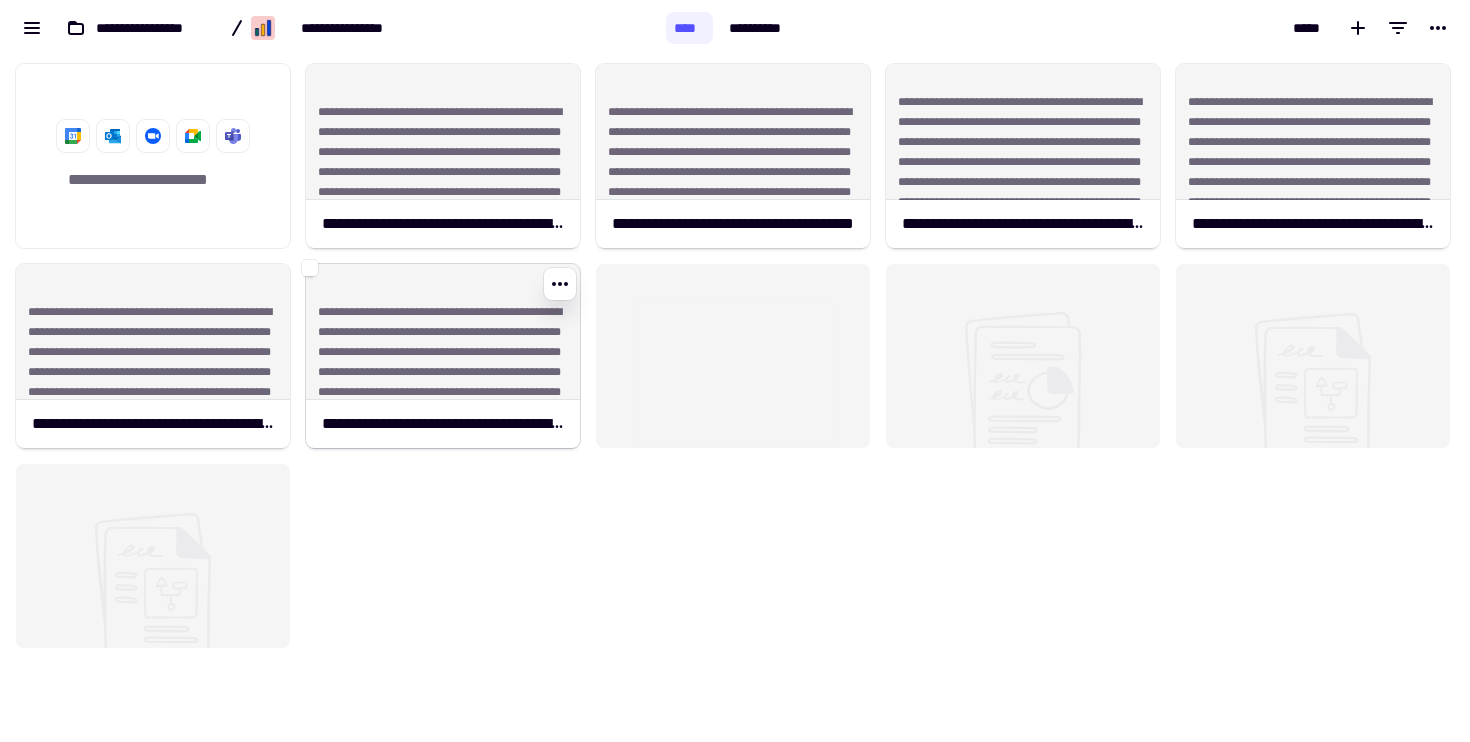 click on "**********" 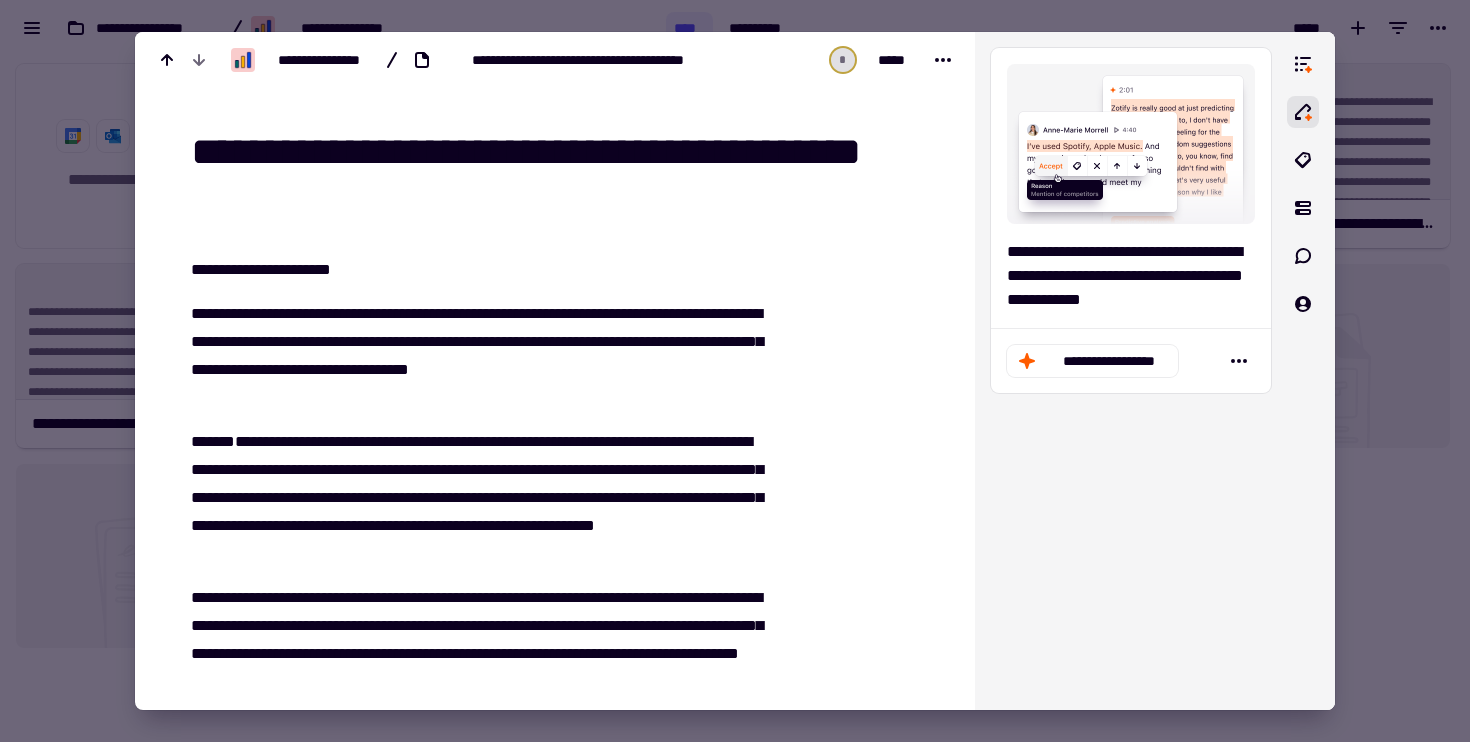 click on "**********" at bounding box center [480, 356] 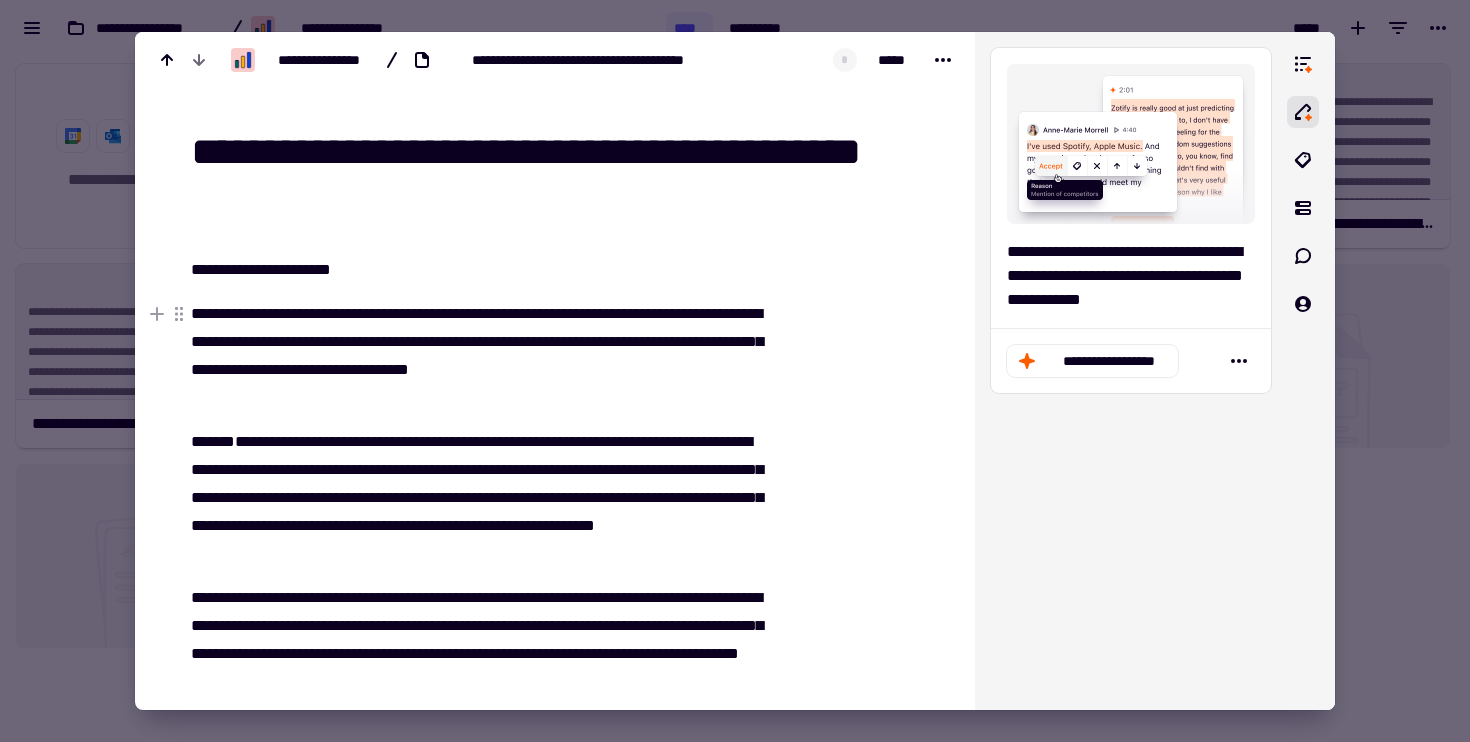 click on "**********" at bounding box center (480, 356) 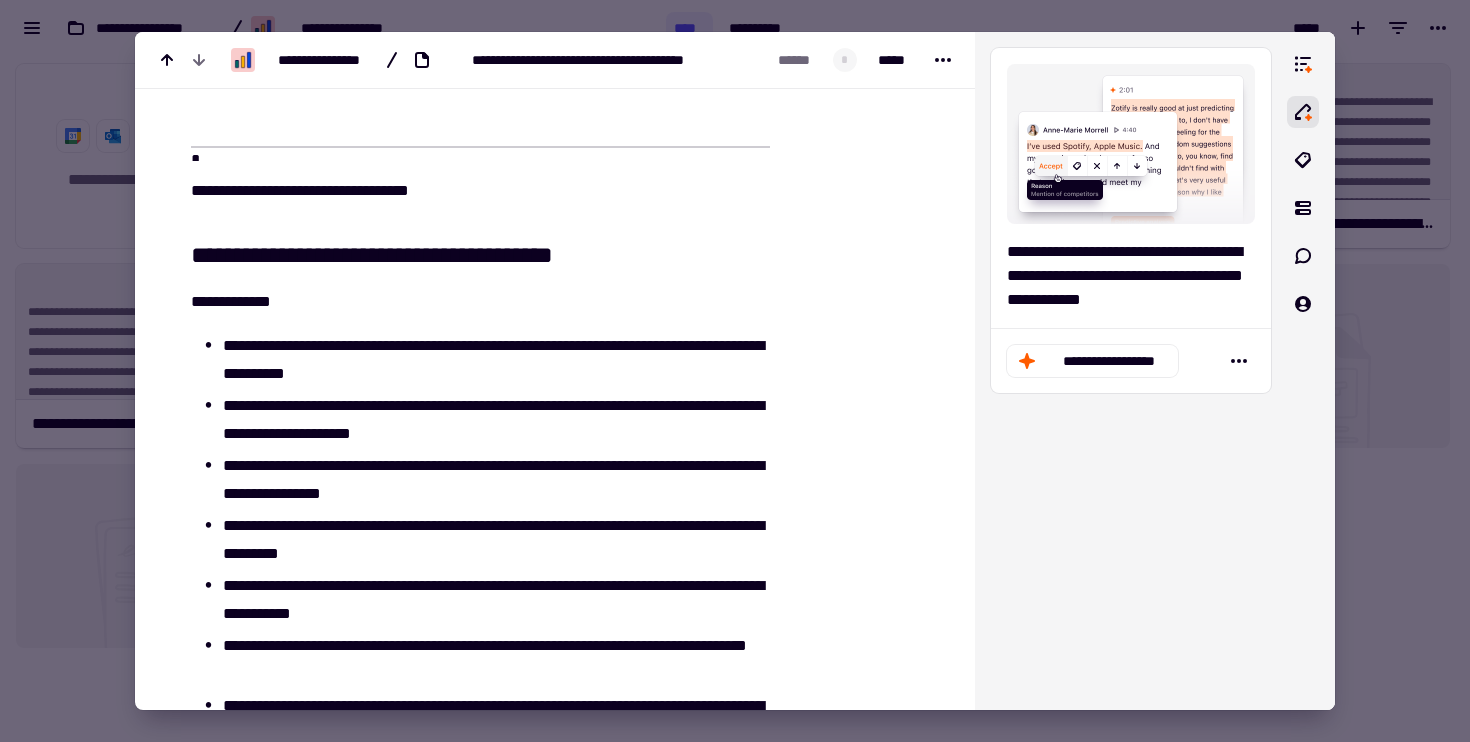 scroll, scrollTop: 9749, scrollLeft: 0, axis: vertical 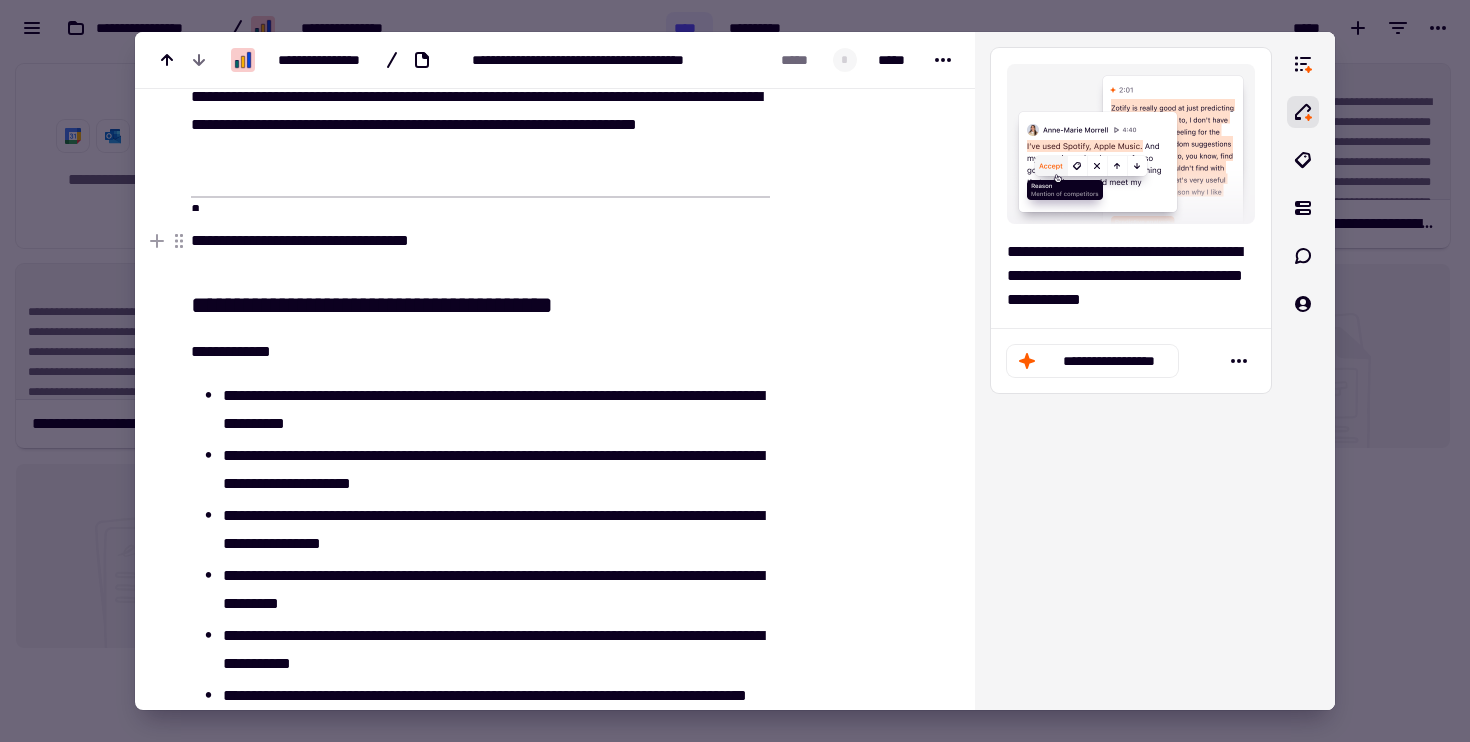 click on "**********" at bounding box center [300, 240] 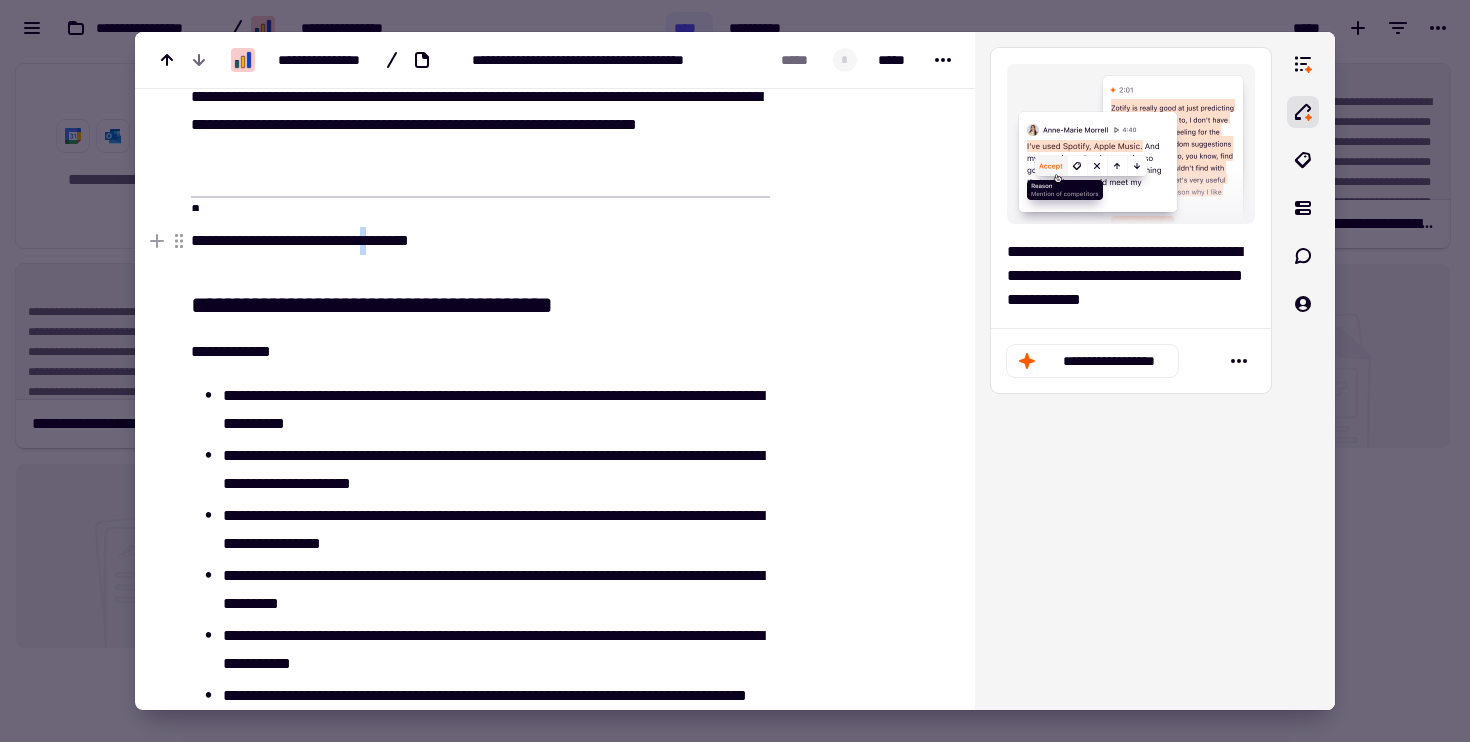click on "**********" at bounding box center (300, 240) 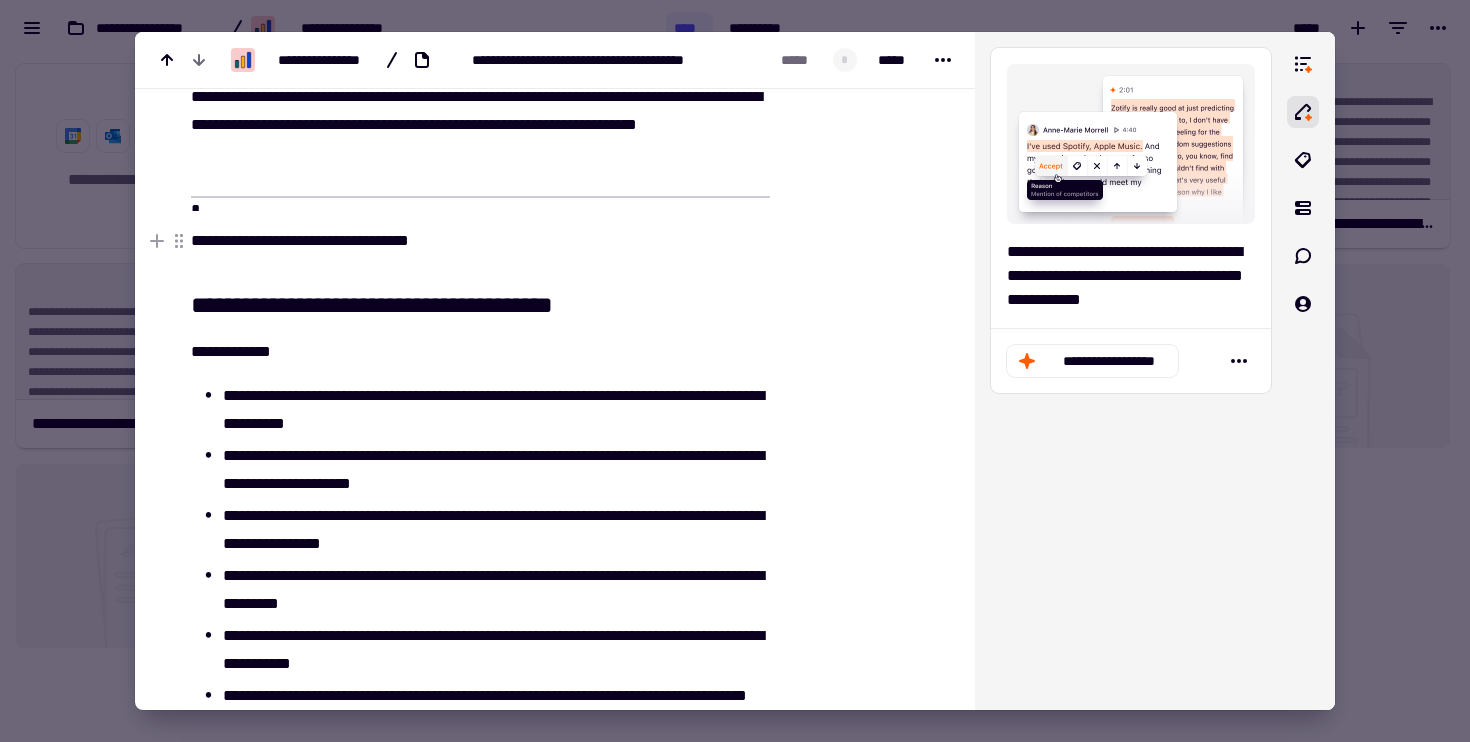 click on "**********" at bounding box center (300, 240) 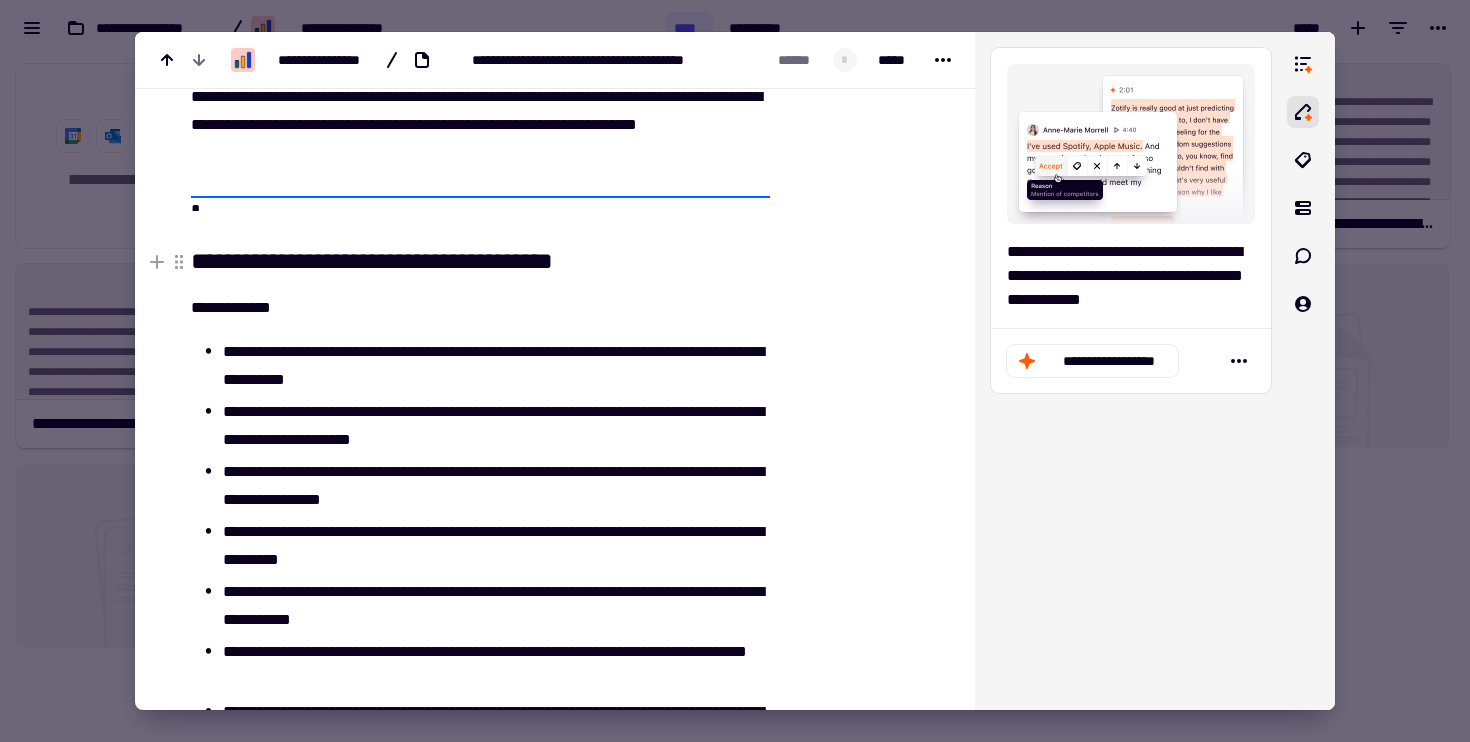click on "**********" at bounding box center (480, 261) 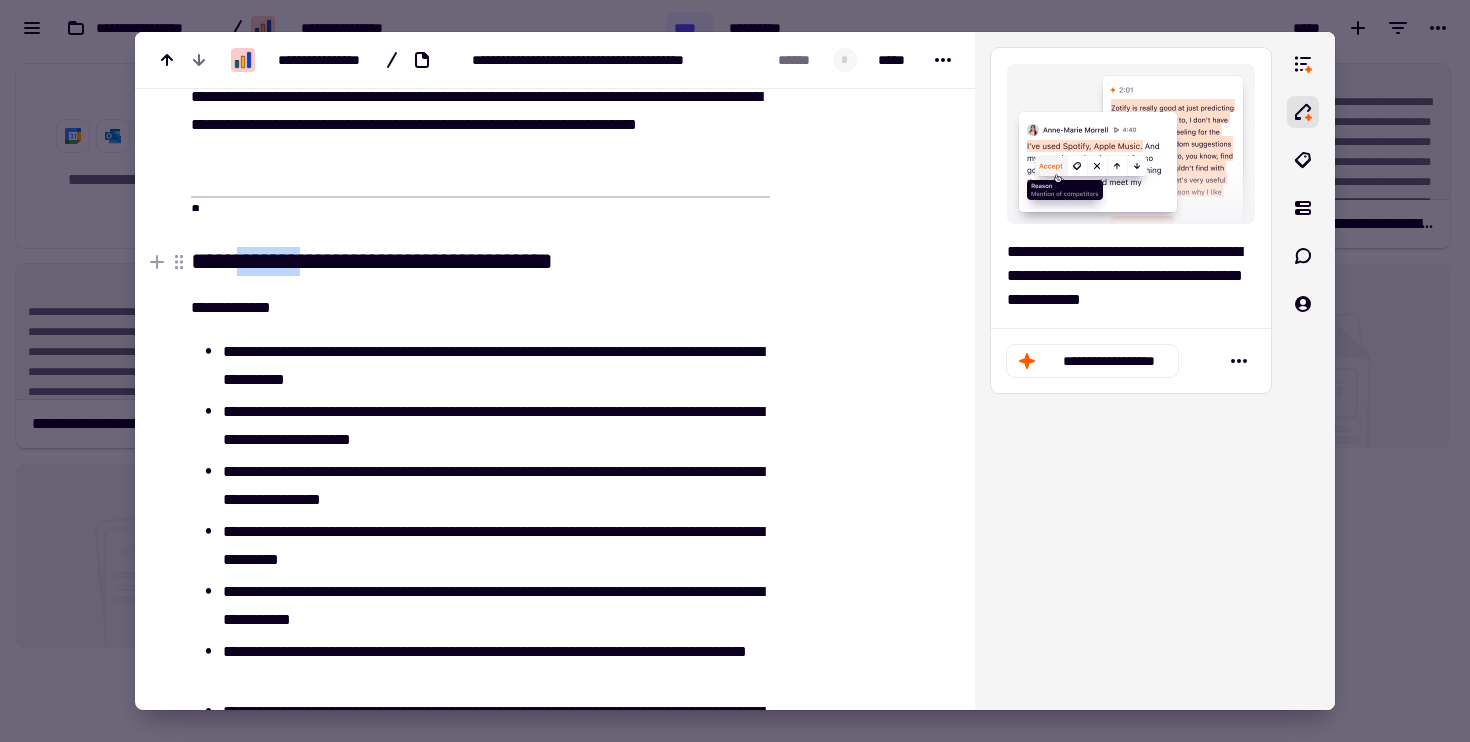 click on "**********" at bounding box center [480, 261] 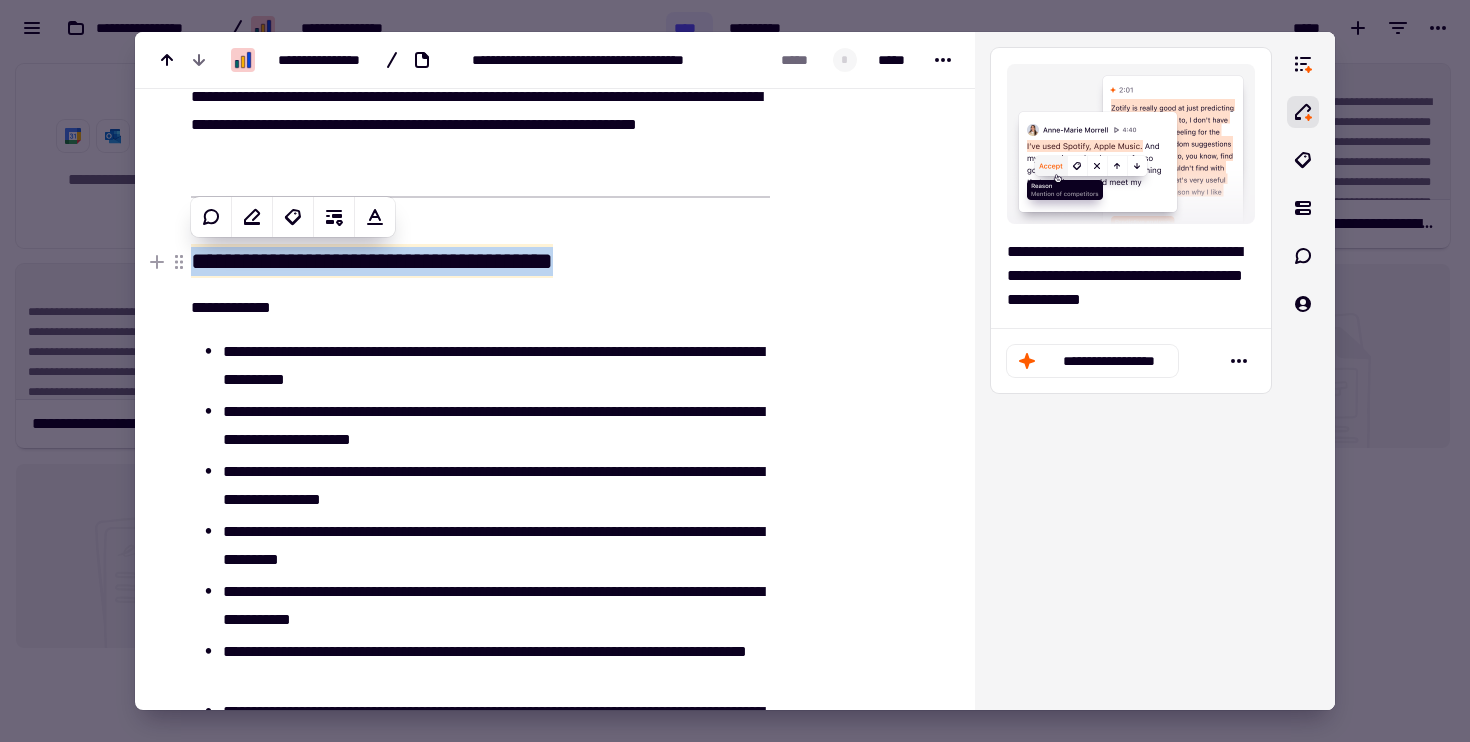 click on "**********" at bounding box center (372, 261) 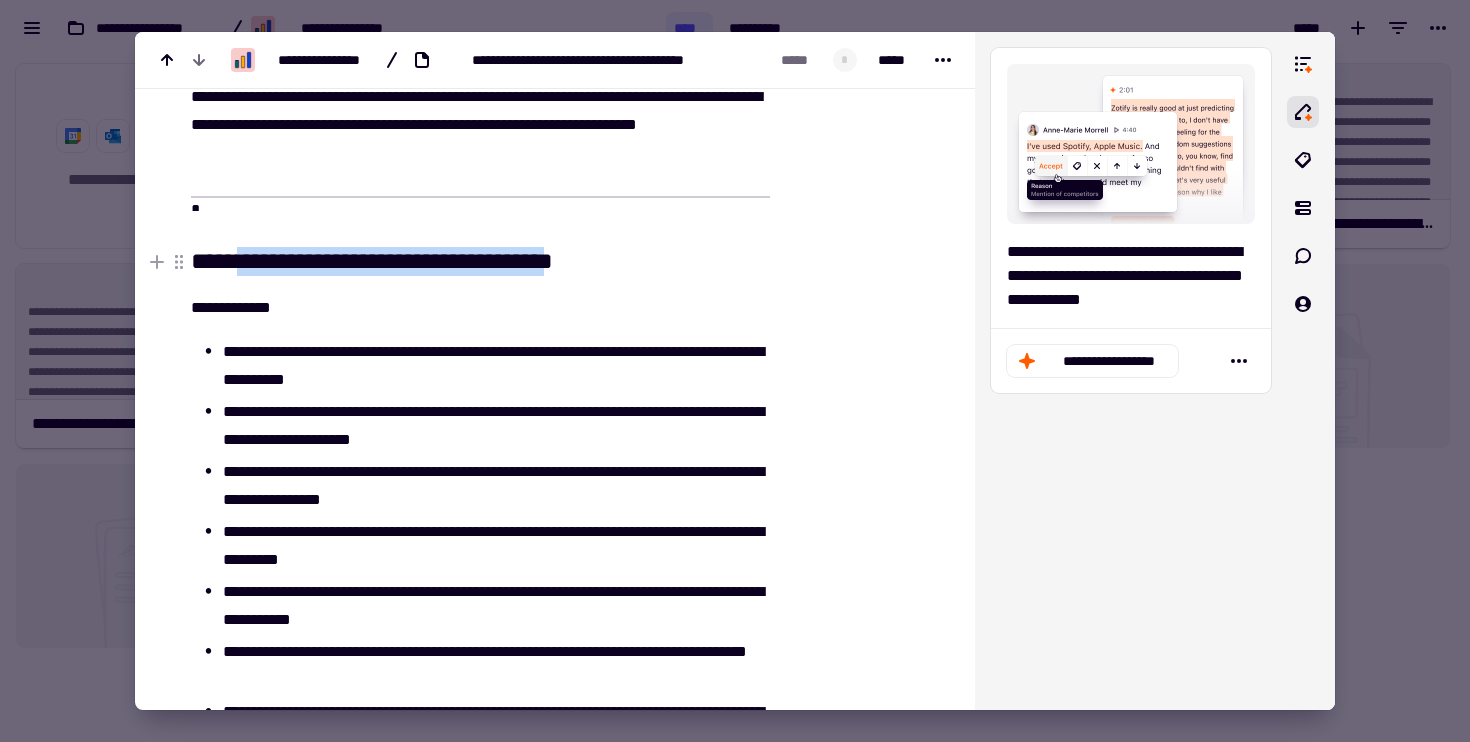 drag, startPoint x: 251, startPoint y: 267, endPoint x: 647, endPoint y: 260, distance: 396.06186 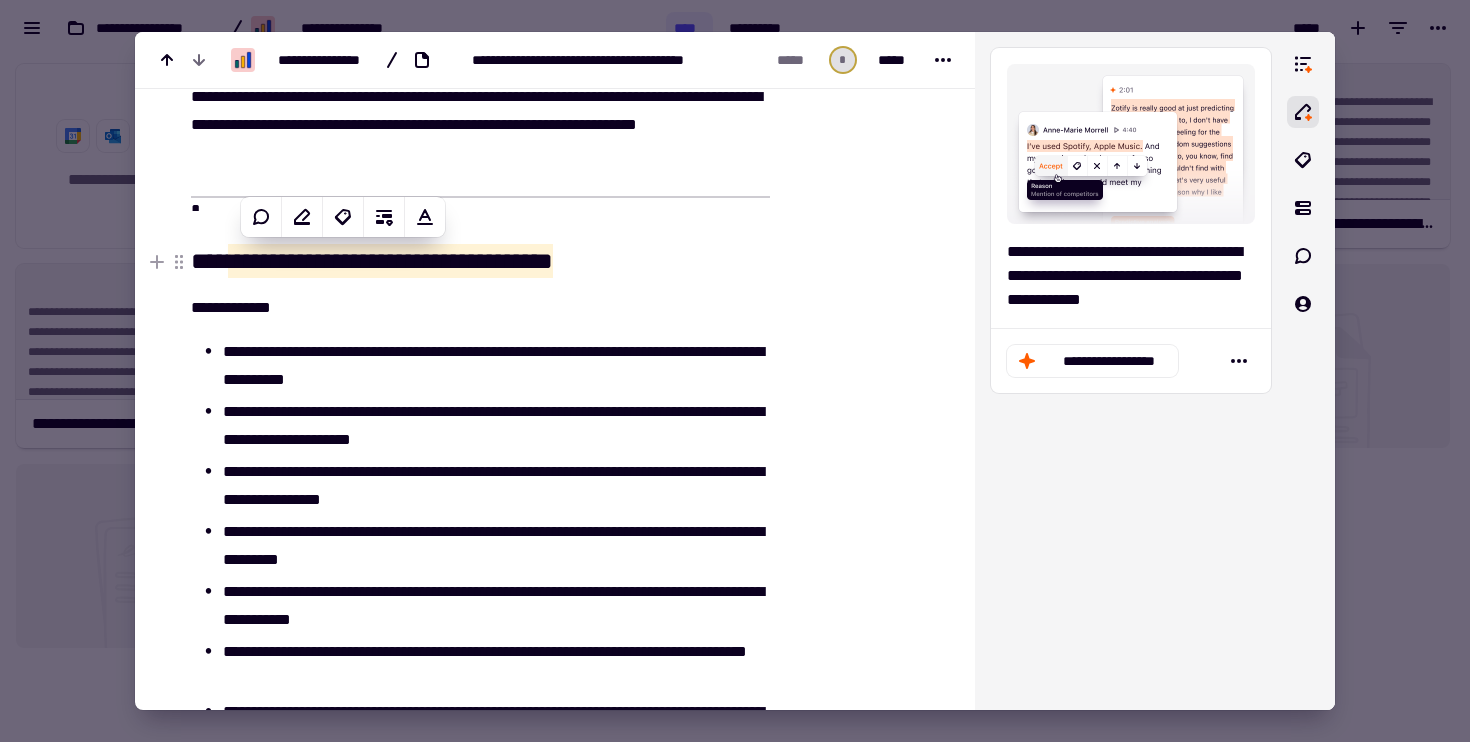 click on "**********" at bounding box center (390, 261) 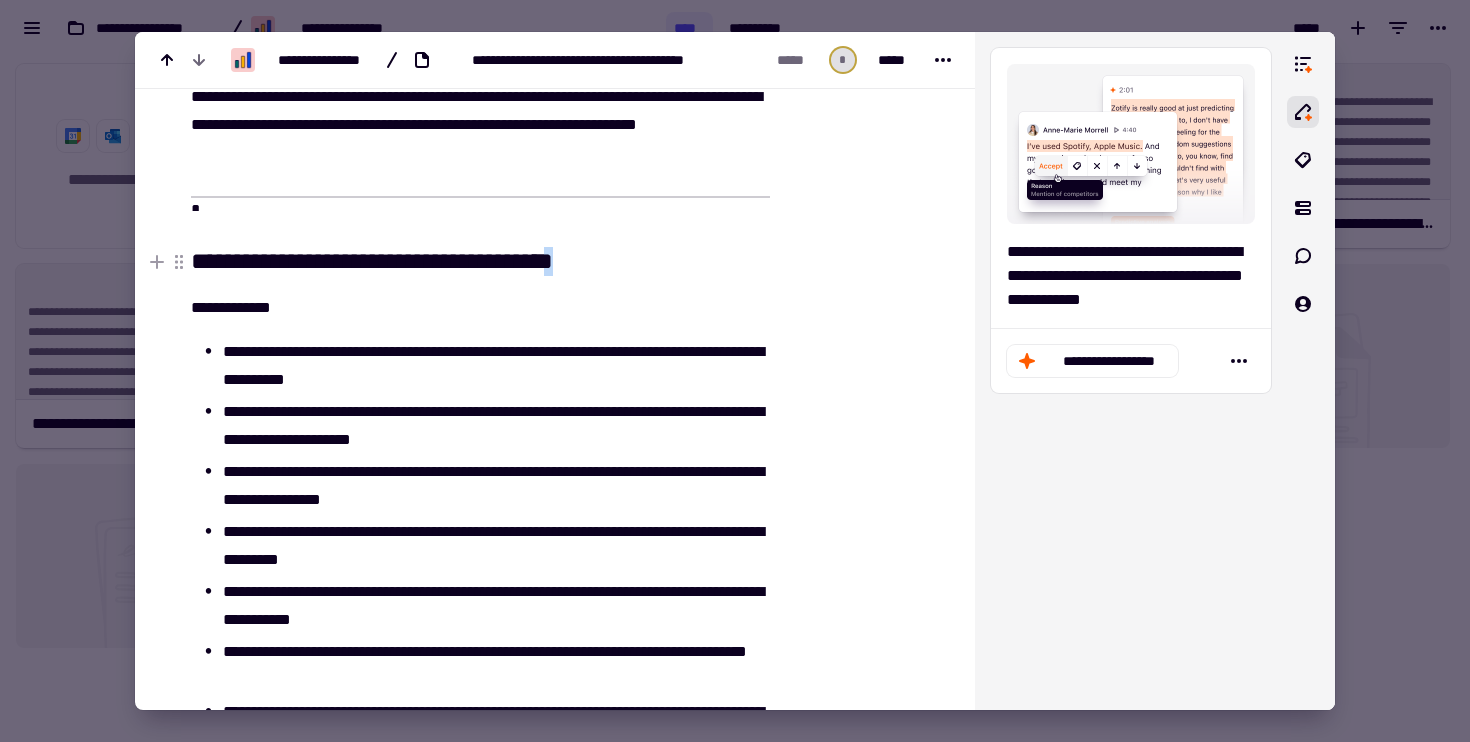 click on "**********" at bounding box center [480, 261] 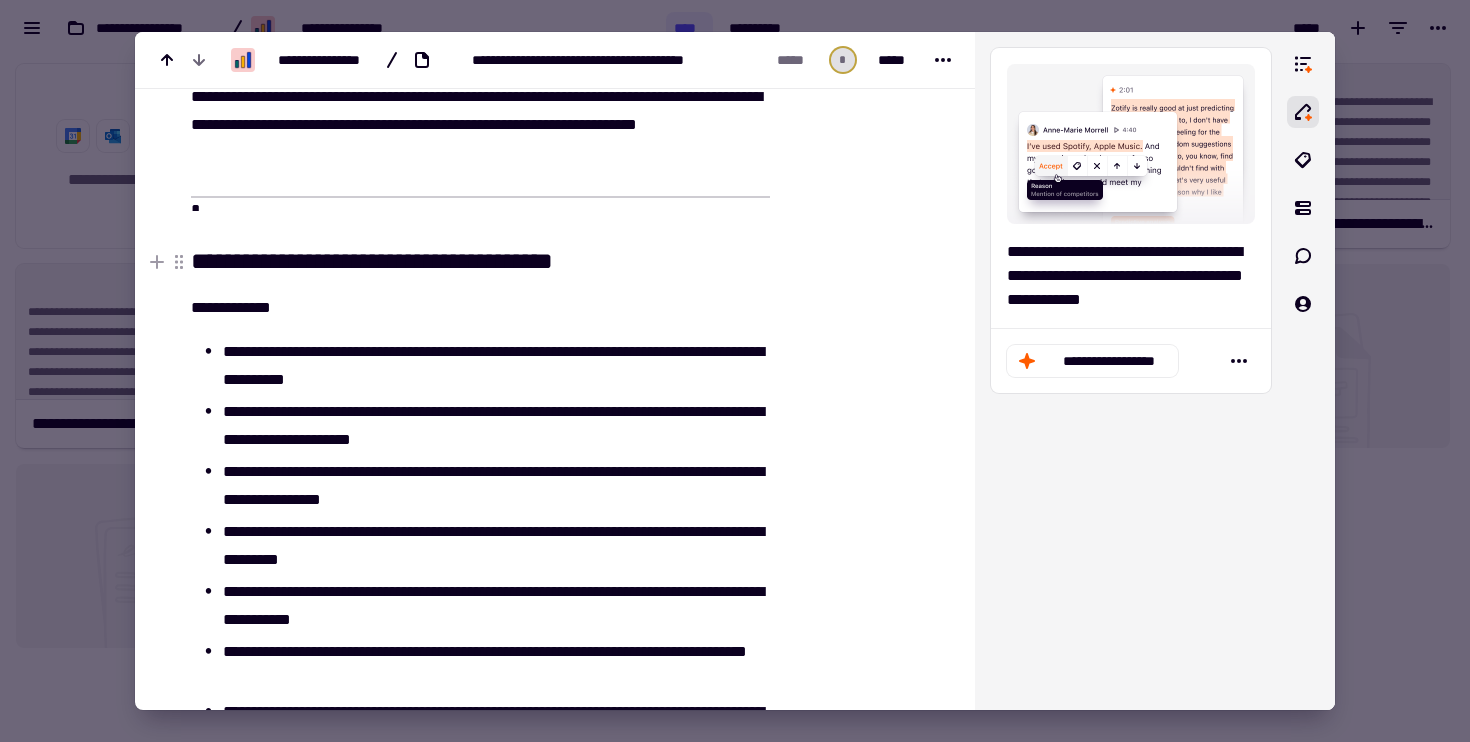click on "**********" at bounding box center (480, 261) 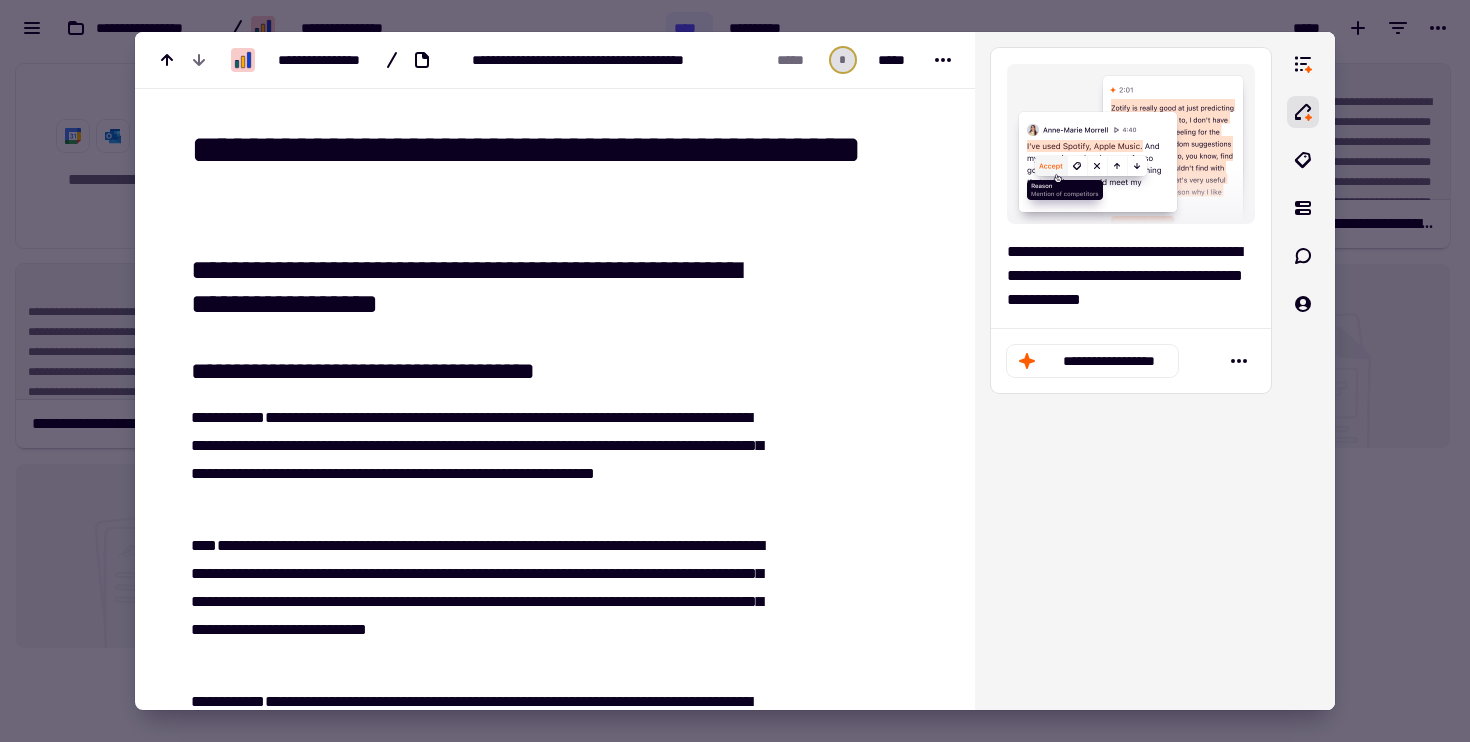 scroll, scrollTop: 0, scrollLeft: 0, axis: both 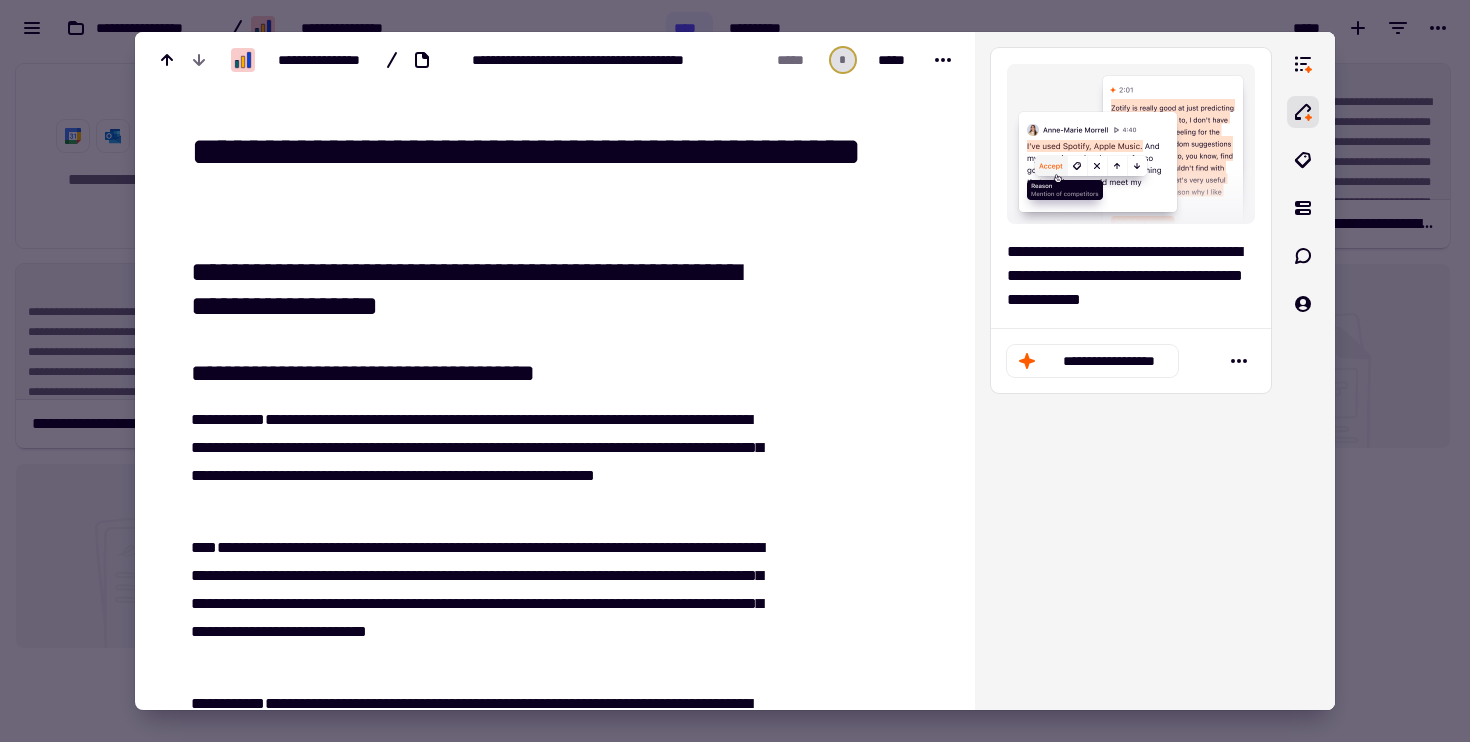 click on "**********" at bounding box center [566, 176] 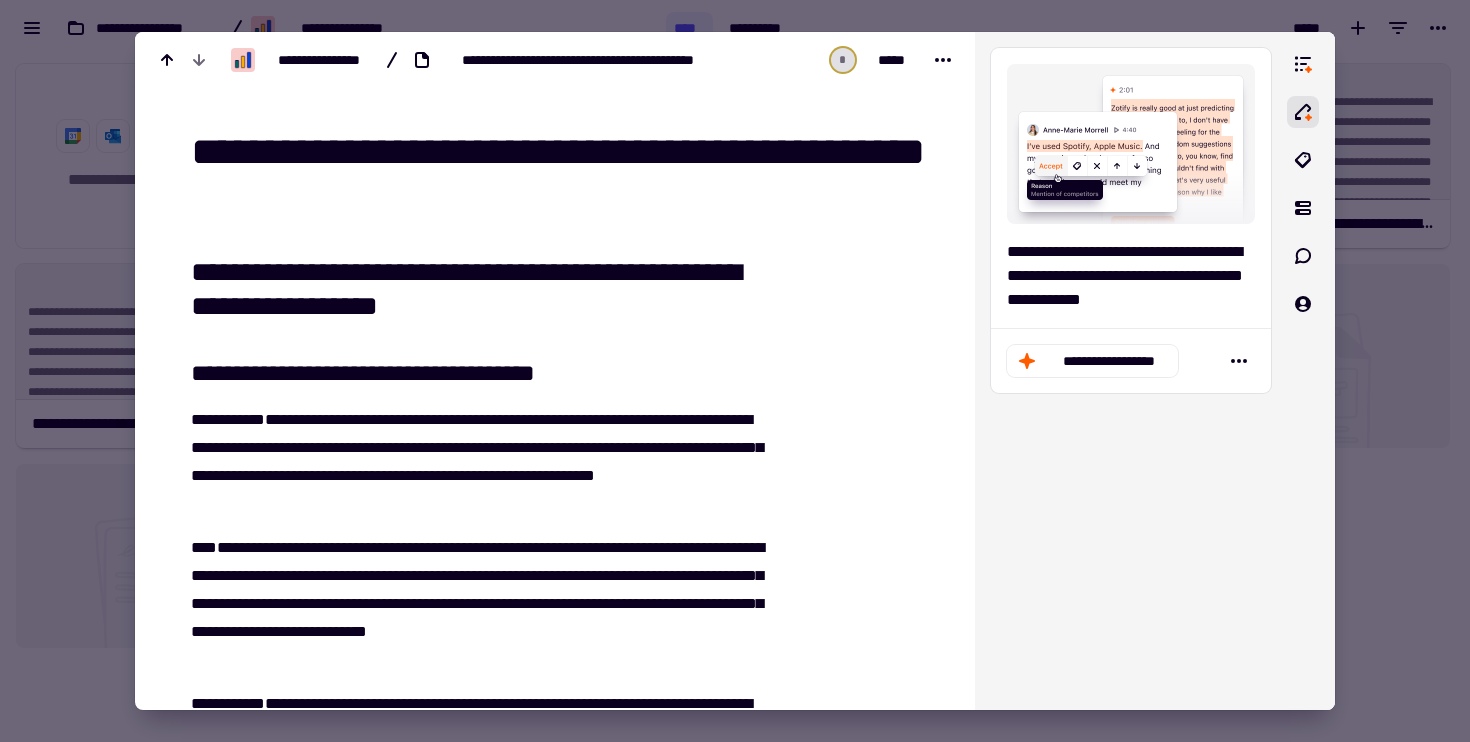 click on "**********" at bounding box center (567, 176) 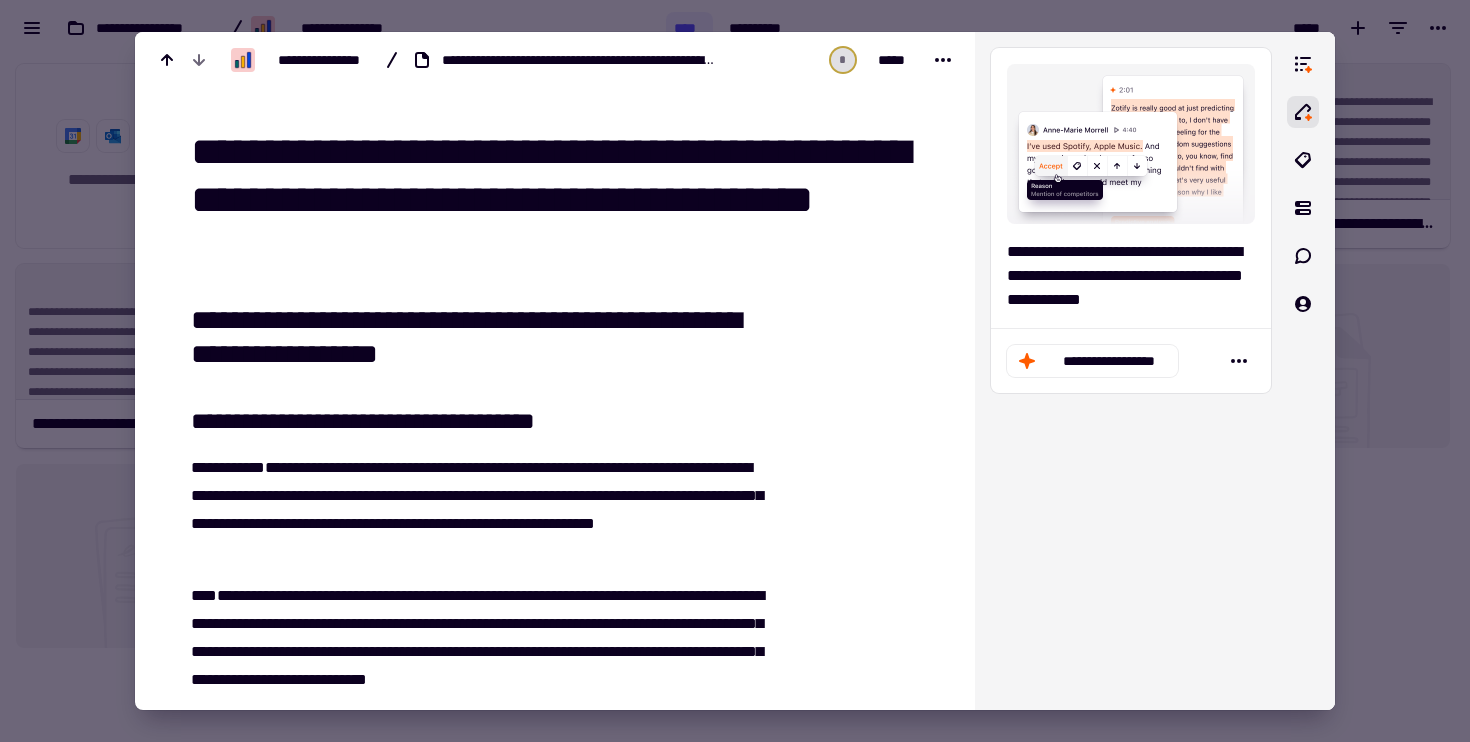 drag, startPoint x: 401, startPoint y: 210, endPoint x: 415, endPoint y: 214, distance: 14.56022 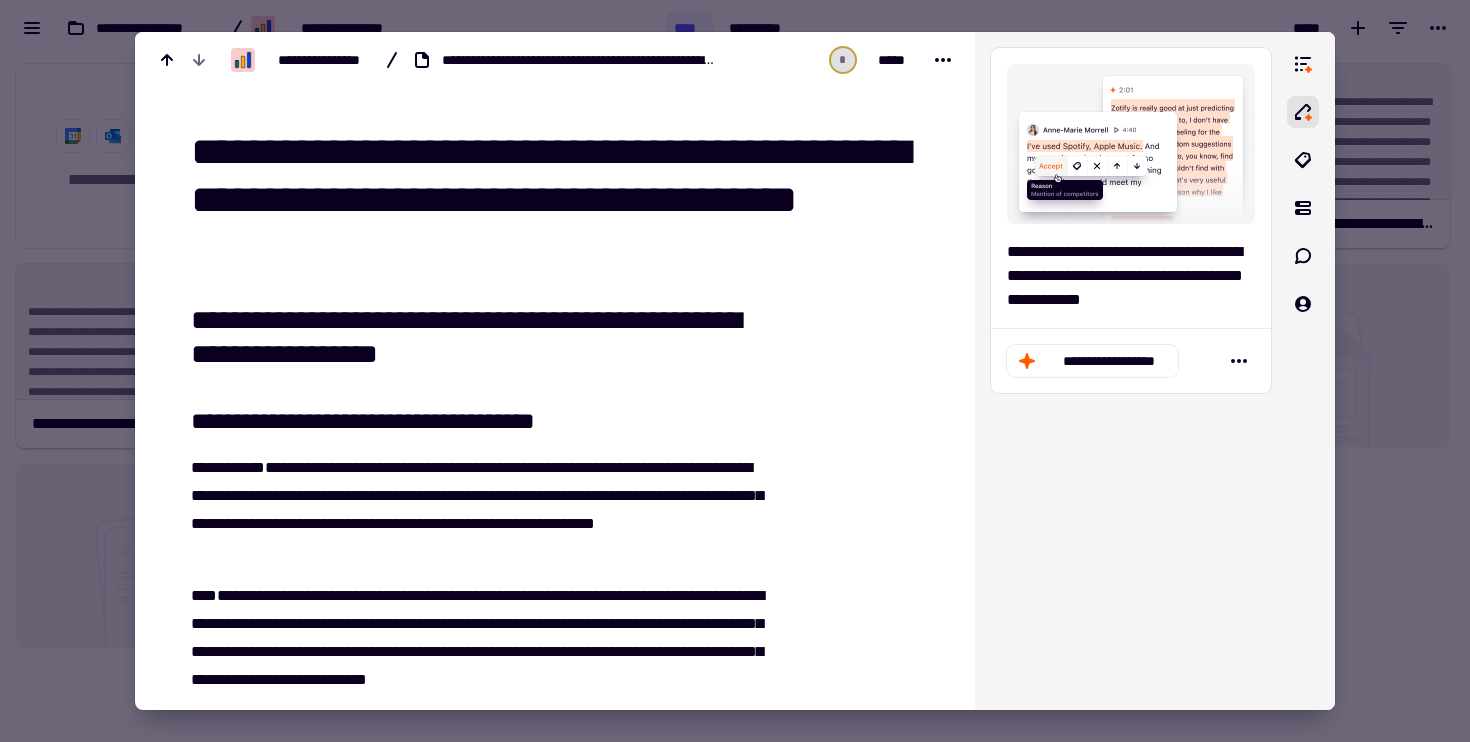 drag, startPoint x: 723, startPoint y: 200, endPoint x: 754, endPoint y: 201, distance: 31.016125 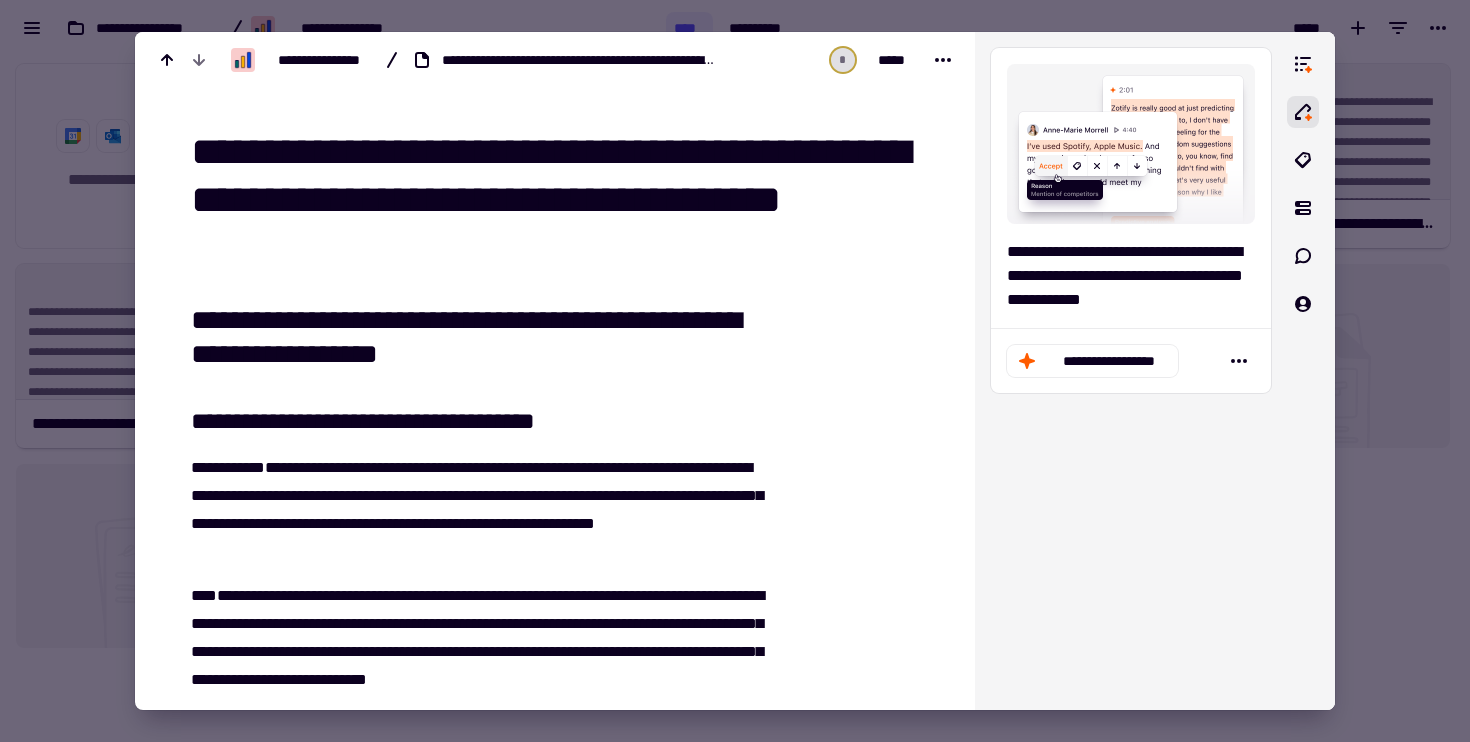 click on "**********" at bounding box center [567, 204] 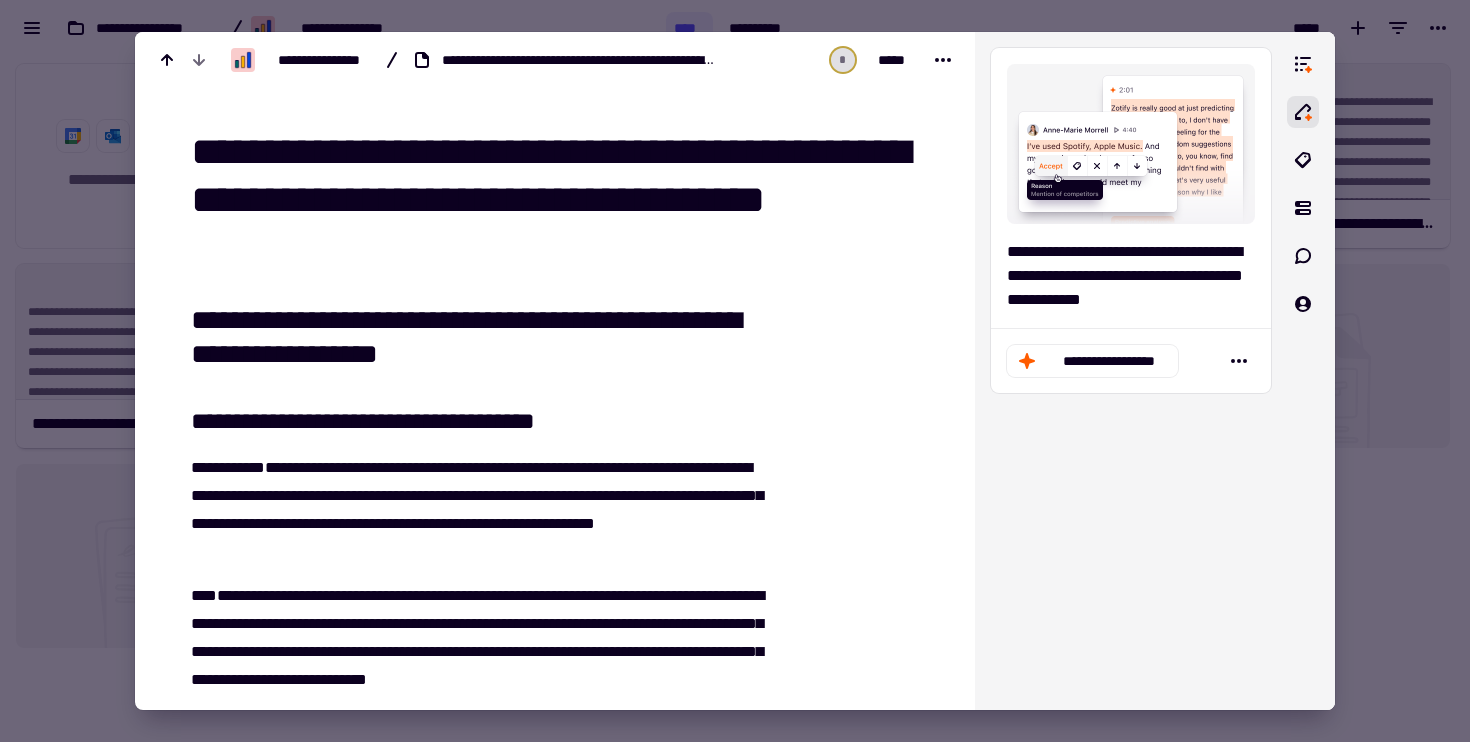 type on "**********" 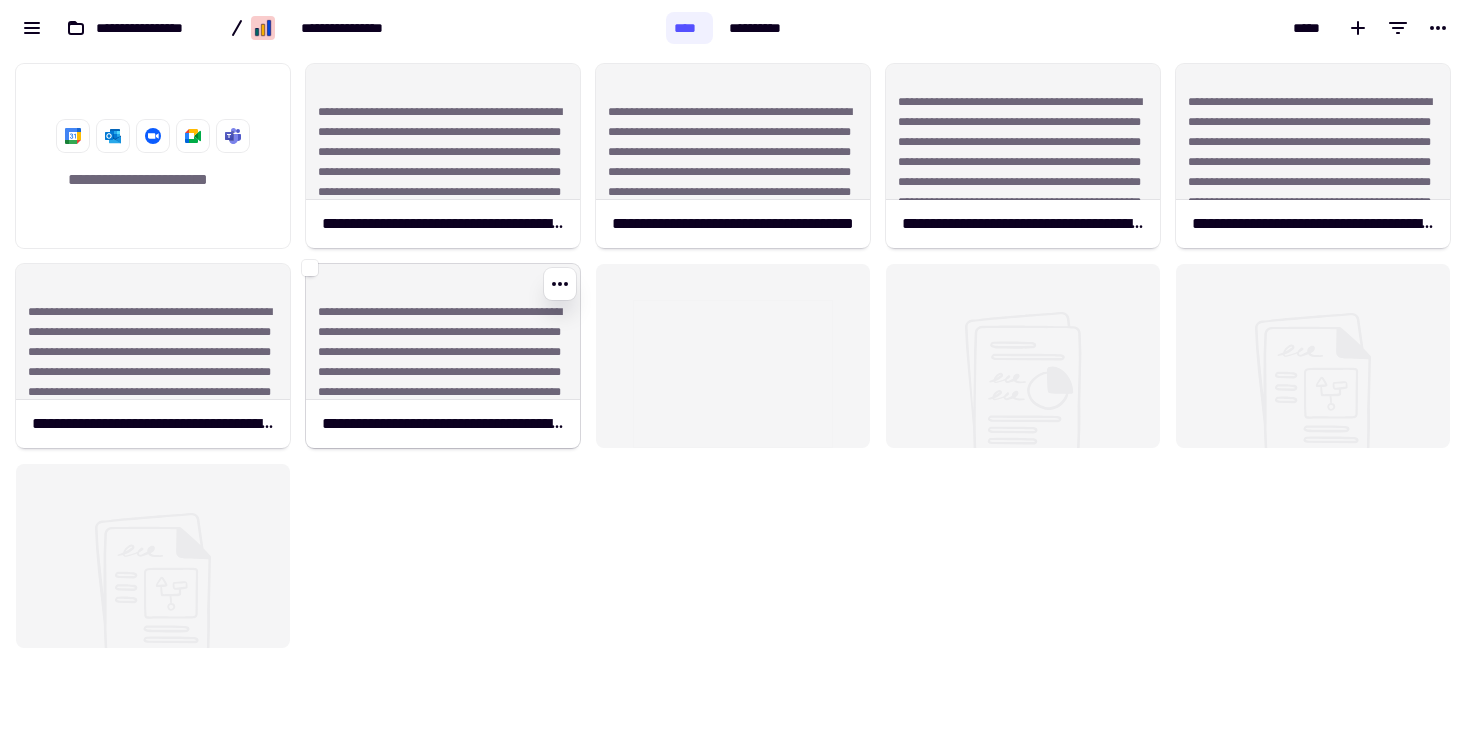 click on "**********" 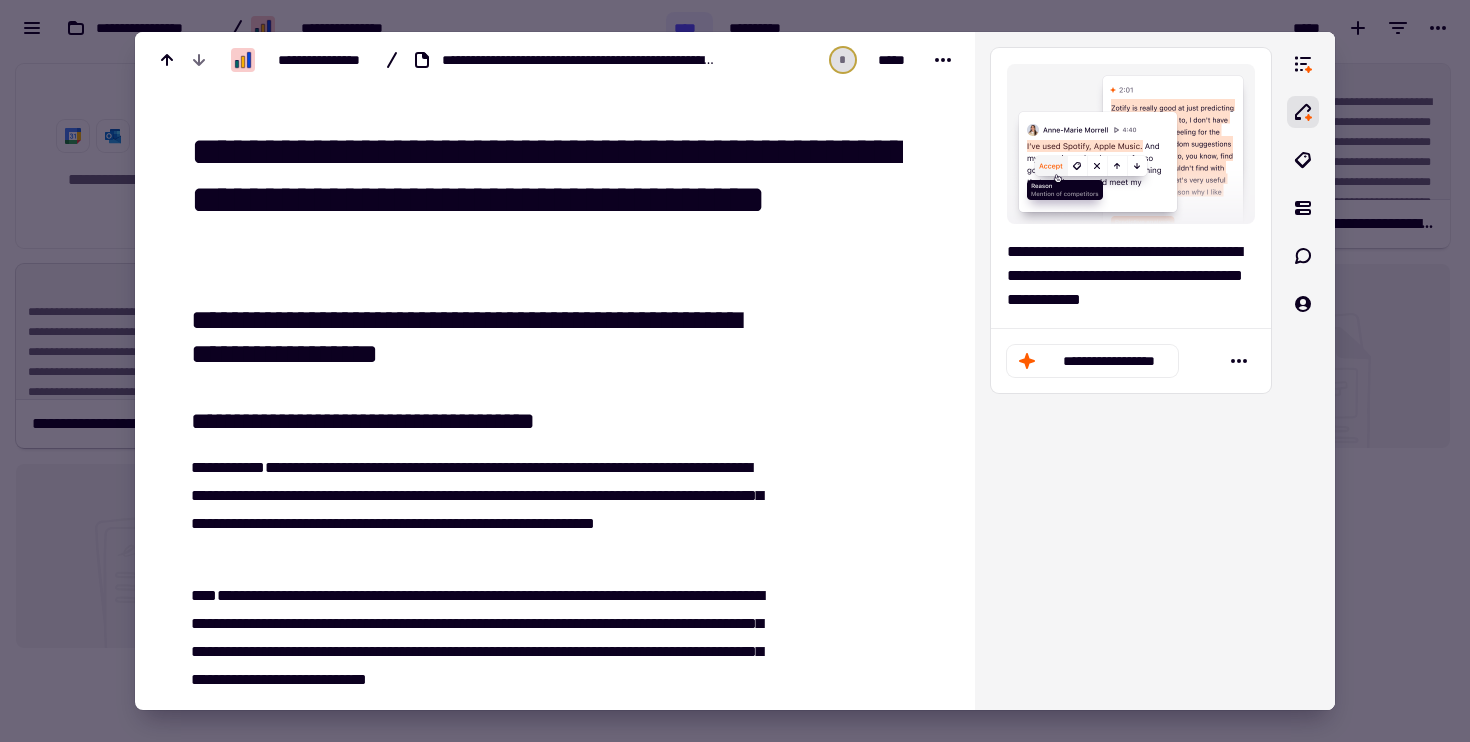 click at bounding box center [735, 371] 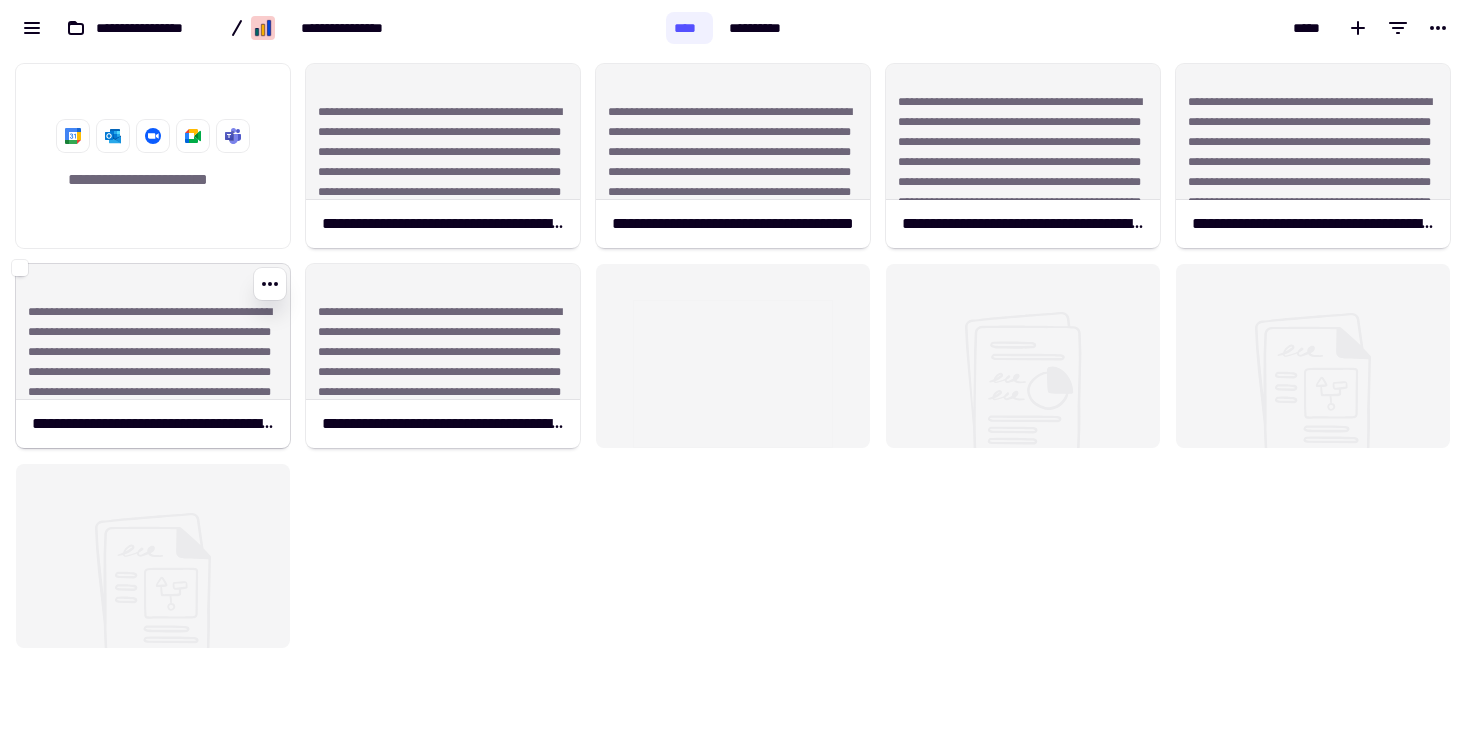 click on "**********" 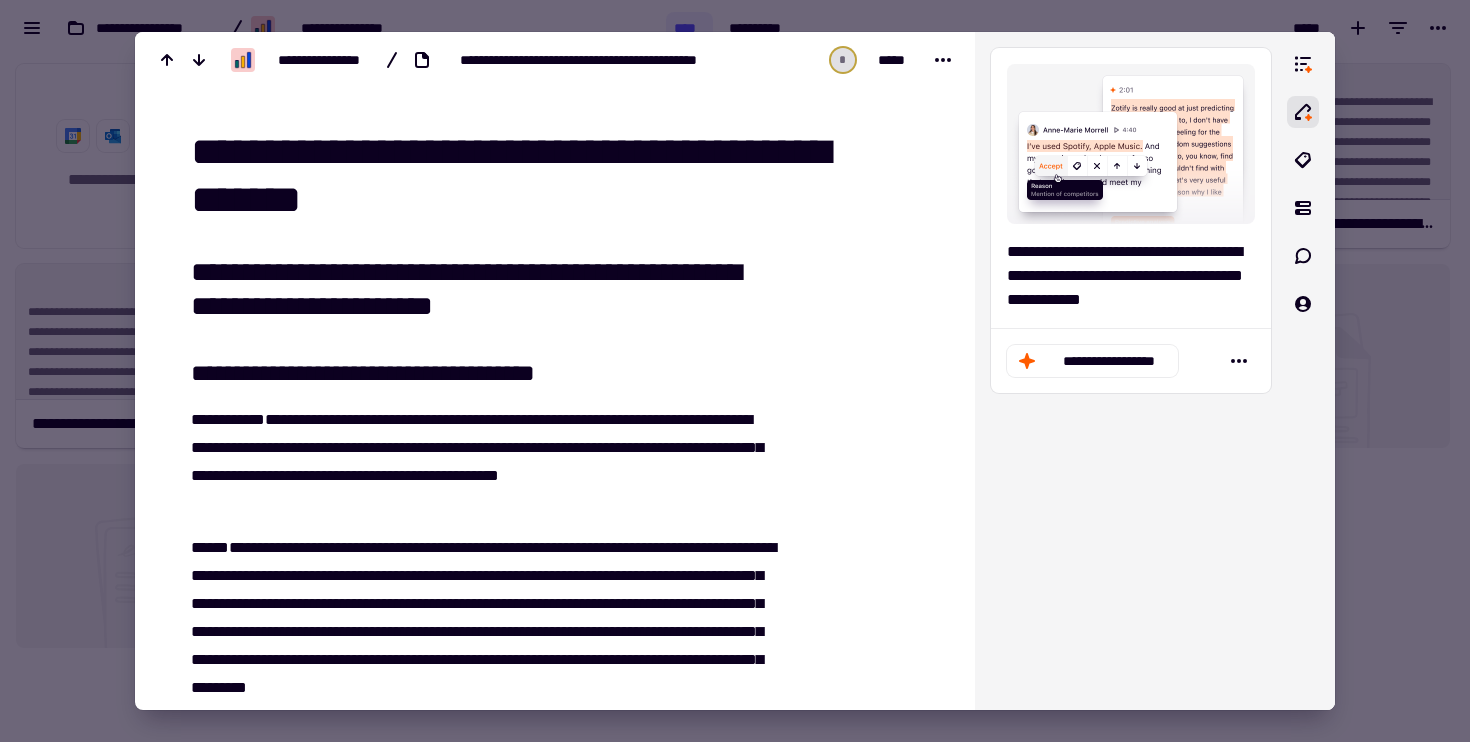click on "**********" at bounding box center [539, 176] 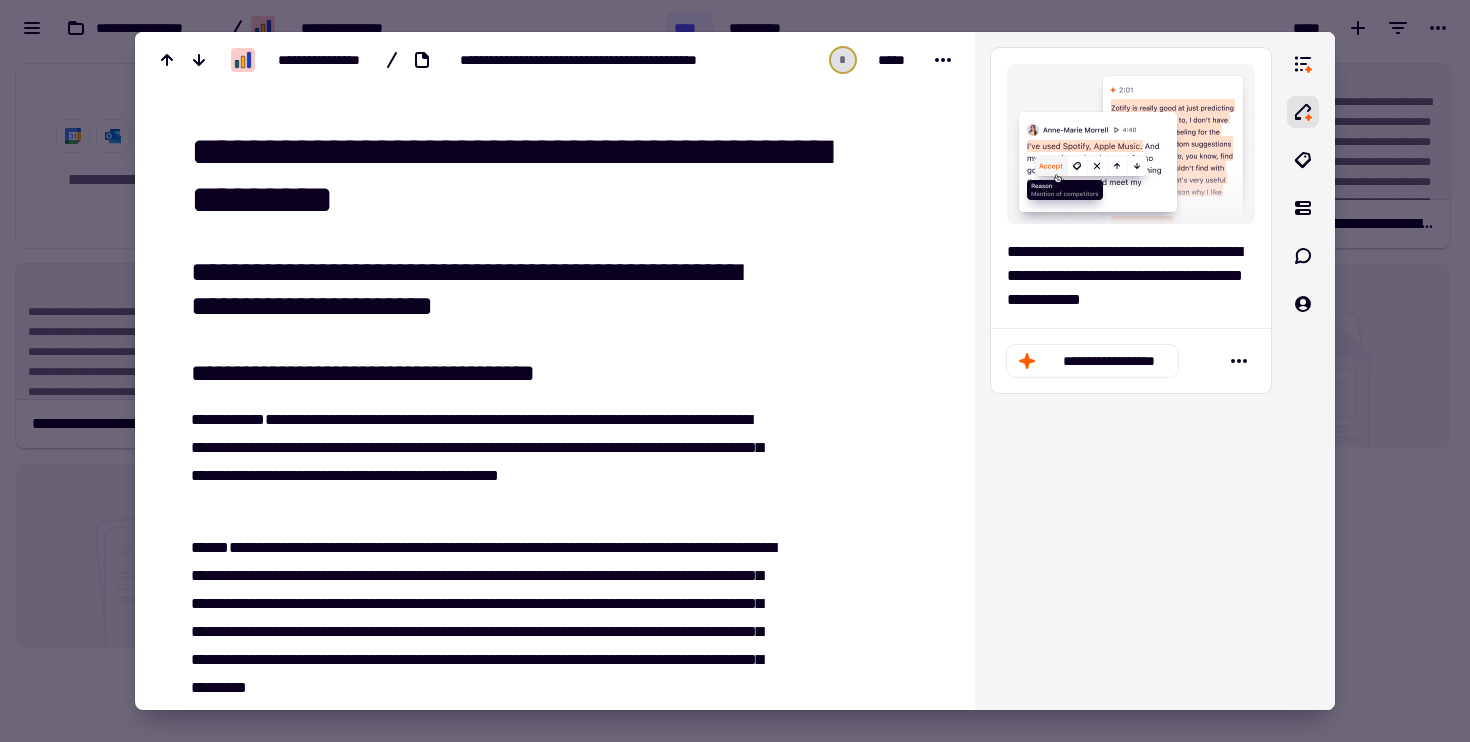 paste on "**********" 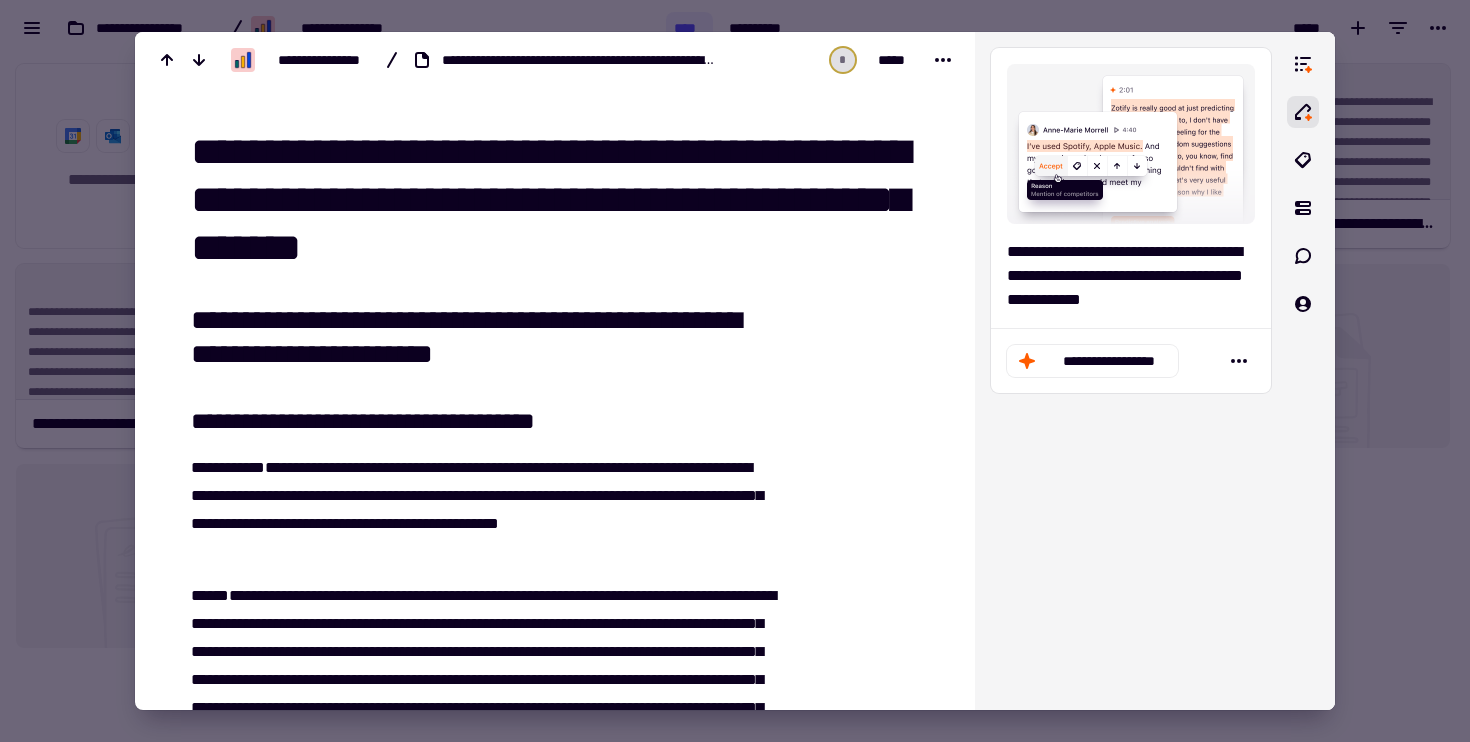 drag, startPoint x: 910, startPoint y: 204, endPoint x: 930, endPoint y: 207, distance: 20.22375 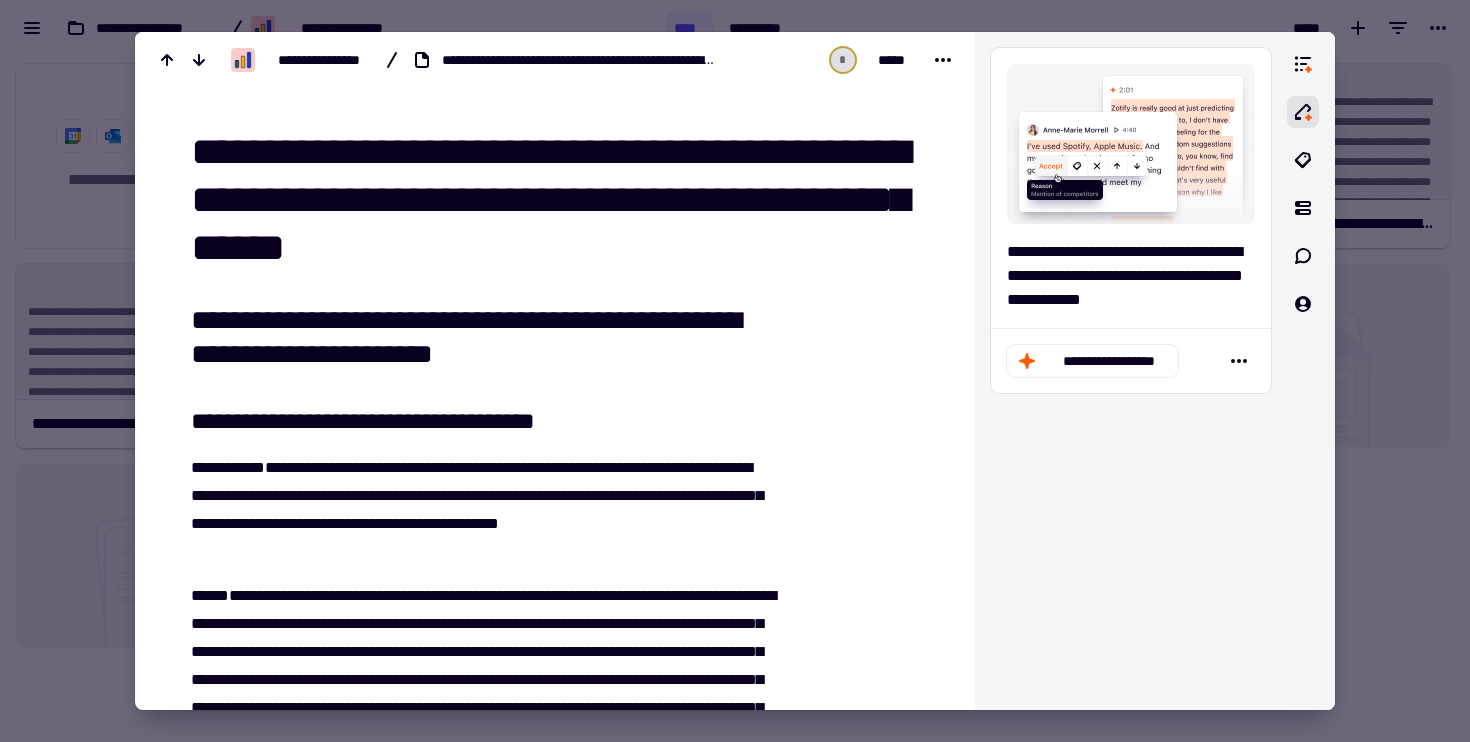type on "**********" 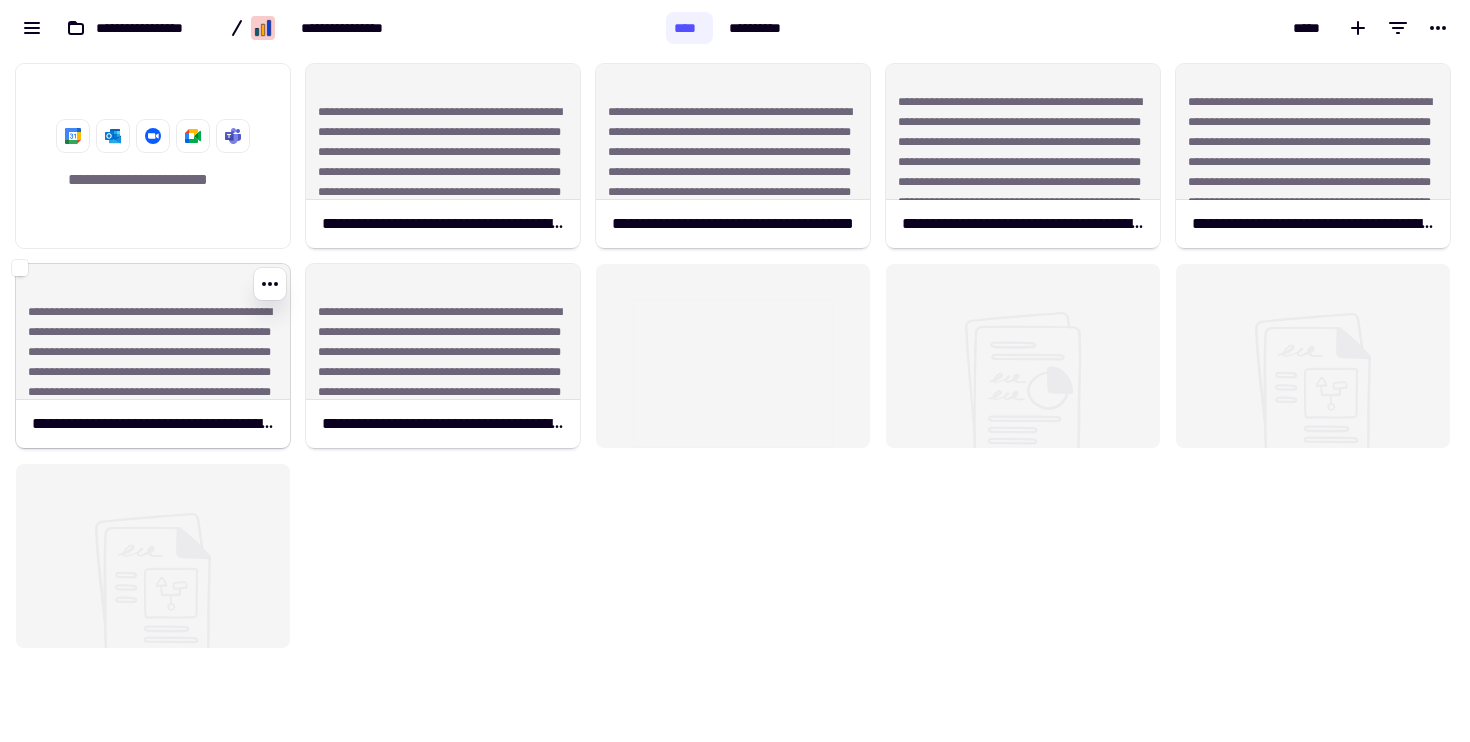 click on "**********" 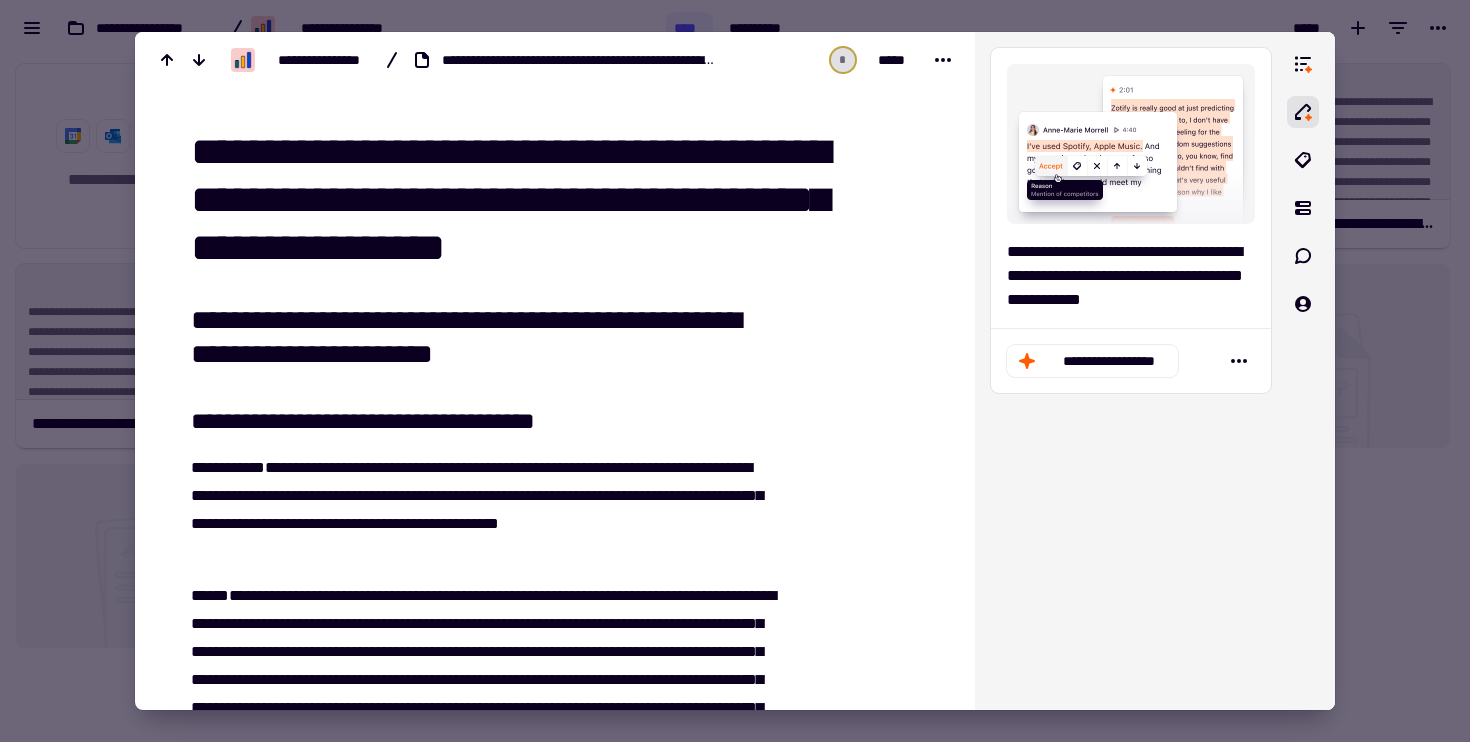click at bounding box center [735, 371] 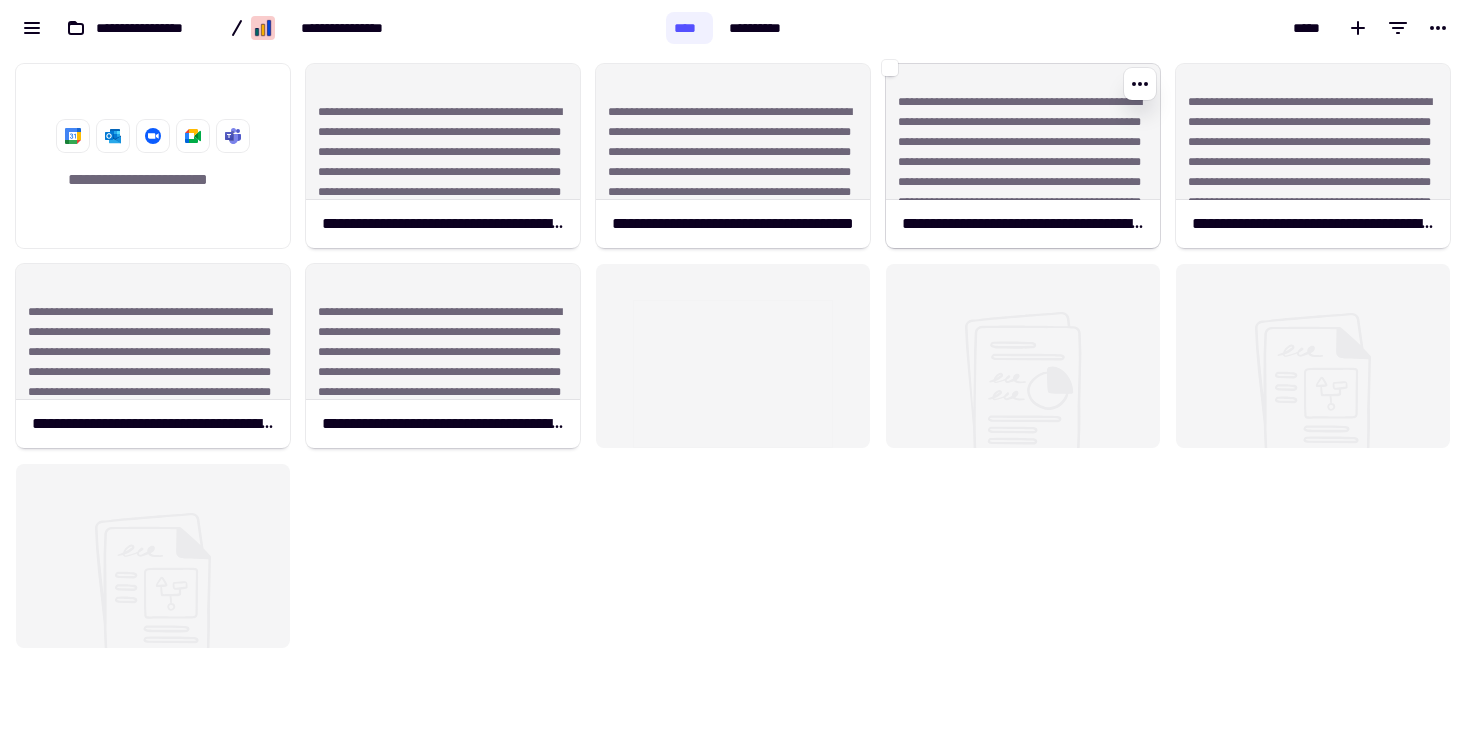 click on "**********" 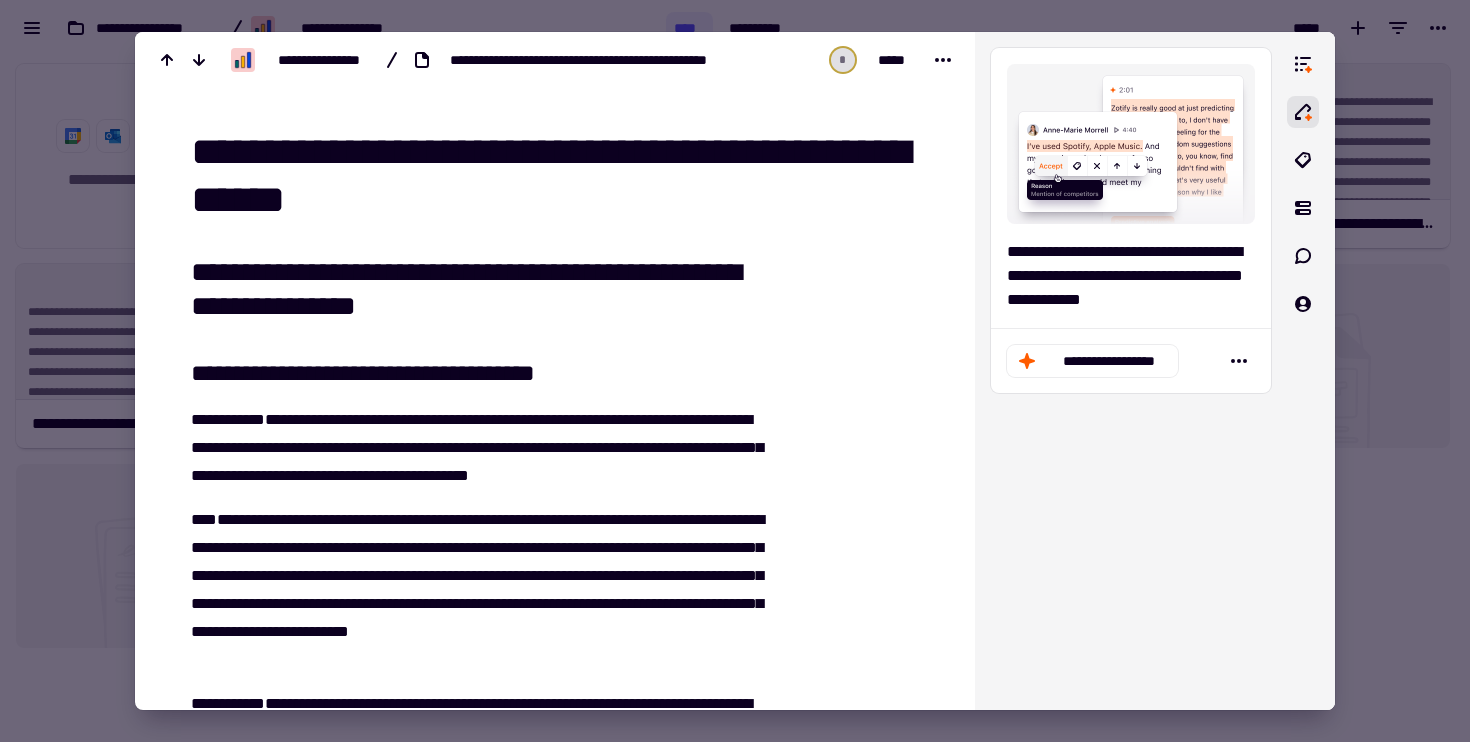 click on "**********" at bounding box center (563, 176) 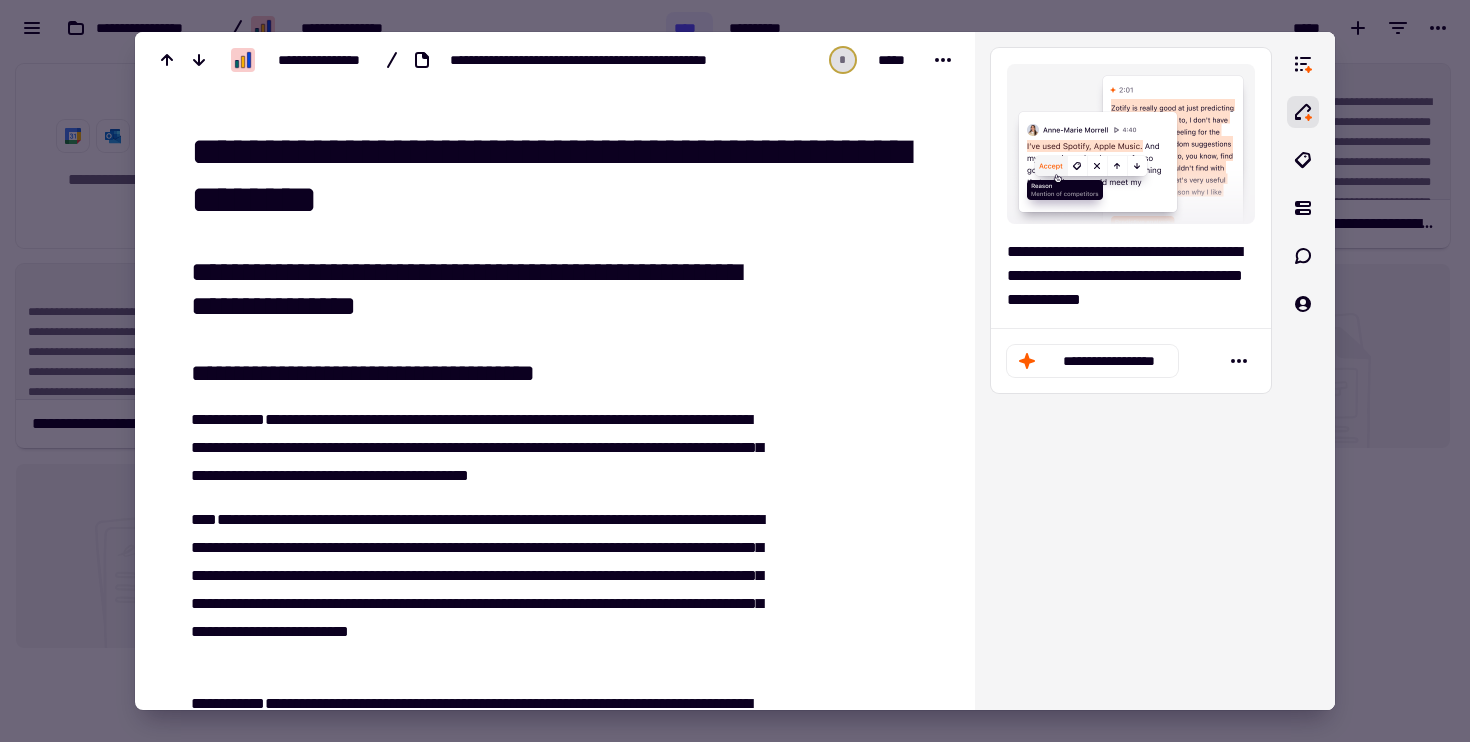 paste on "**********" 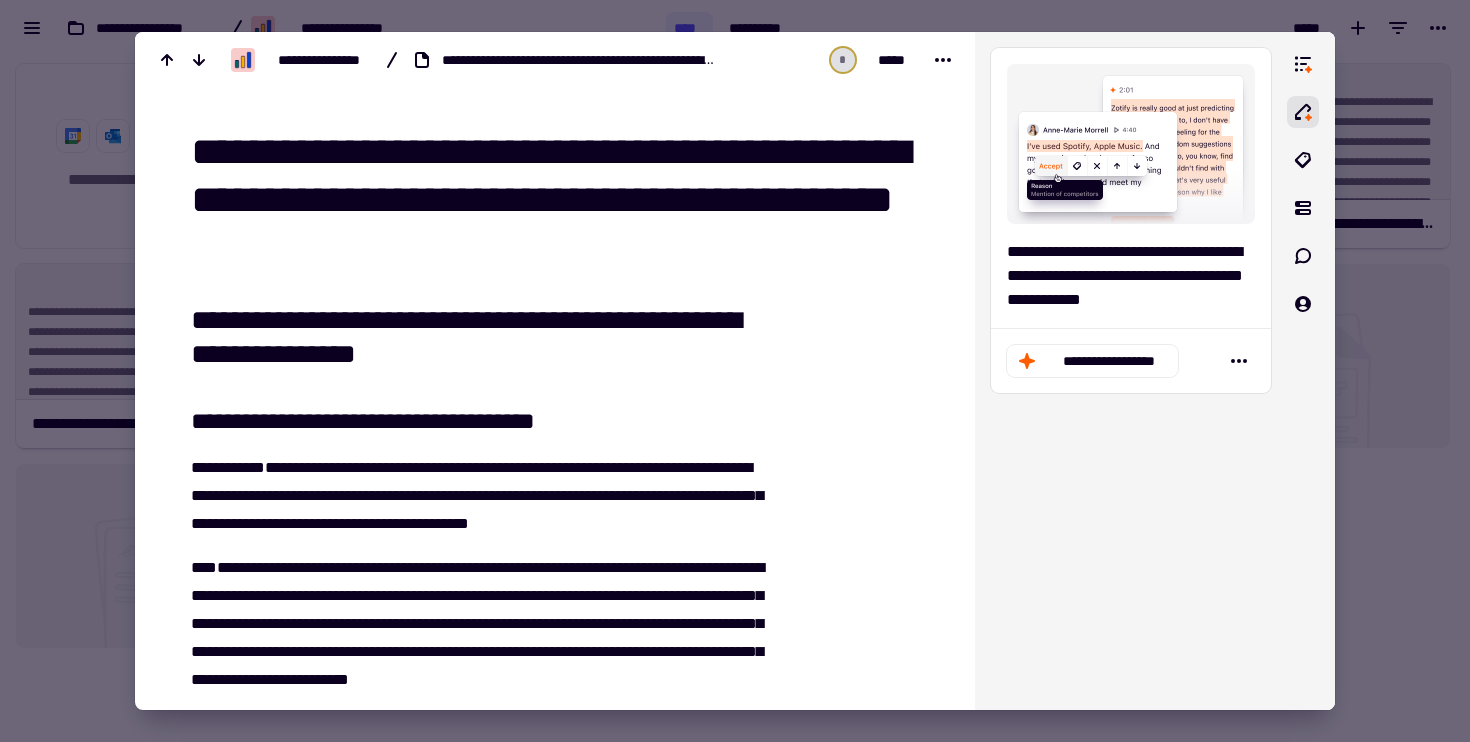 click on "**********" at bounding box center (567, 200) 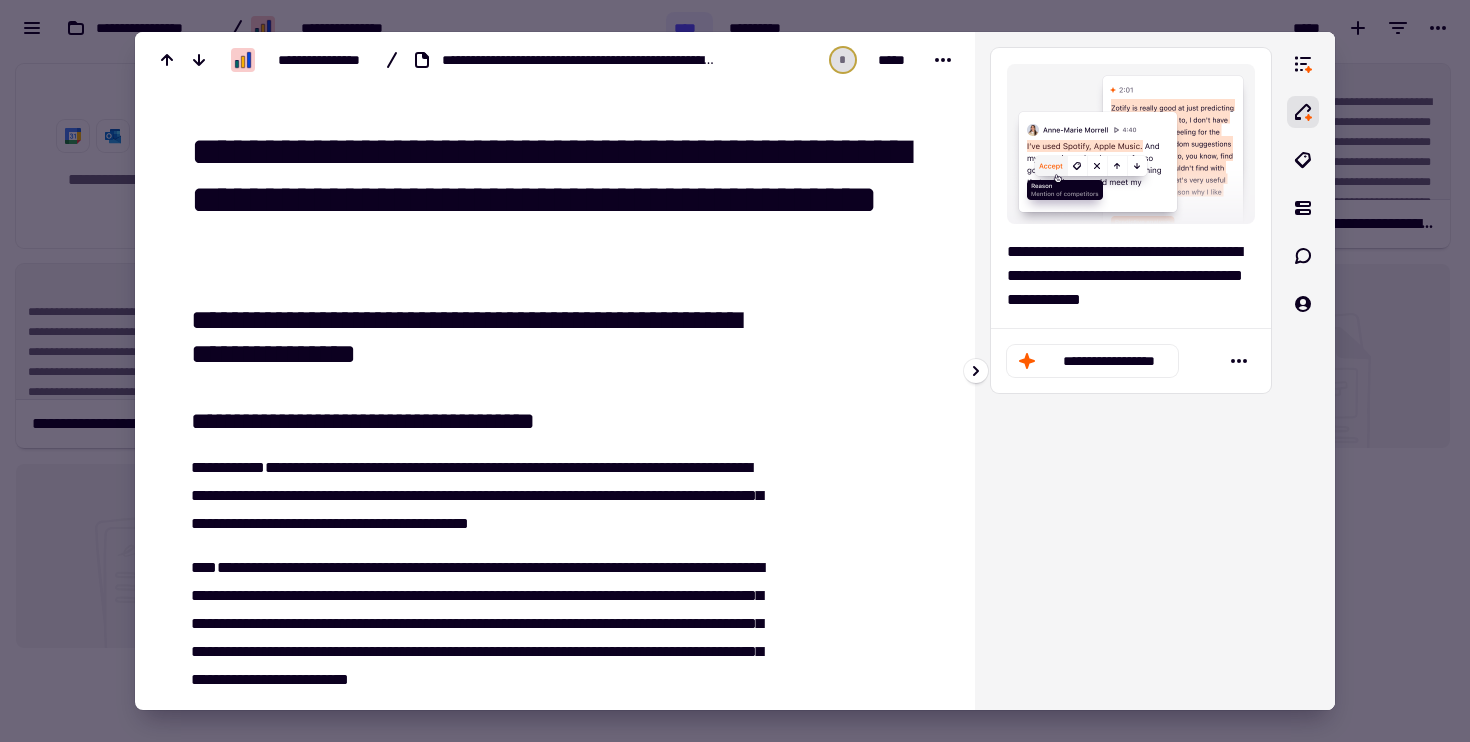 type on "**********" 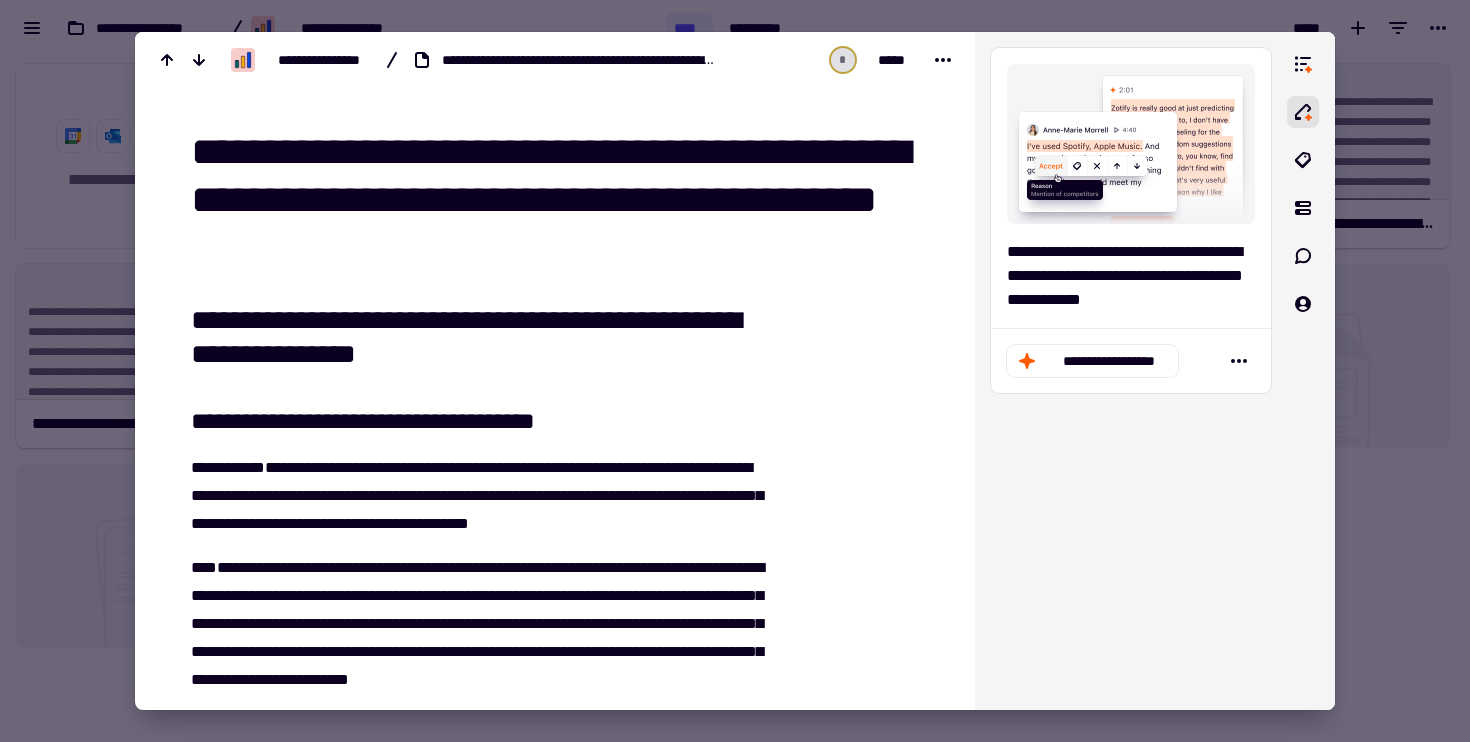 click at bounding box center [735, 371] 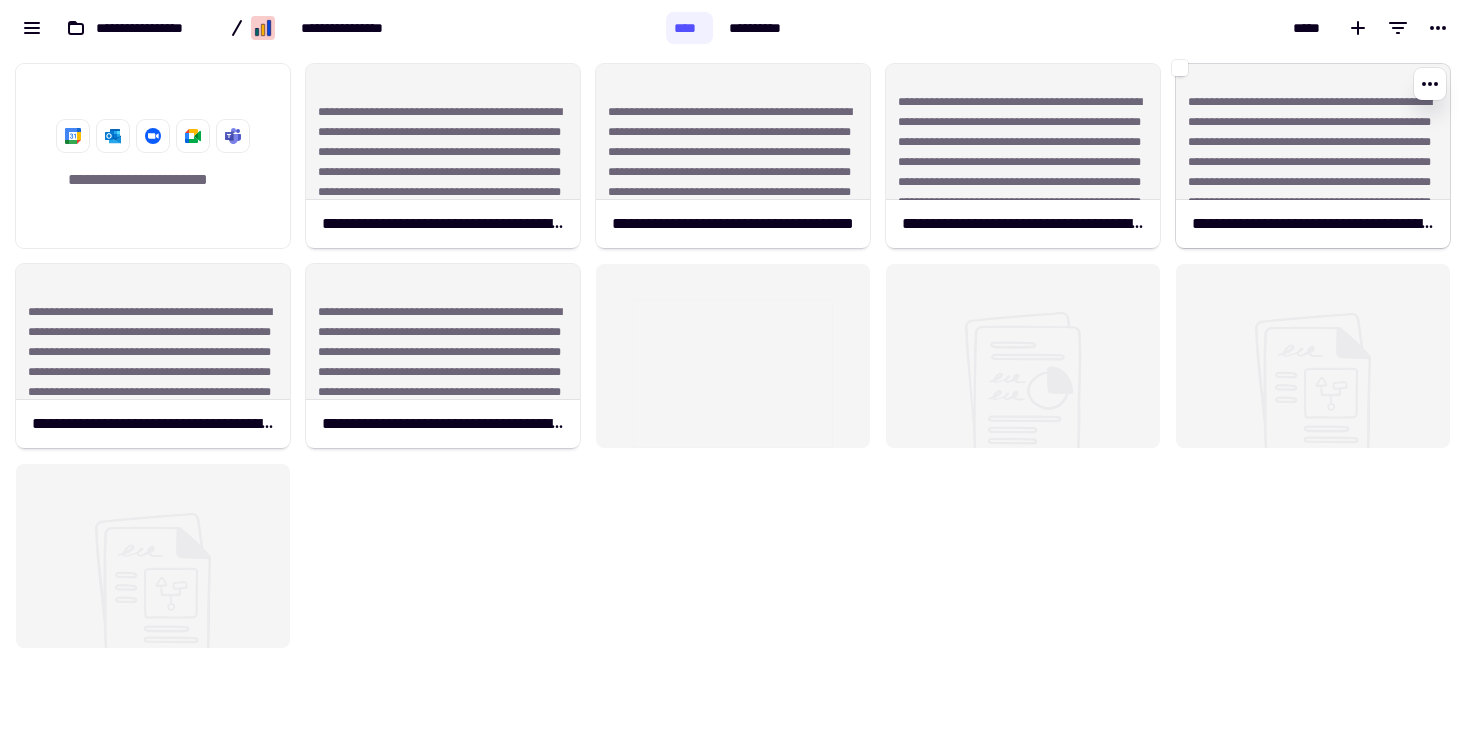click on "**********" 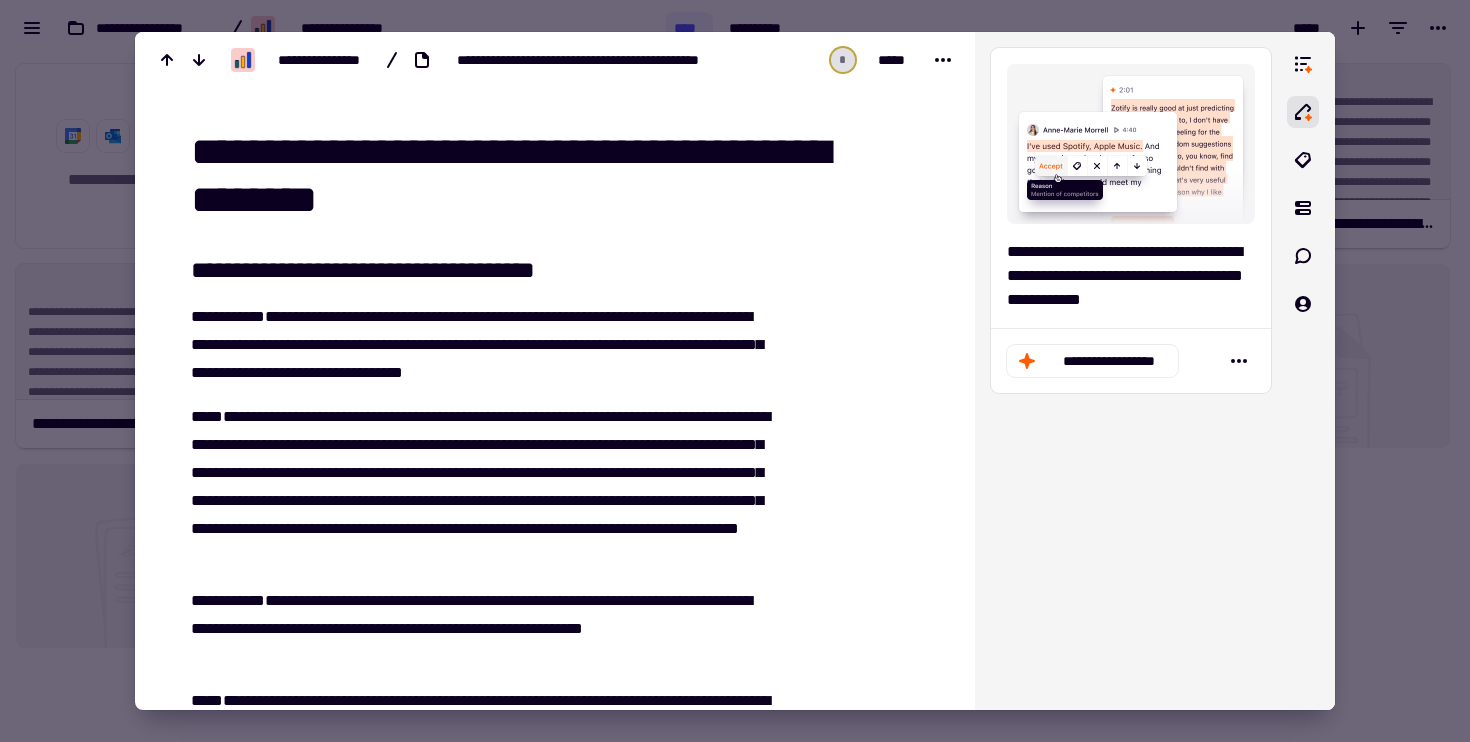 click on "**********" at bounding box center (539, 176) 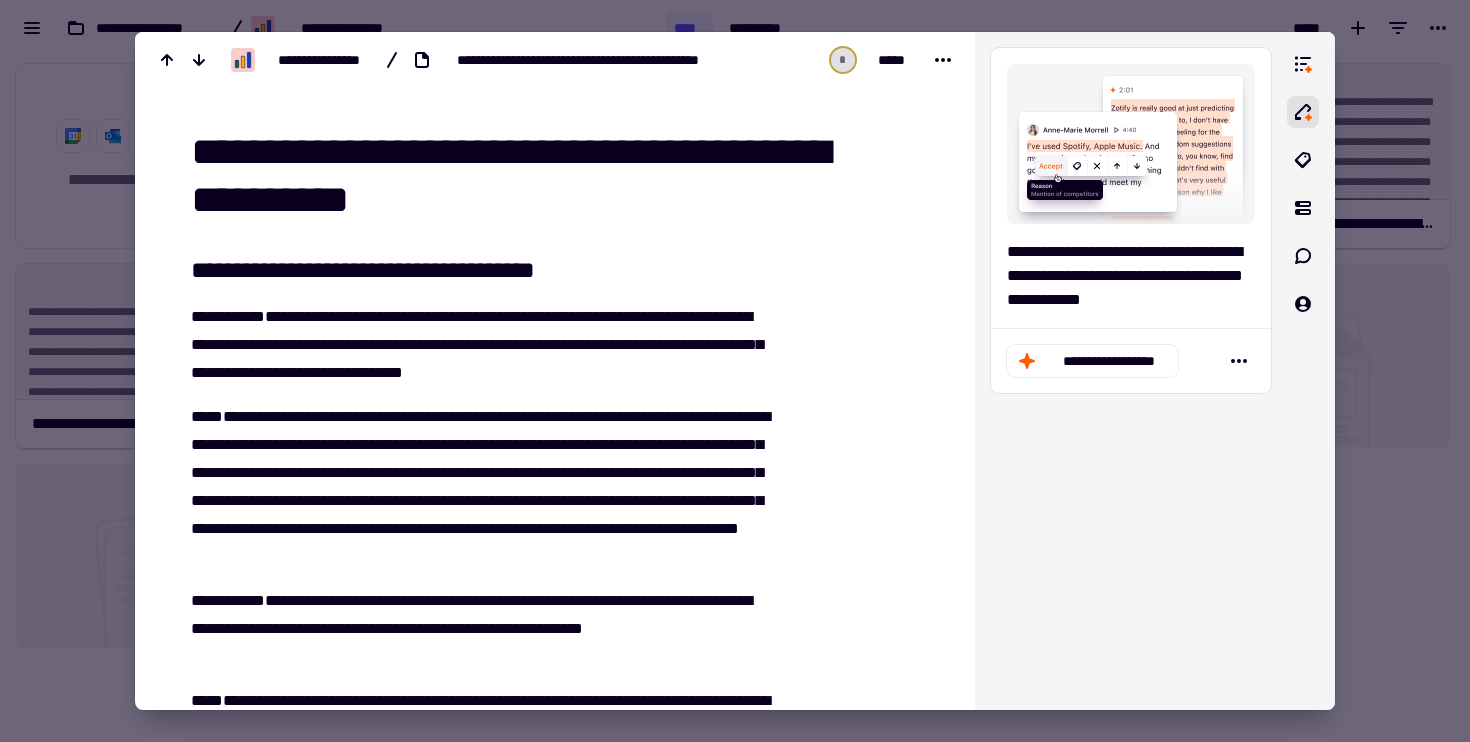 paste on "**********" 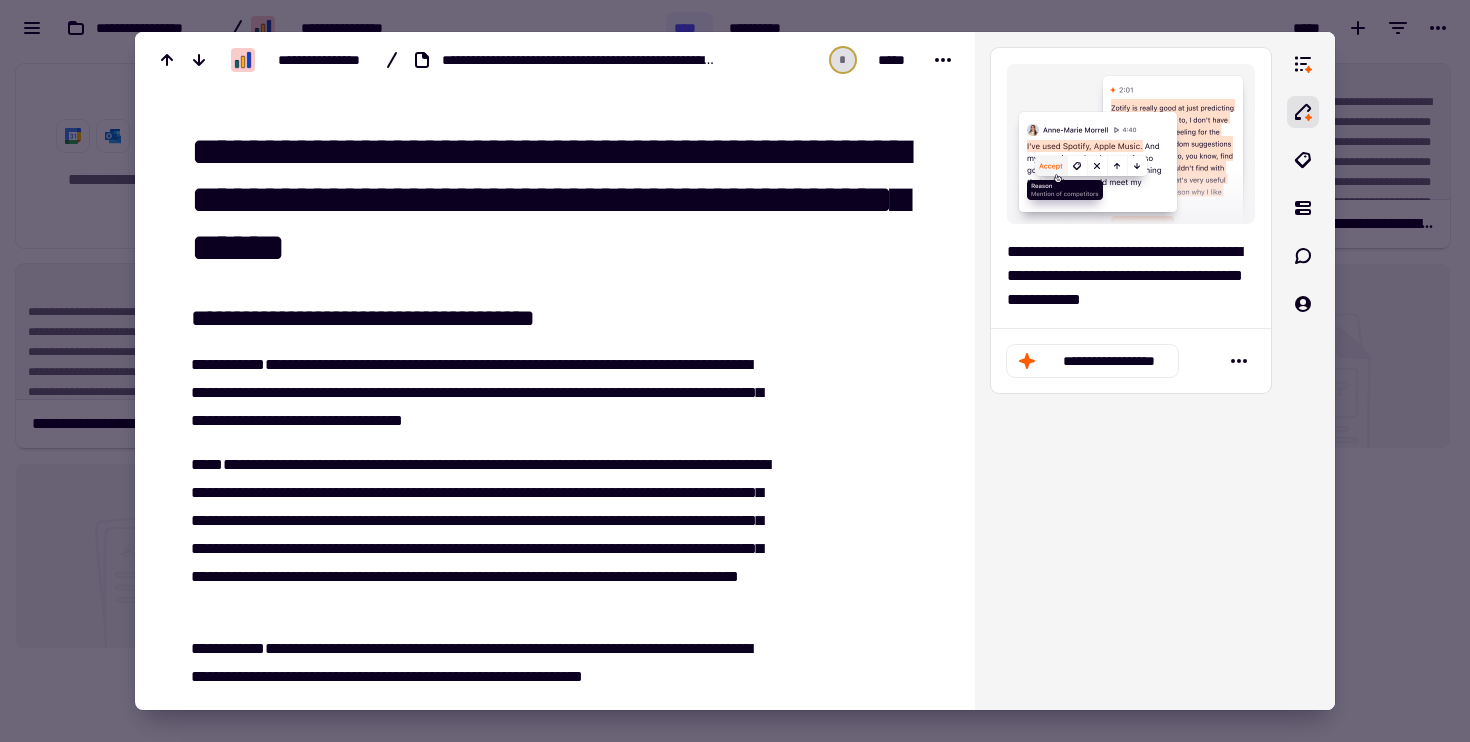 drag, startPoint x: 235, startPoint y: 246, endPoint x: 184, endPoint y: 243, distance: 51.088158 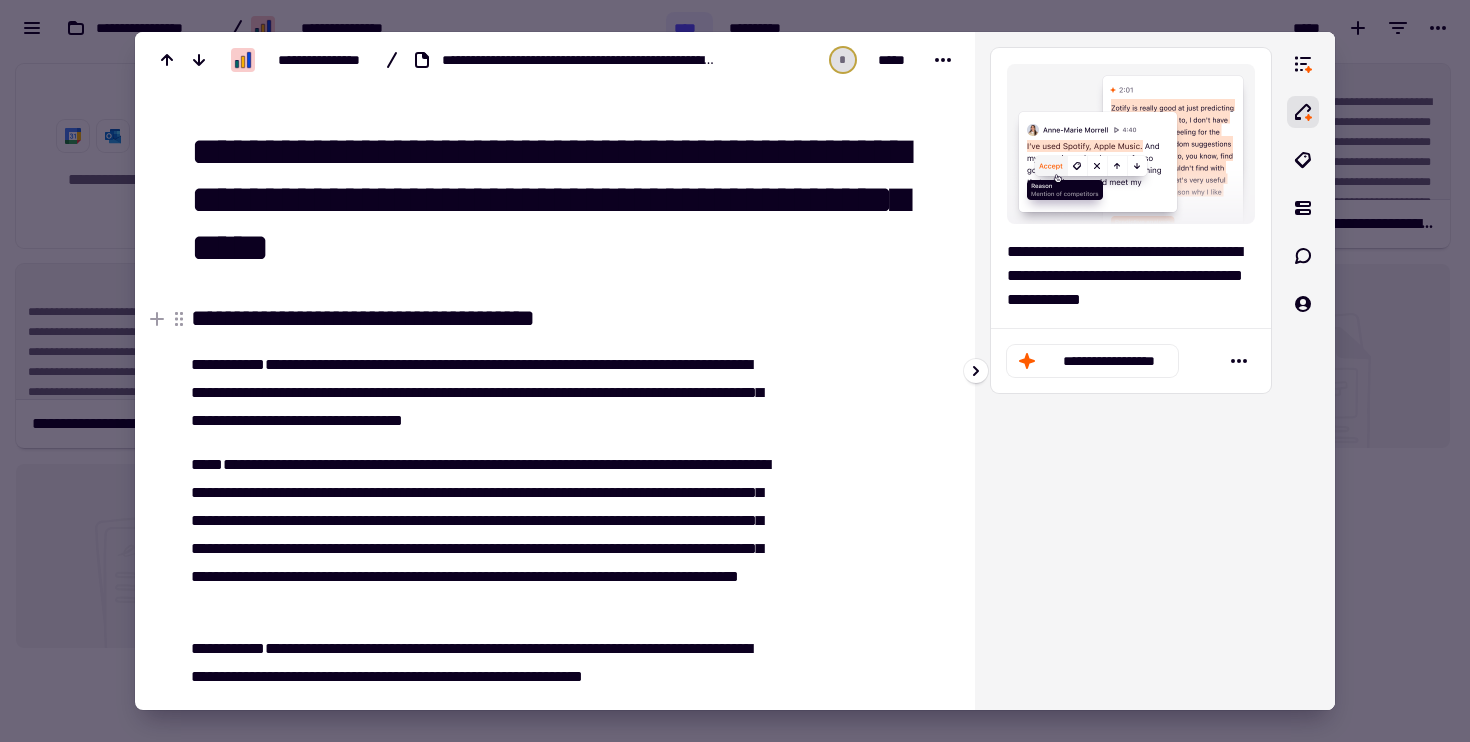 type on "**********" 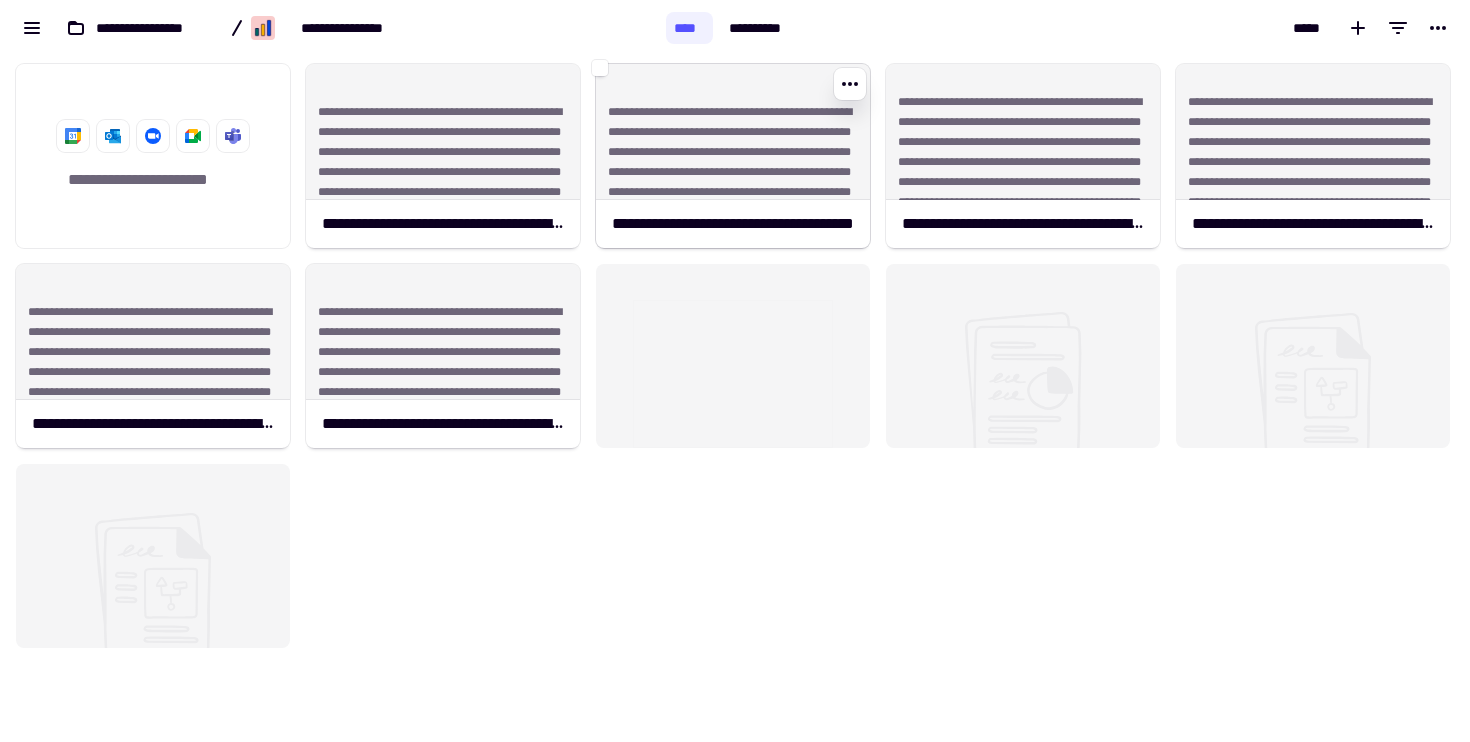 click on "**********" 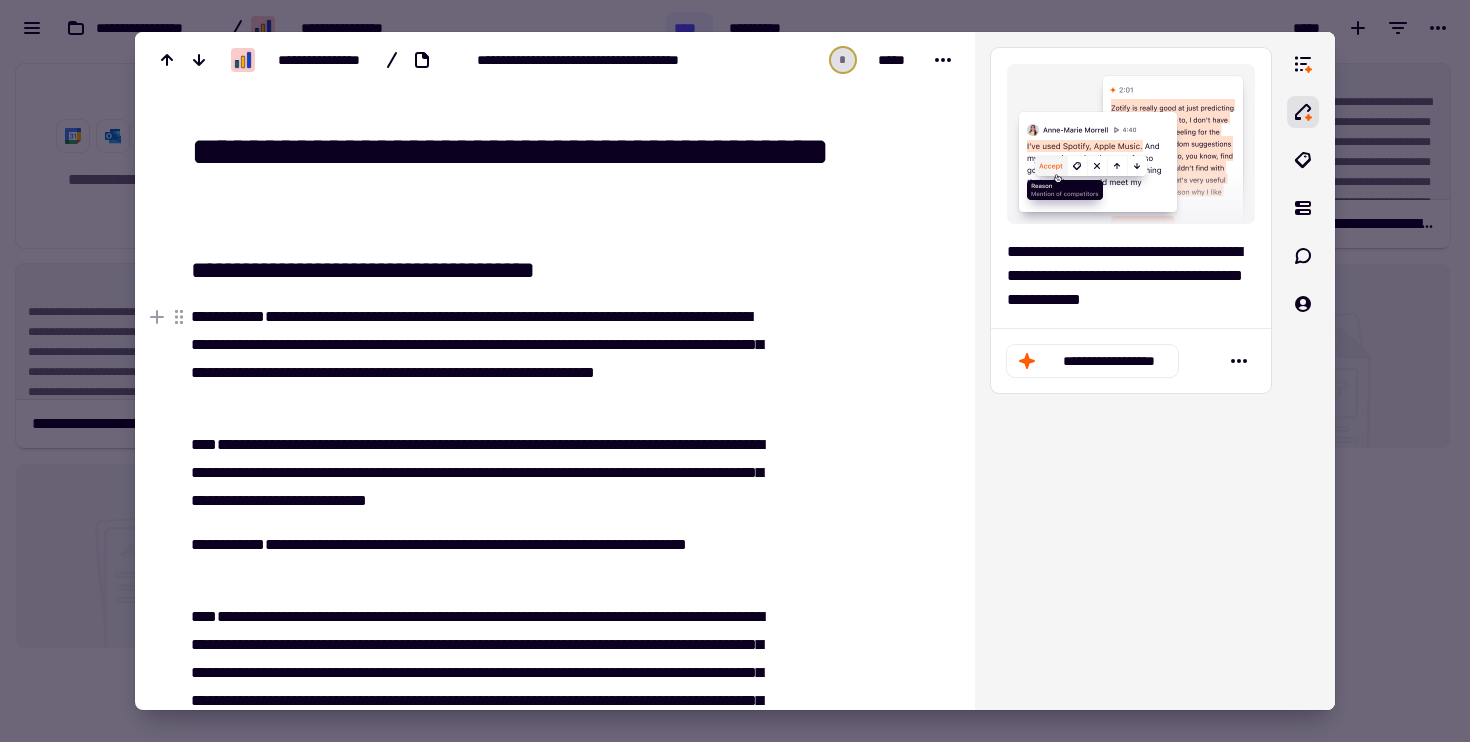 click at bounding box center (735, 371) 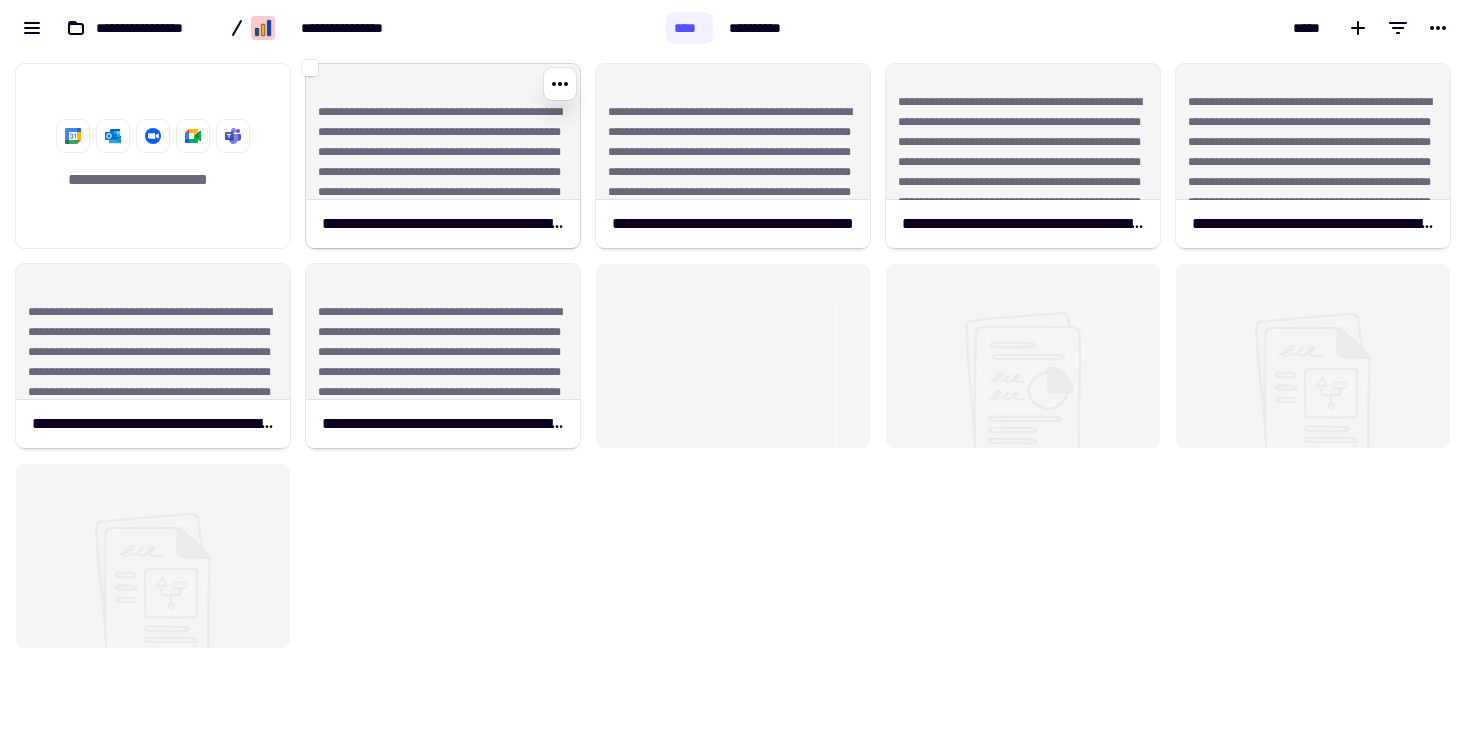click on "**********" 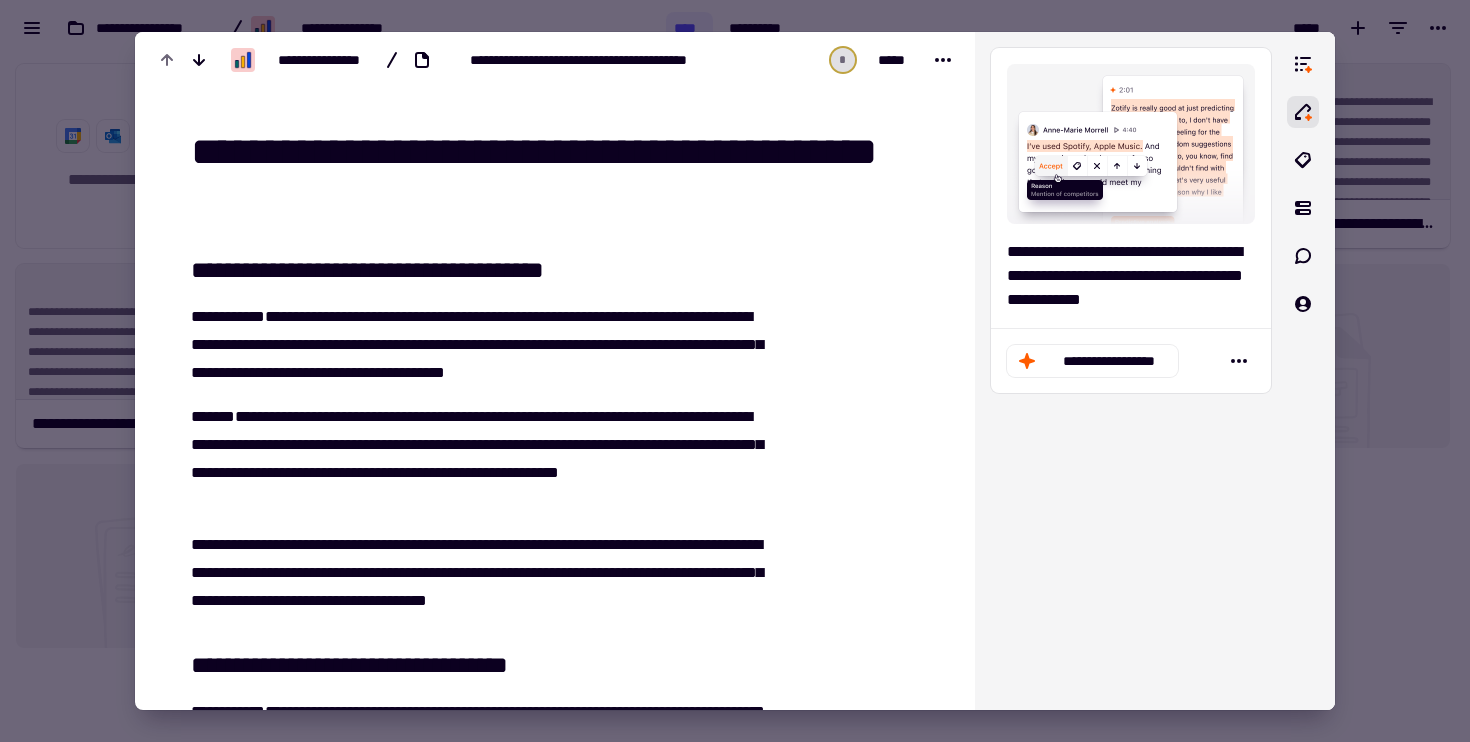 click on "**********" at bounding box center (563, 176) 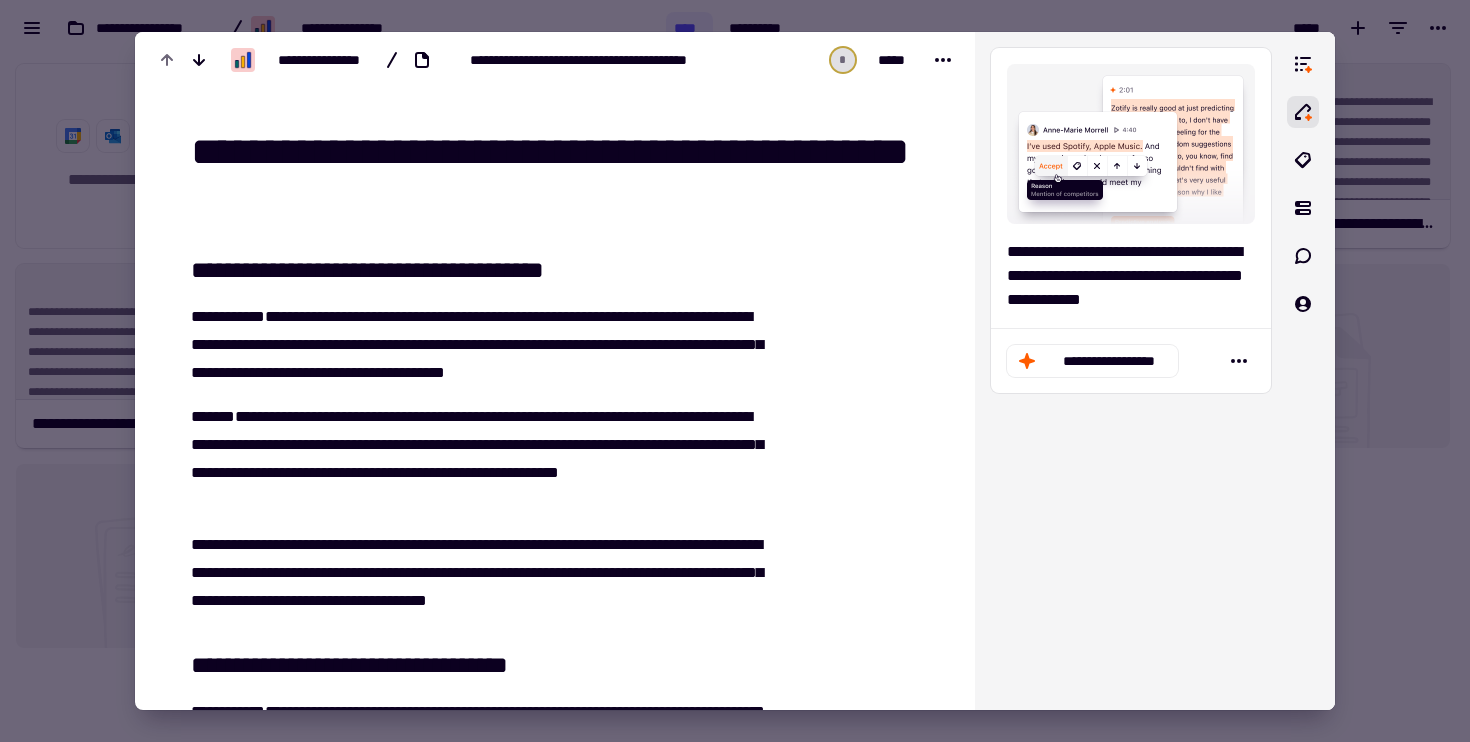 paste on "**********" 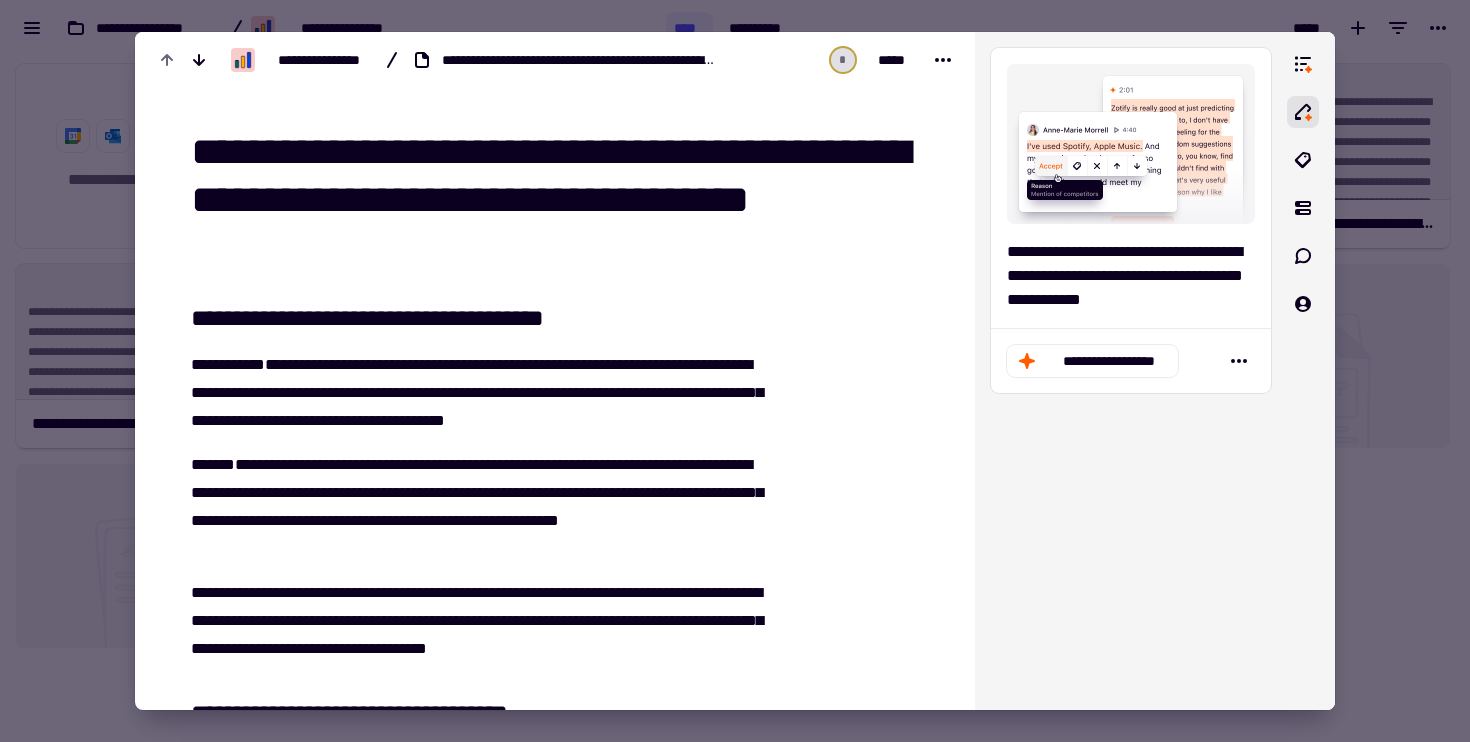 drag, startPoint x: 754, startPoint y: 209, endPoint x: 711, endPoint y: 207, distance: 43.046486 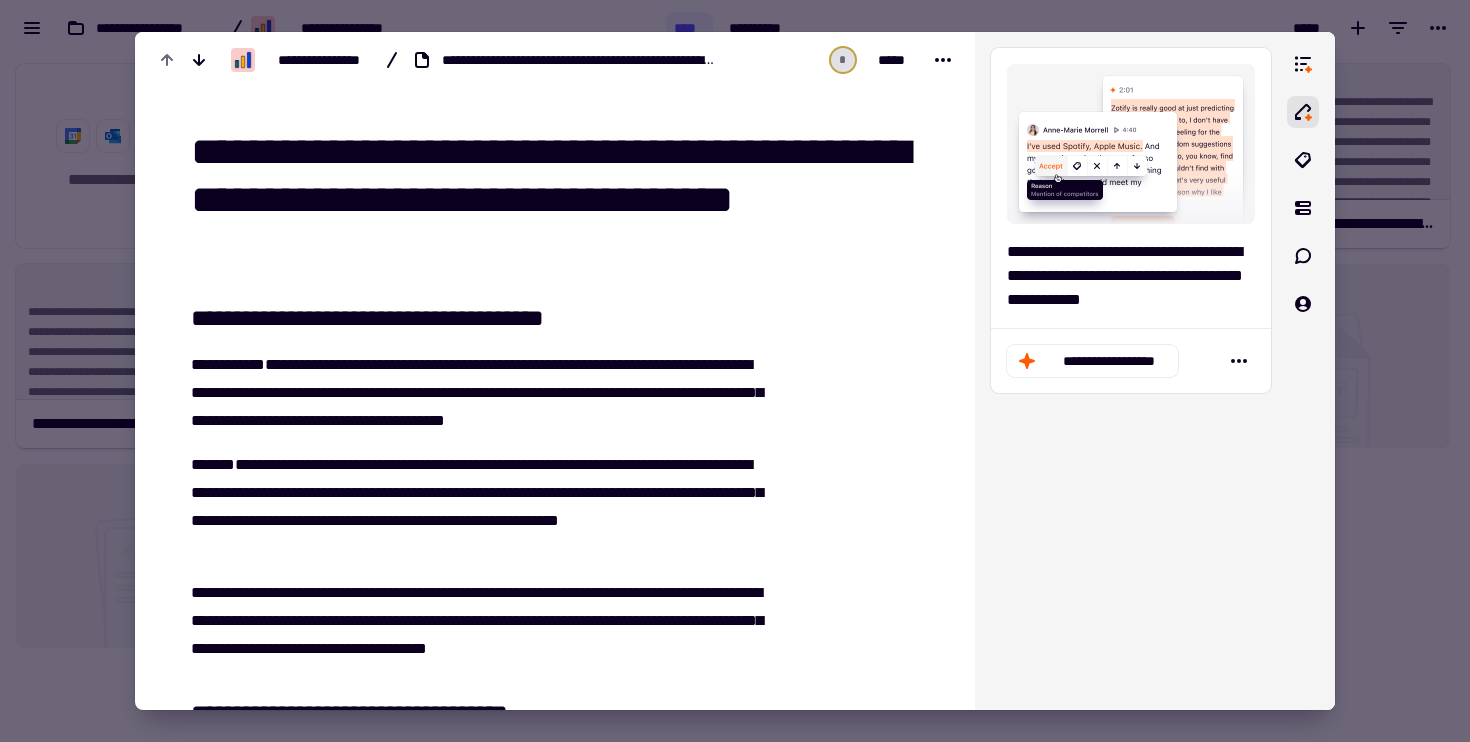 type on "**********" 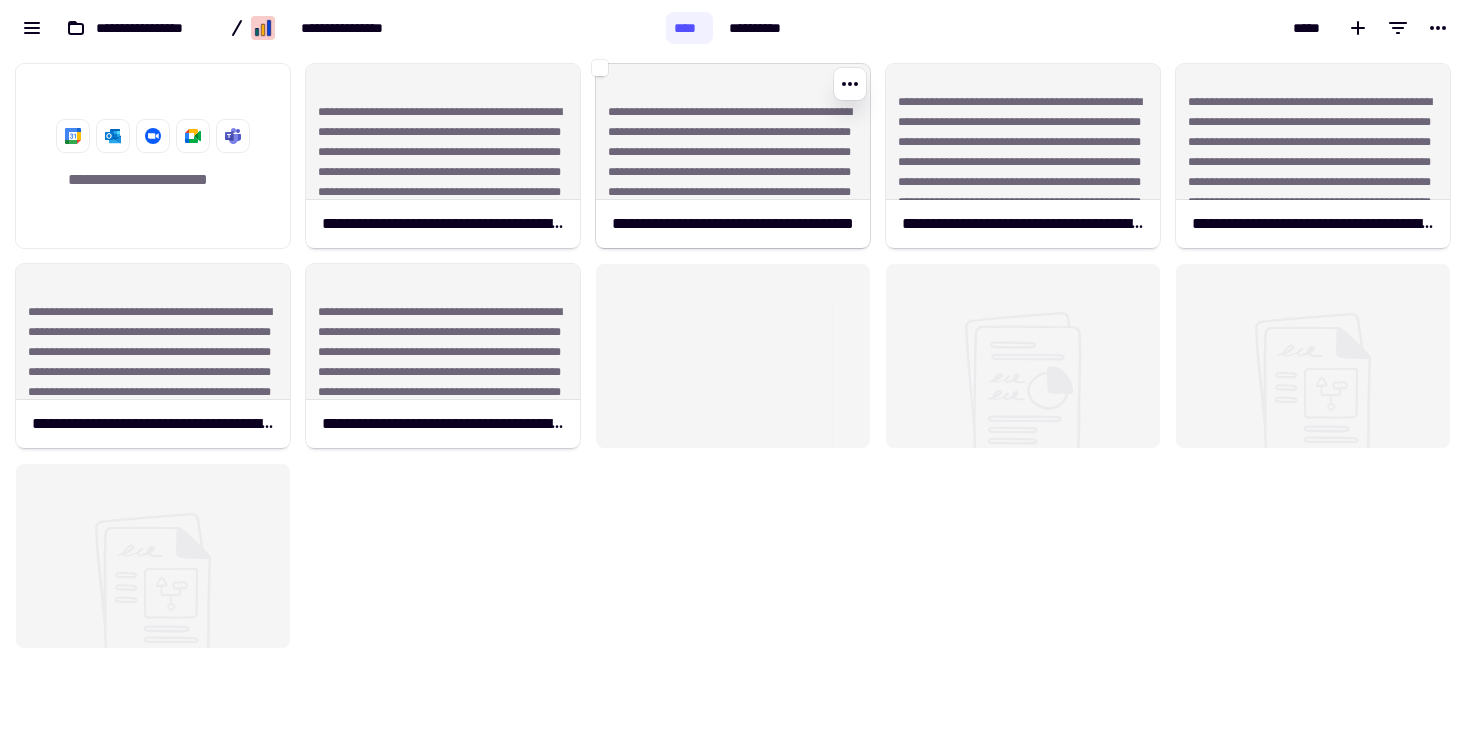 click on "**********" 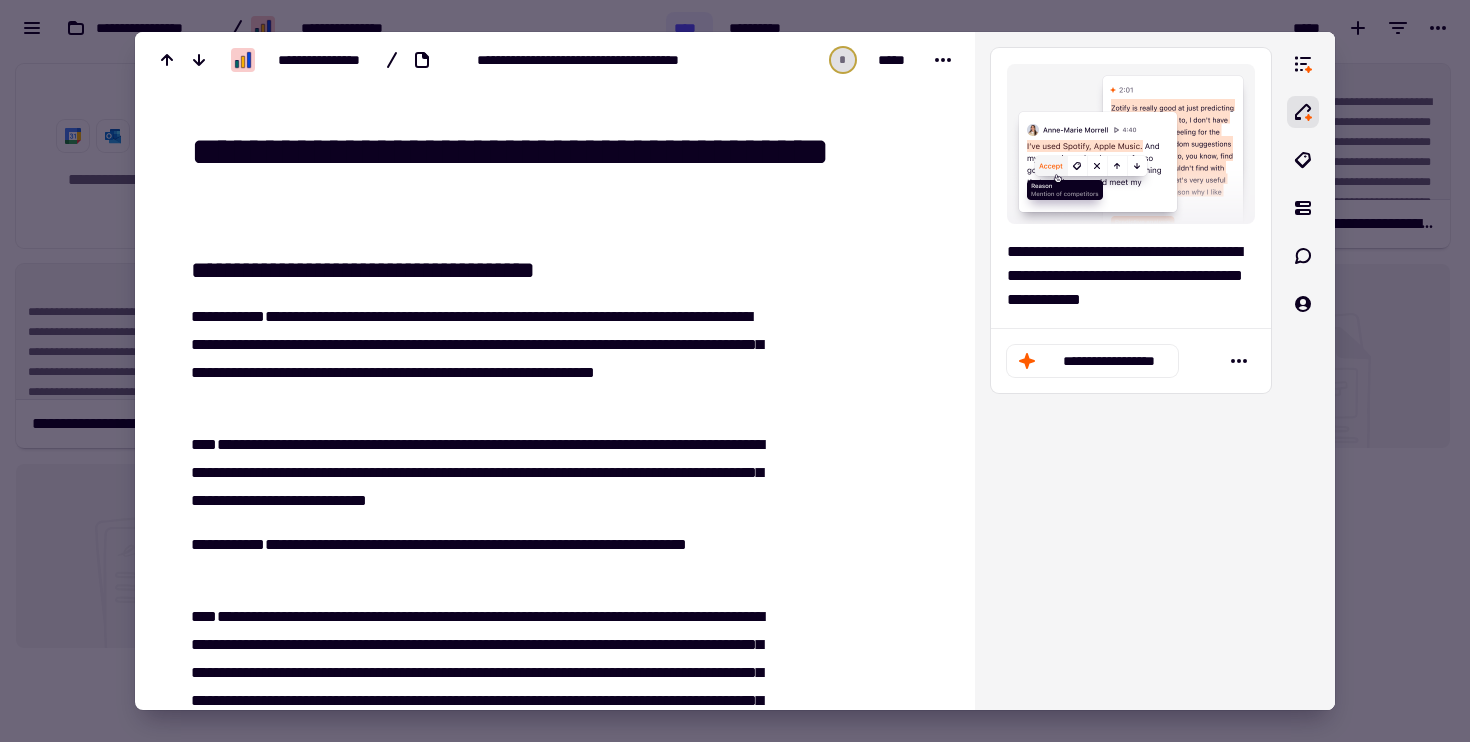 click on "**********" at bounding box center (563, 176) 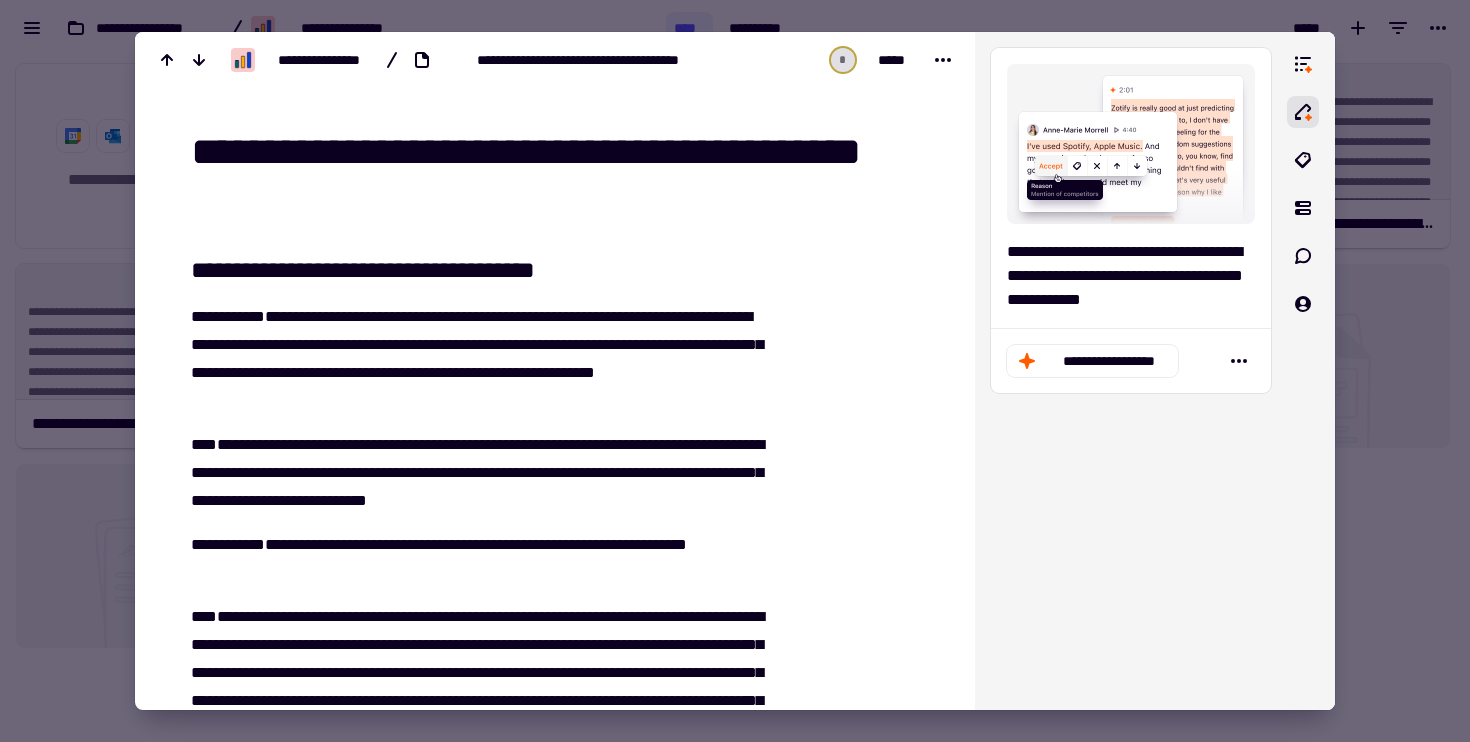 paste on "**********" 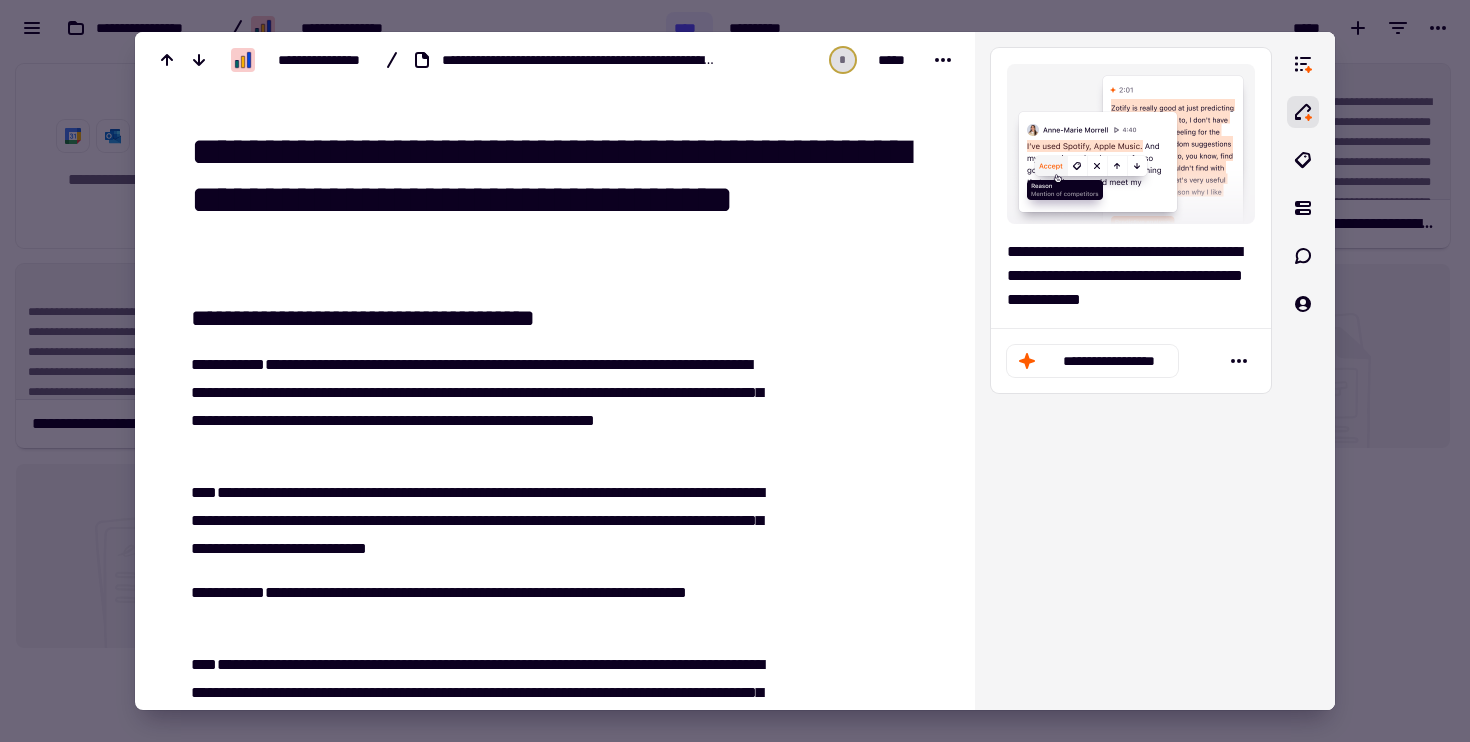 drag, startPoint x: 699, startPoint y: 202, endPoint x: 731, endPoint y: 202, distance: 32 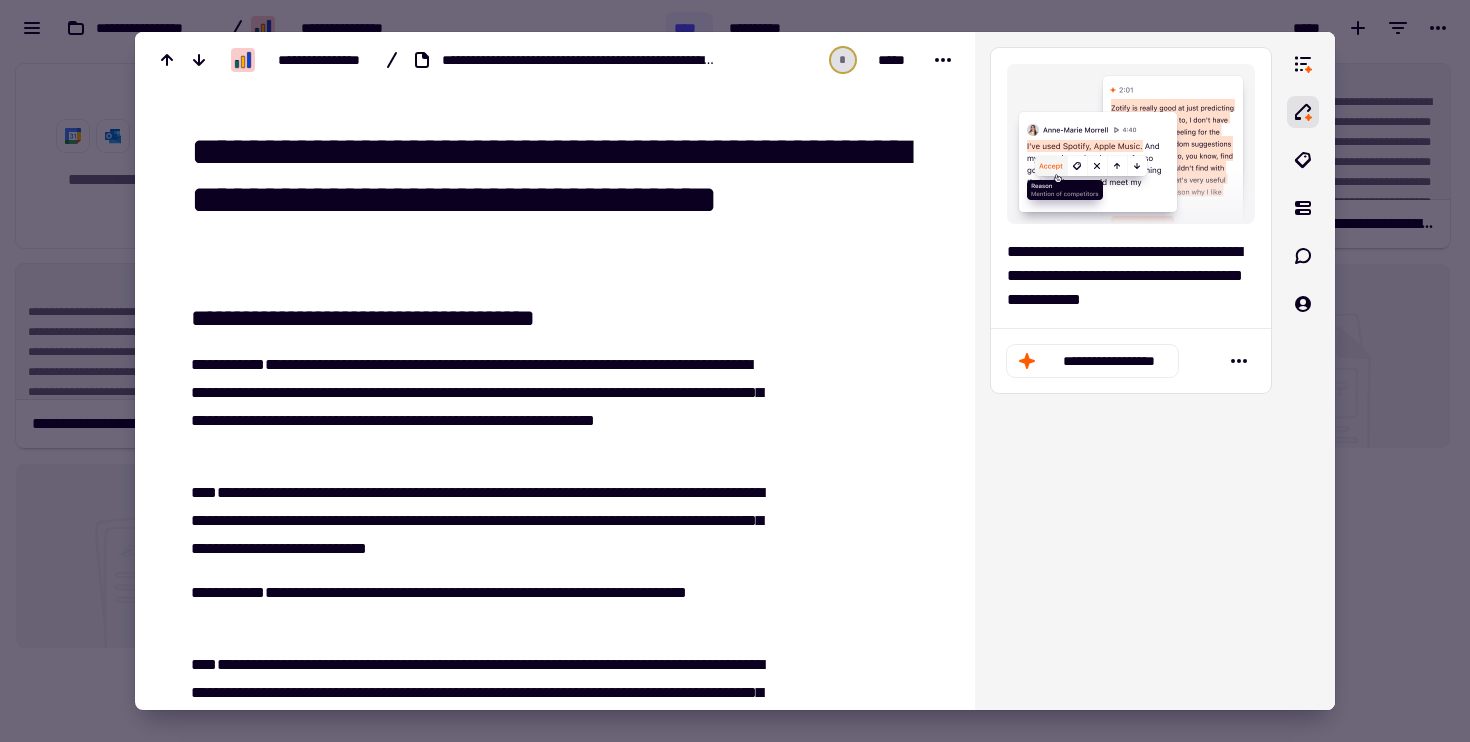 type on "**********" 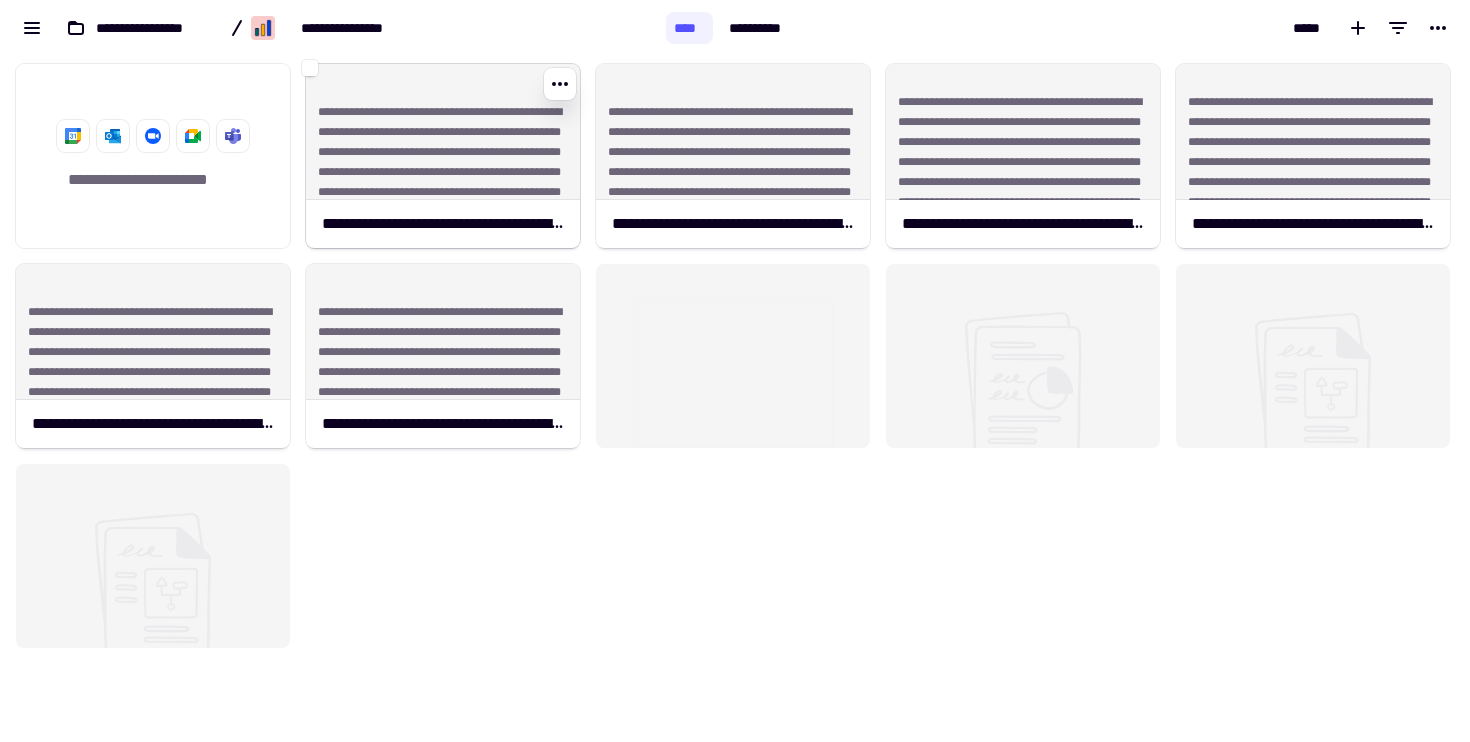 click on "**********" 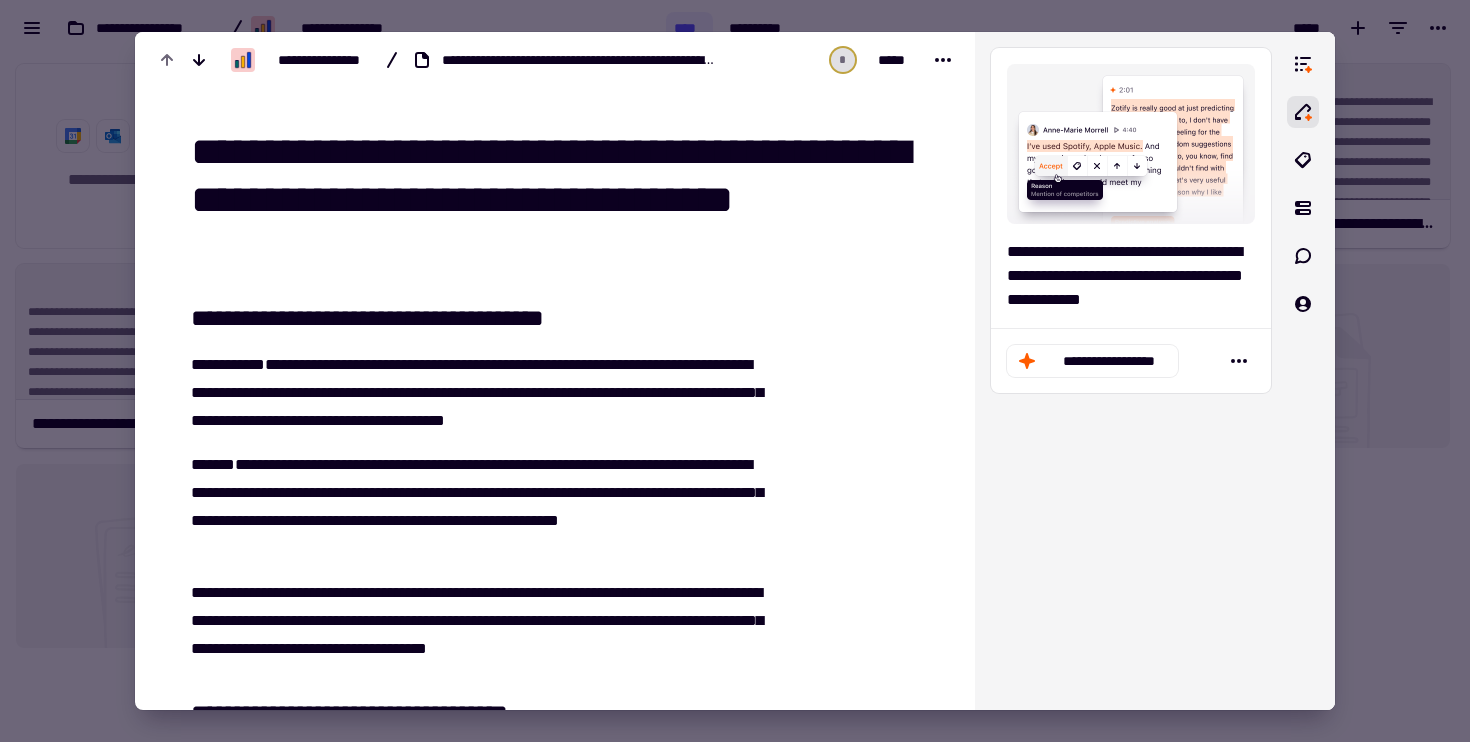 click on "**********" at bounding box center (480, 393) 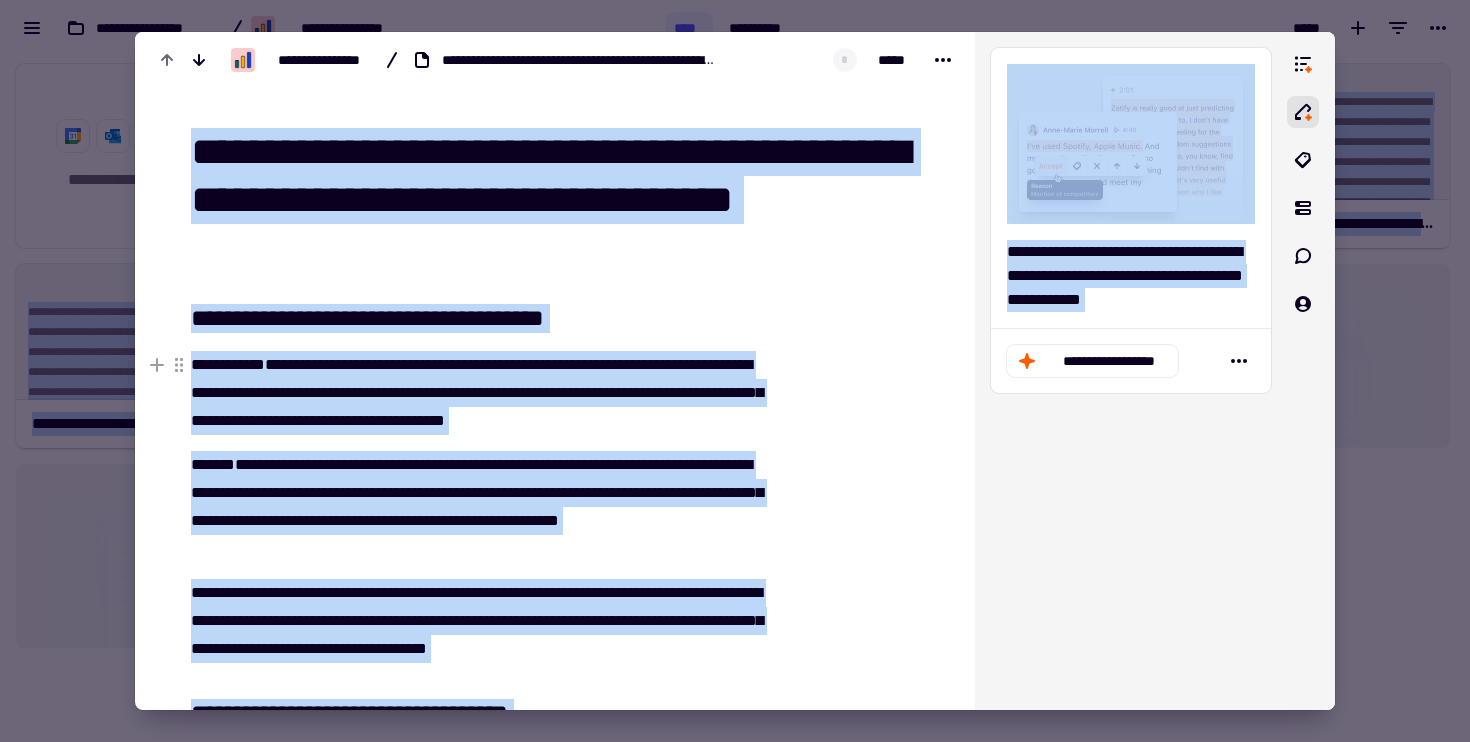 copy on "**********" 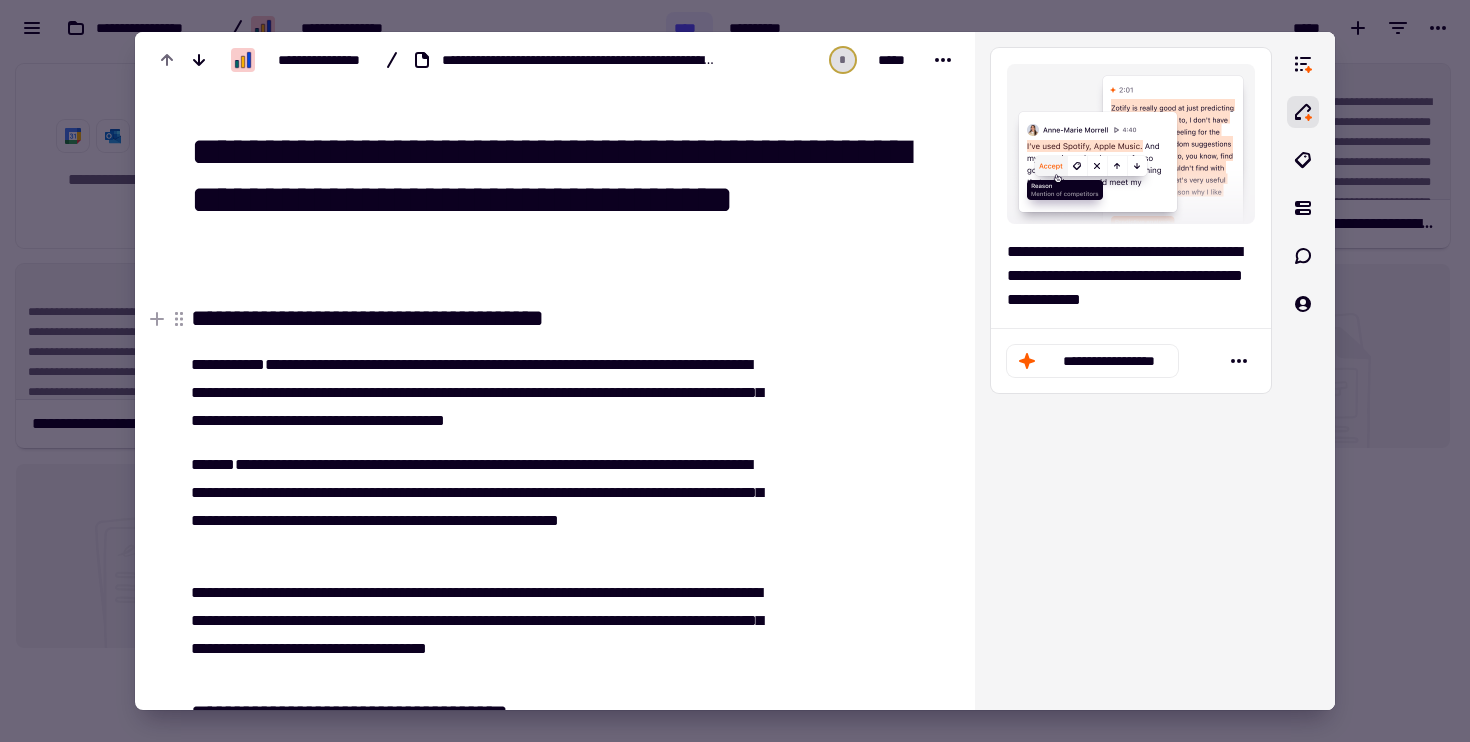 click on "**********" at bounding box center (480, 318) 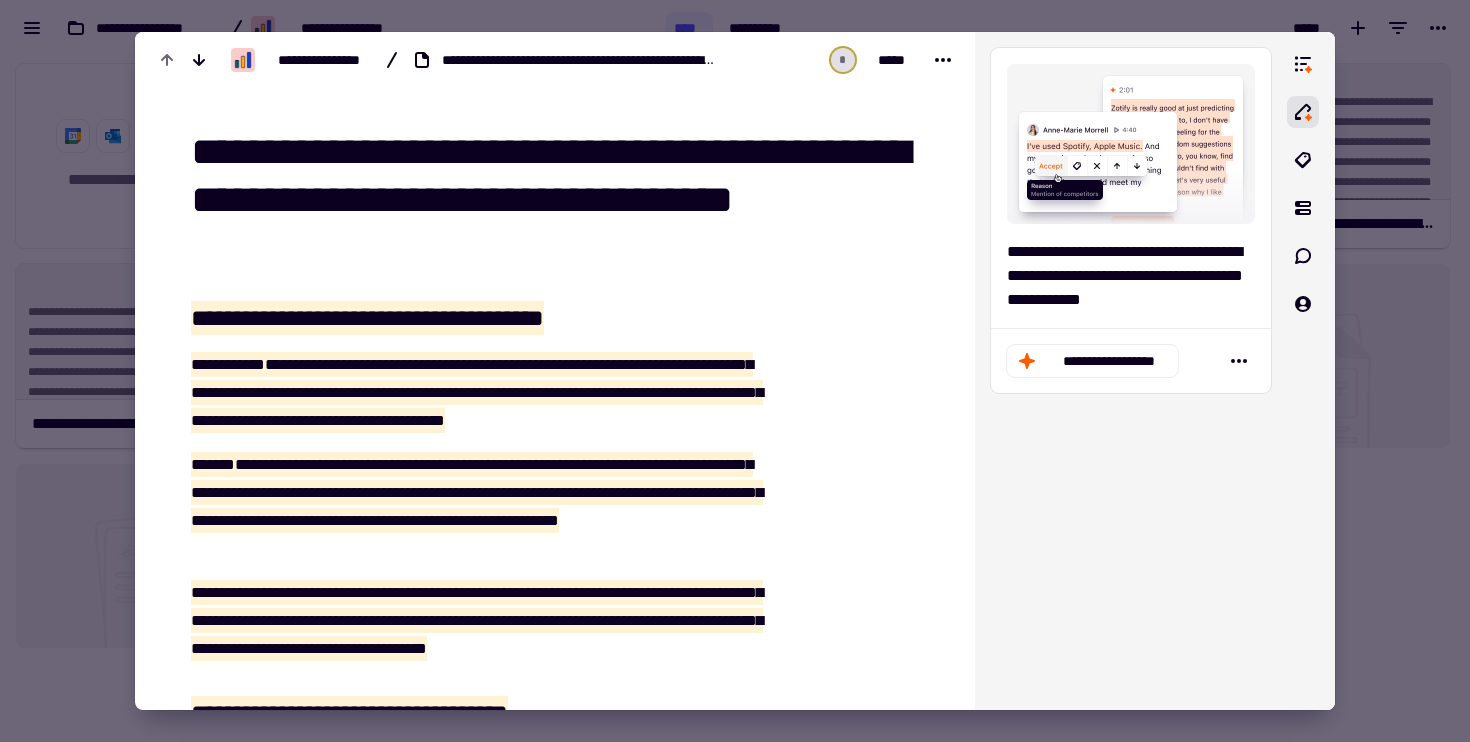 click on "**********" at bounding box center [566, 200] 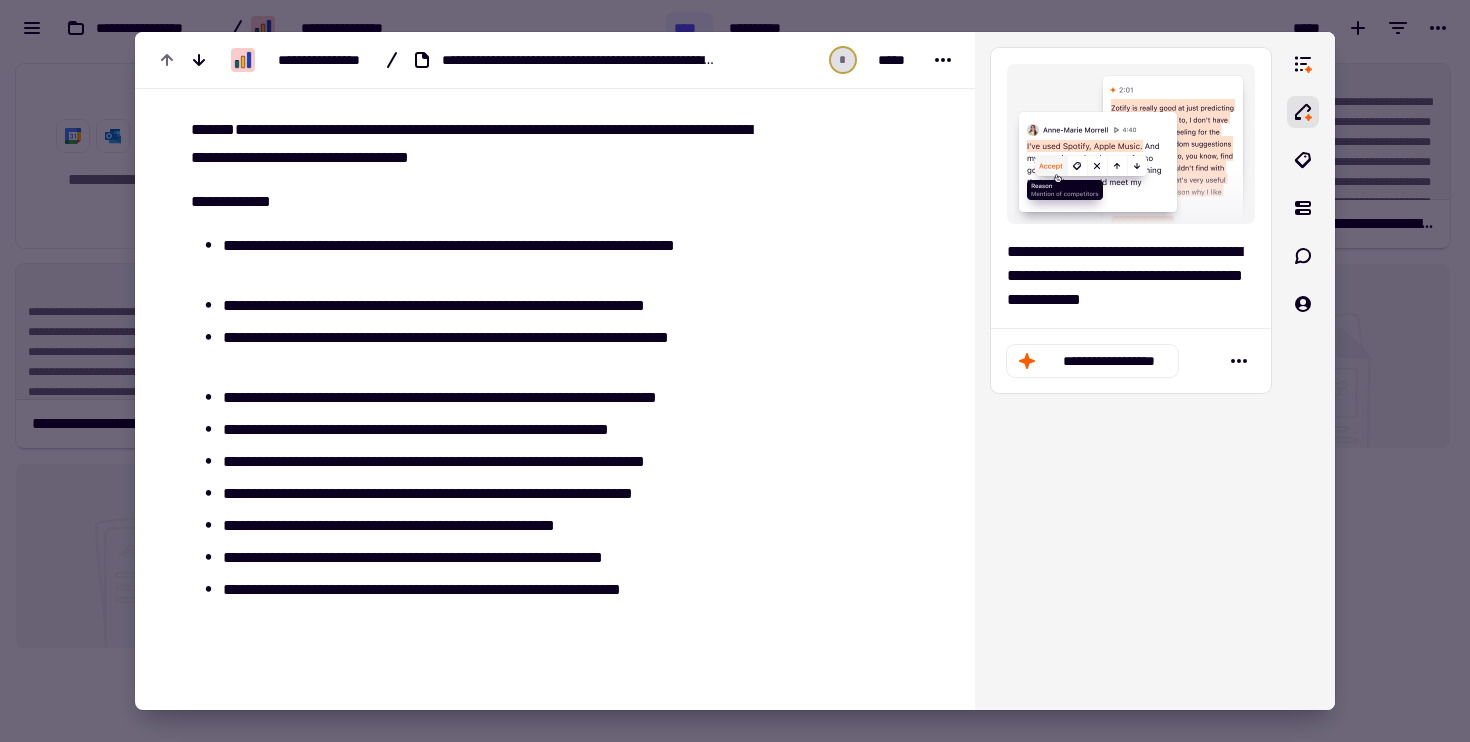 scroll, scrollTop: 5384, scrollLeft: 0, axis: vertical 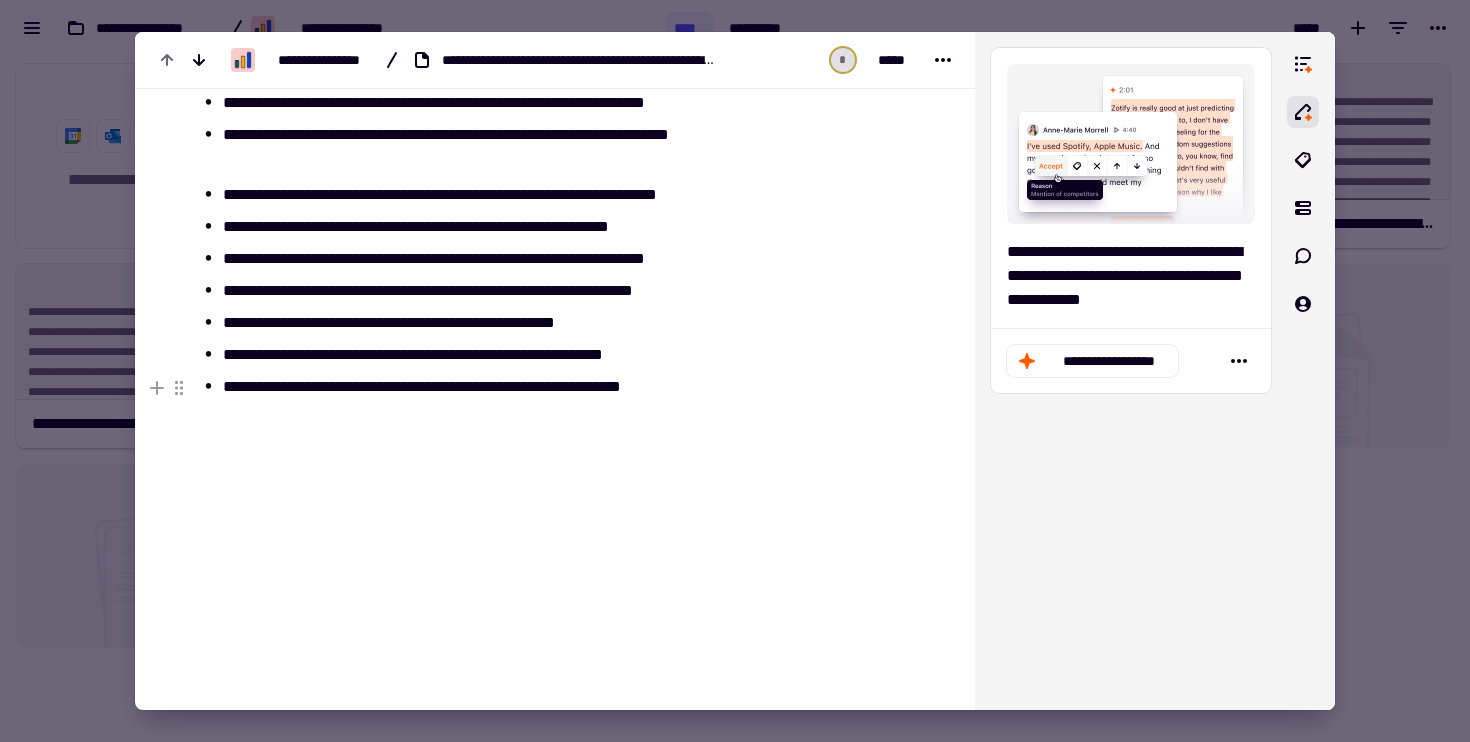 drag, startPoint x: 195, startPoint y: 145, endPoint x: 704, endPoint y: 386, distance: 563.1714 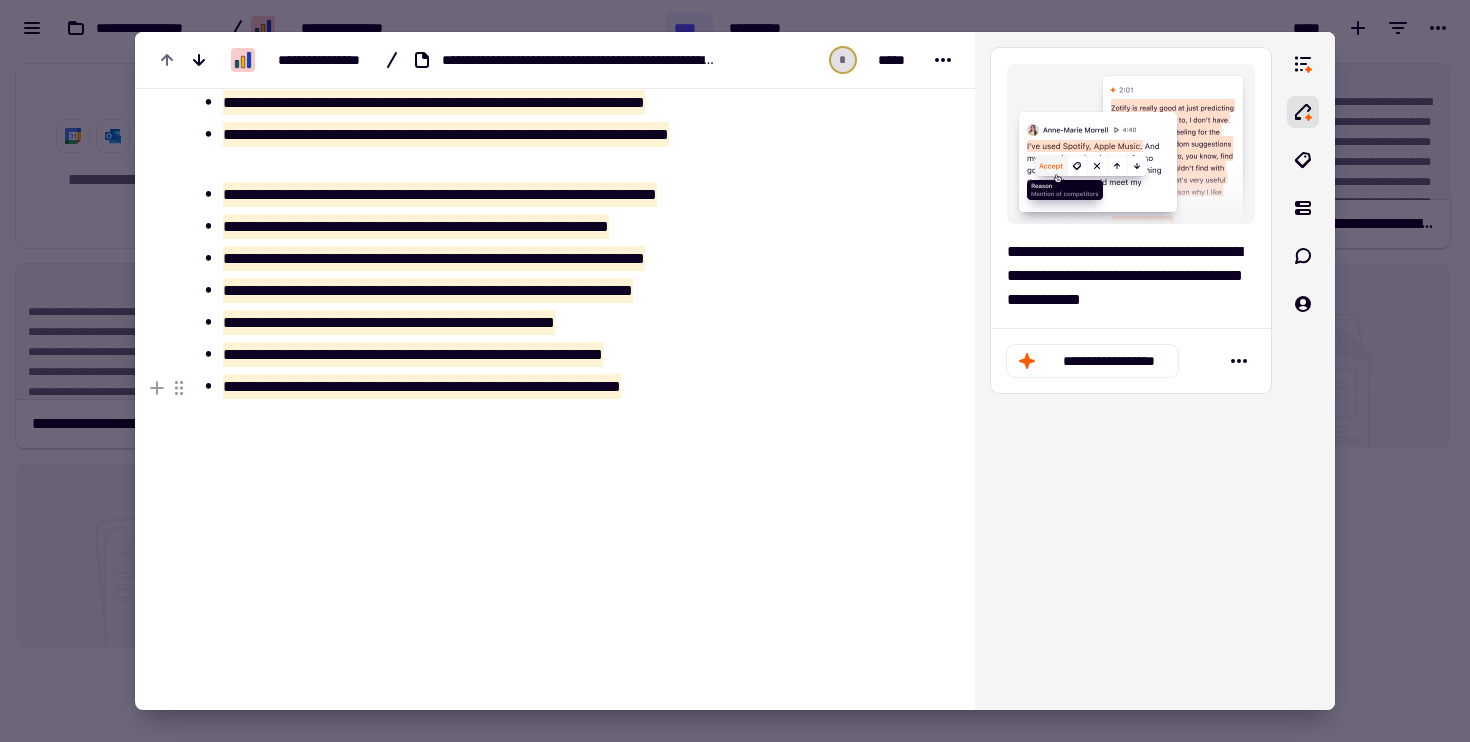 copy on "**********" 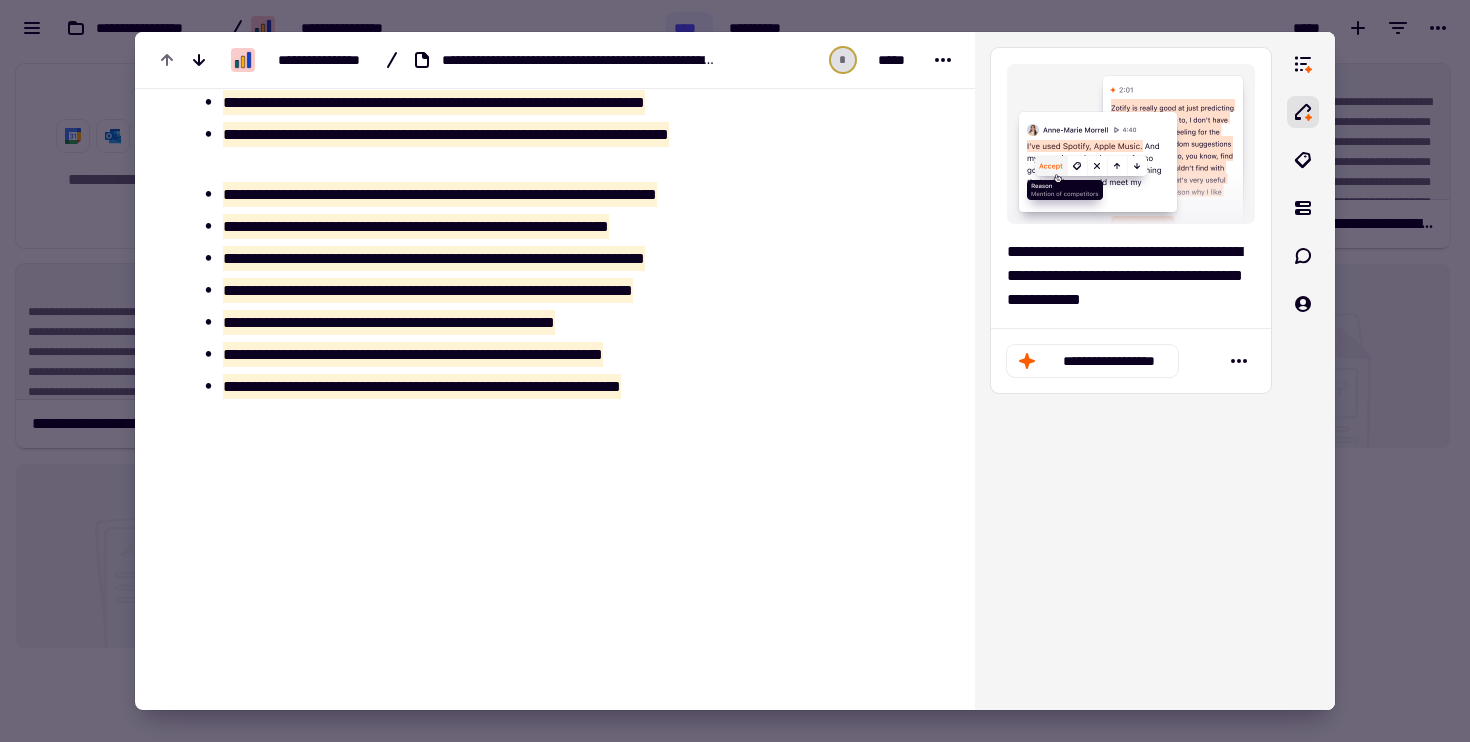 click at bounding box center [735, 371] 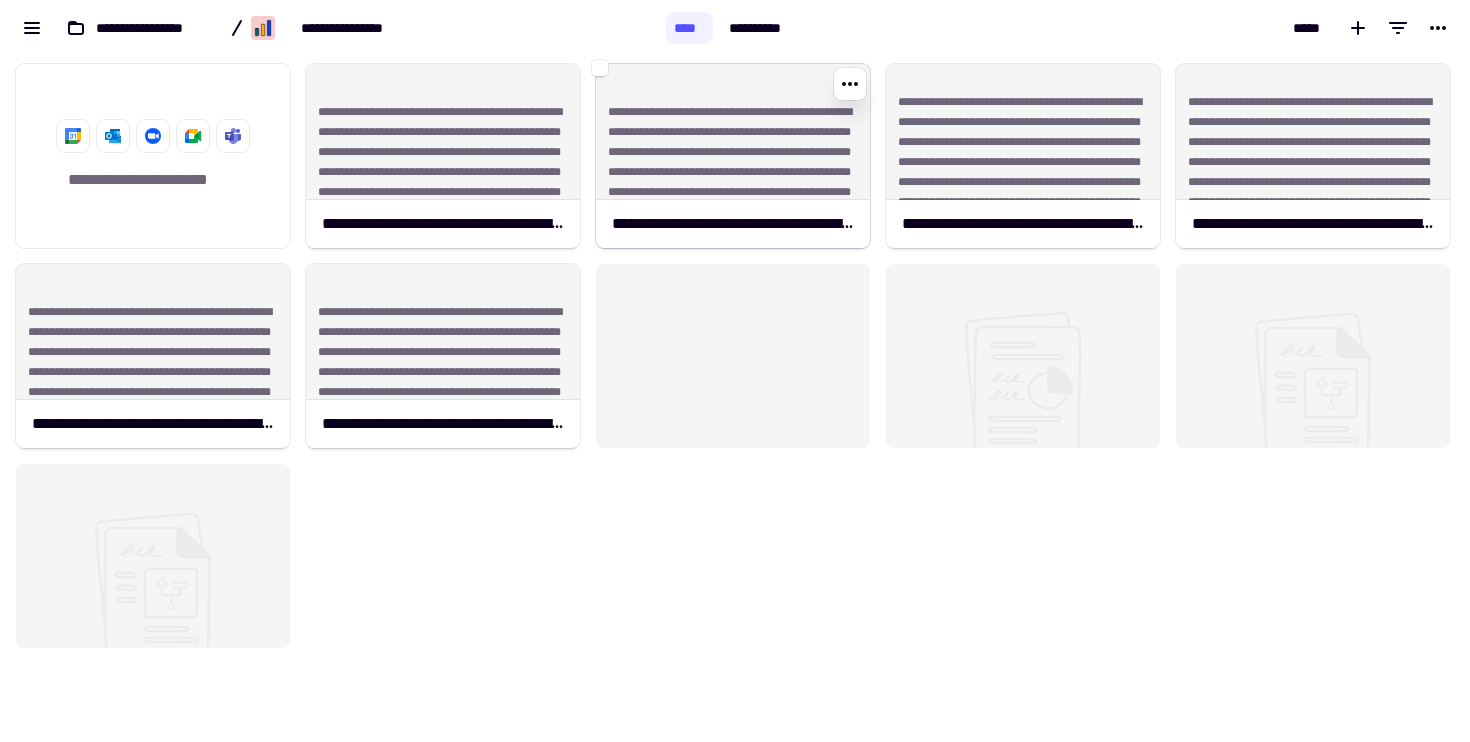 click on "**********" 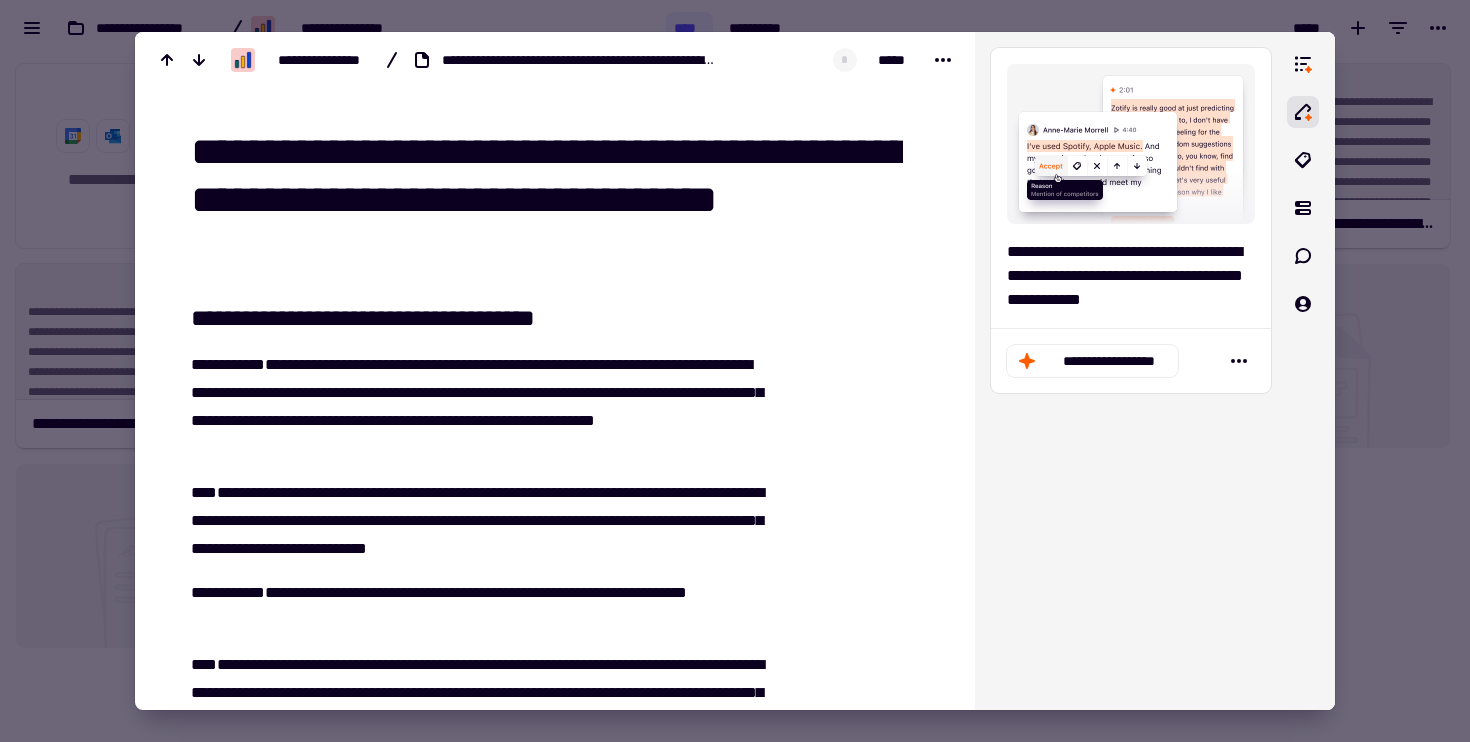 click on "**********" at bounding box center [480, 318] 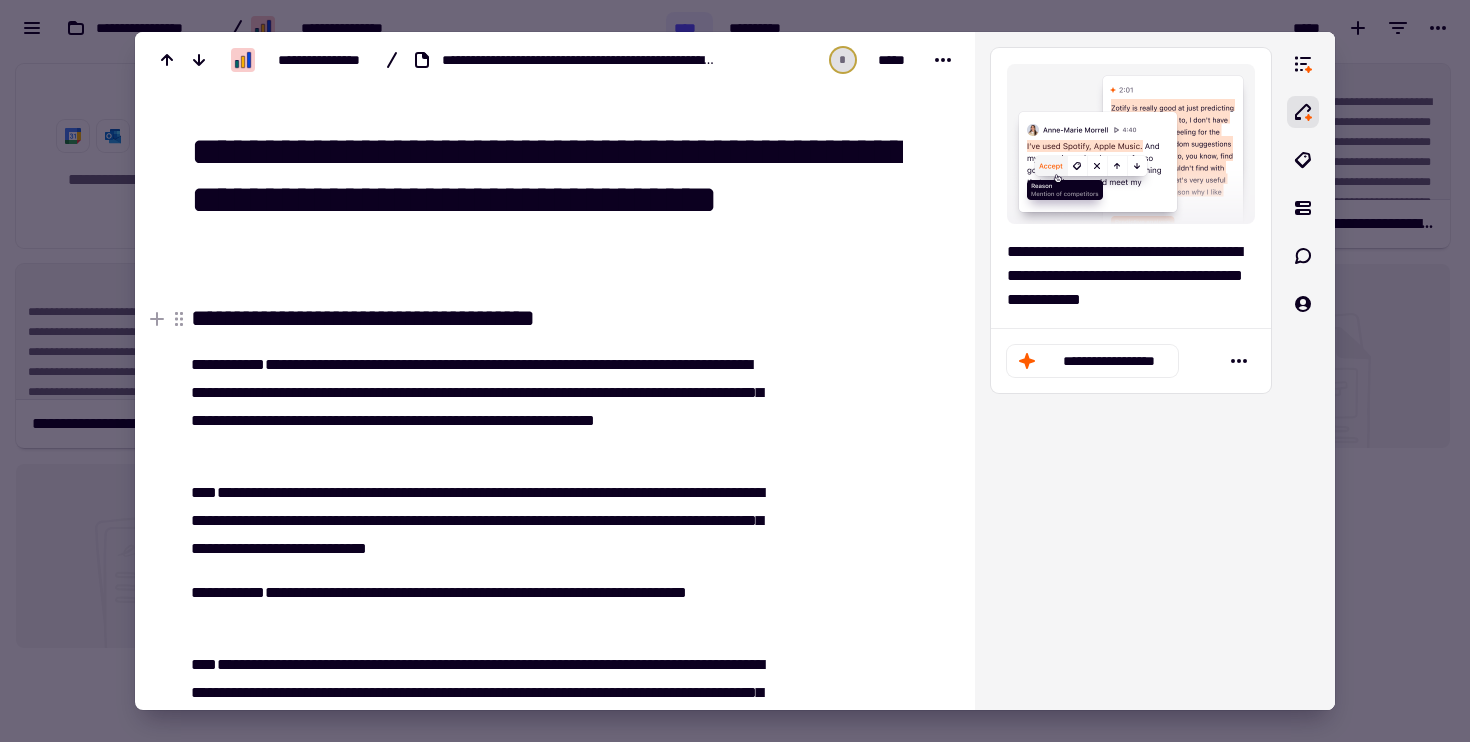 click on "**********" at bounding box center [547, 200] 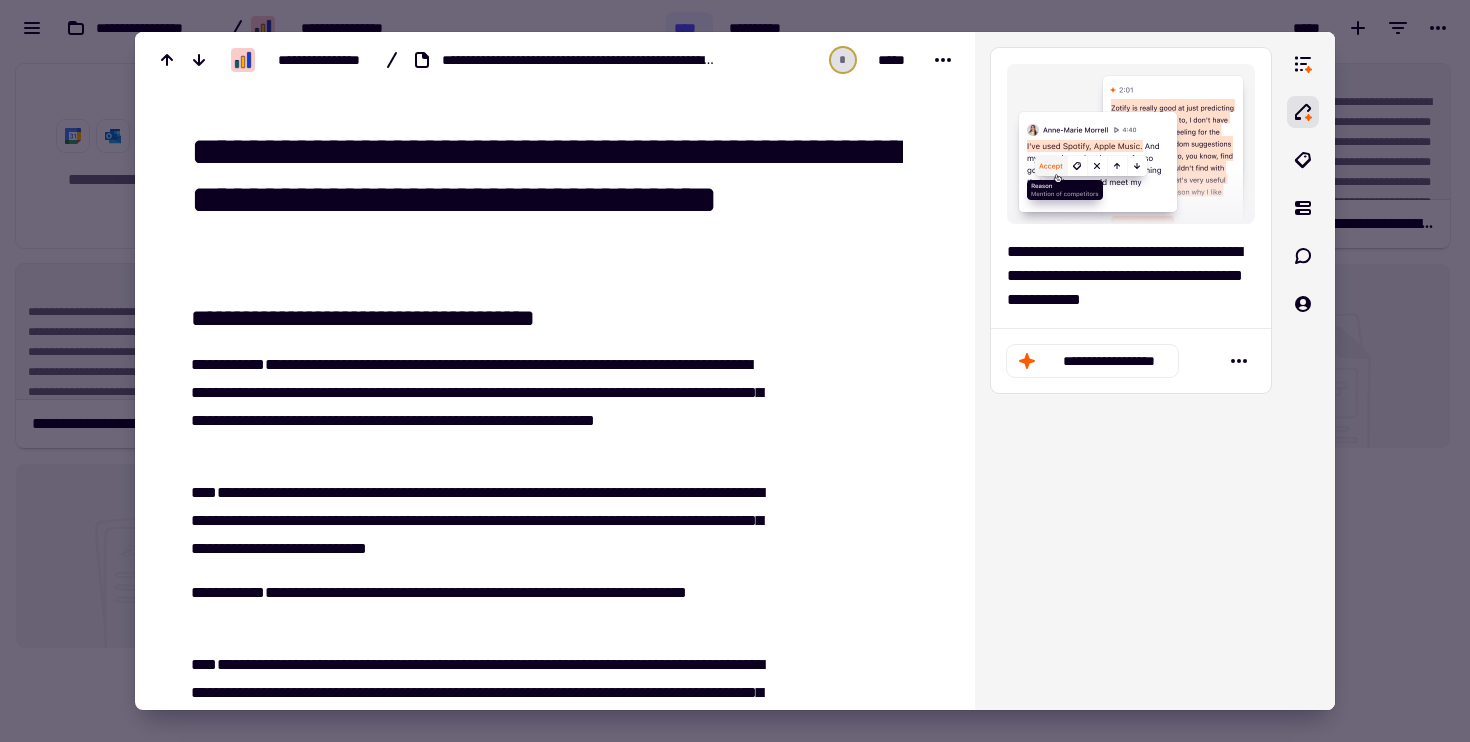 click on "**********" at bounding box center (468, 4098) 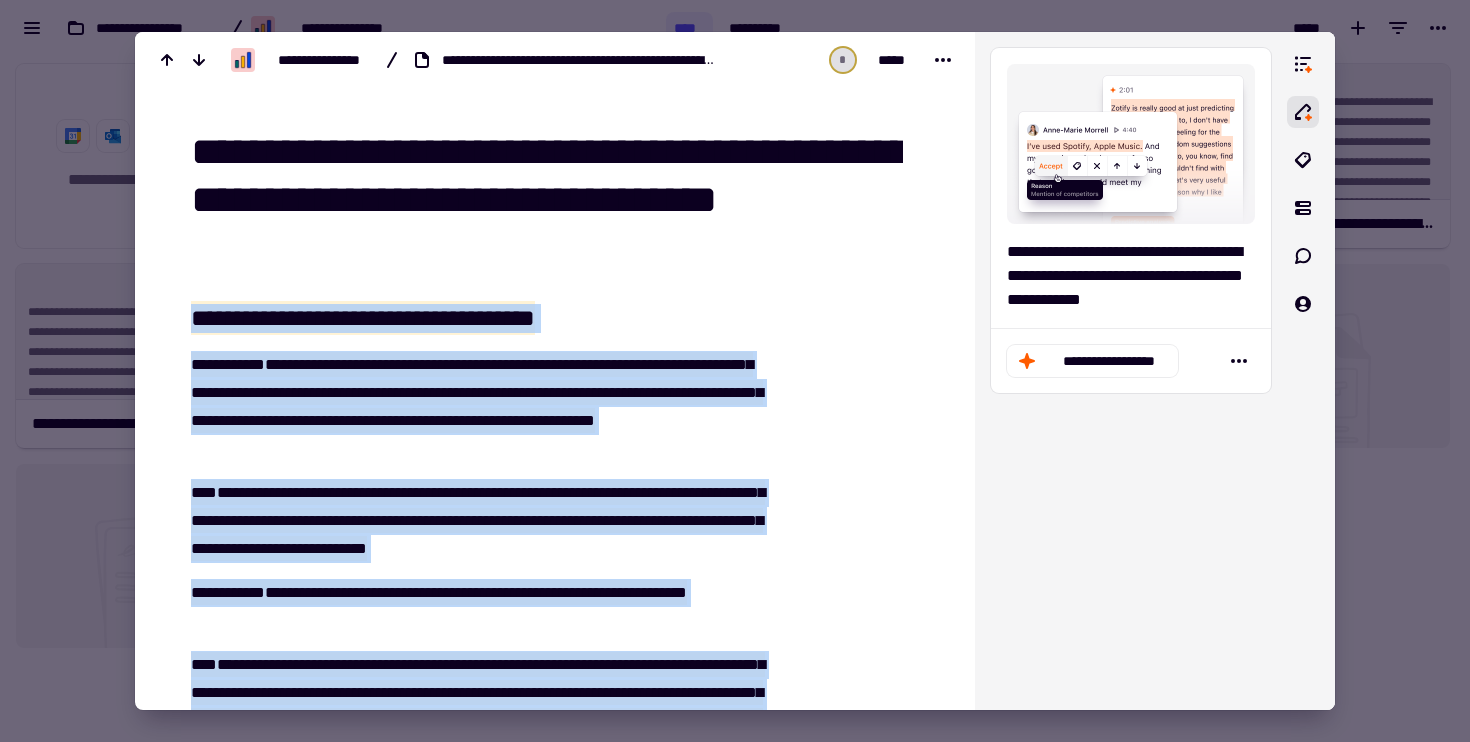 copy on "**********" 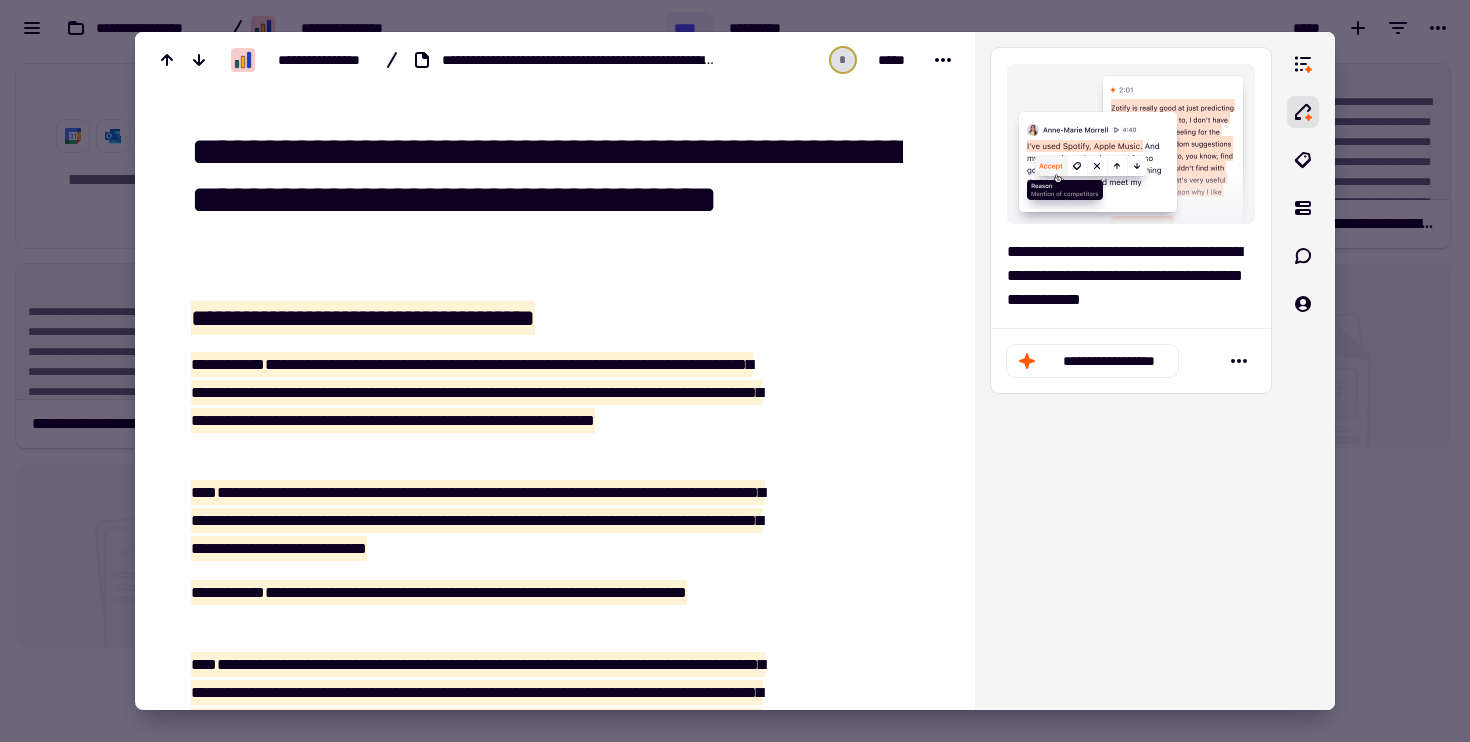 click at bounding box center [735, 371] 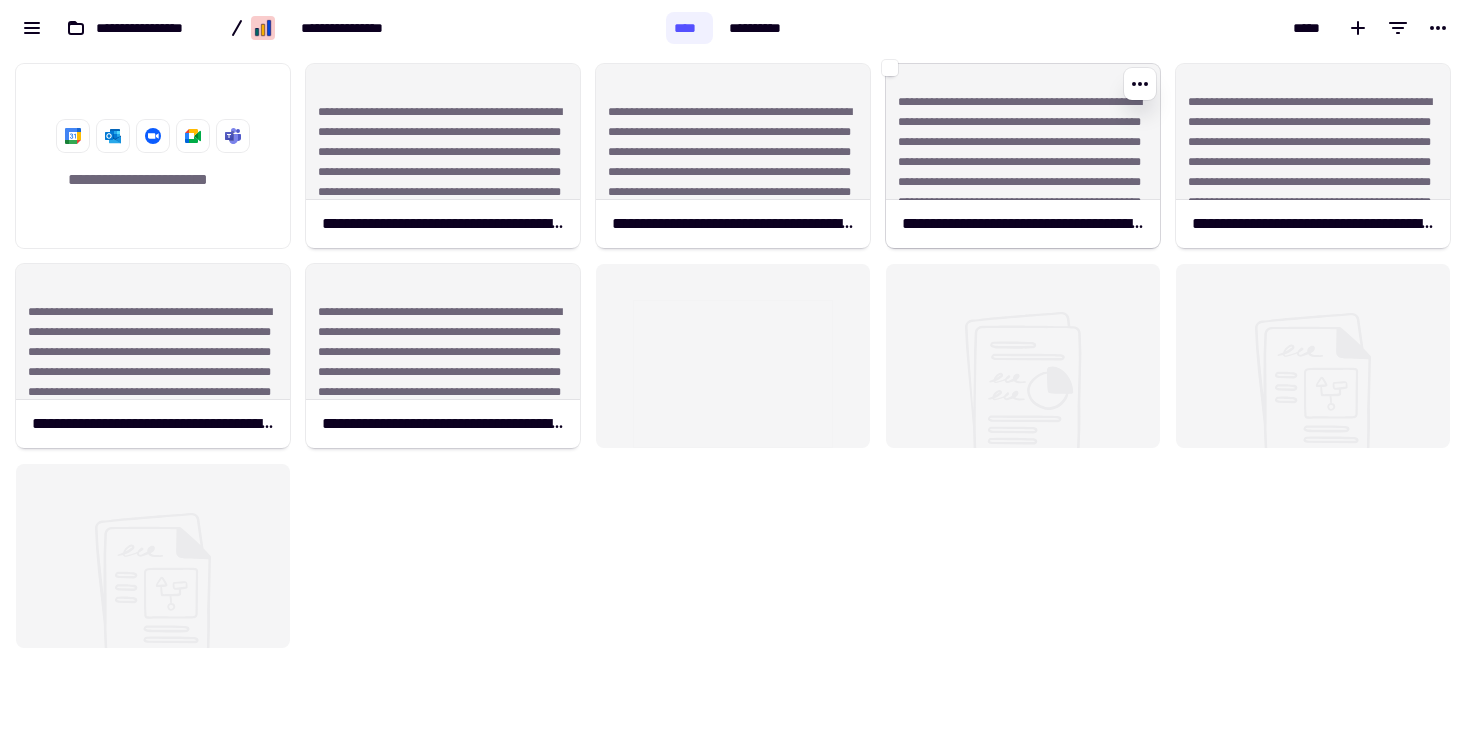 click on "**********" 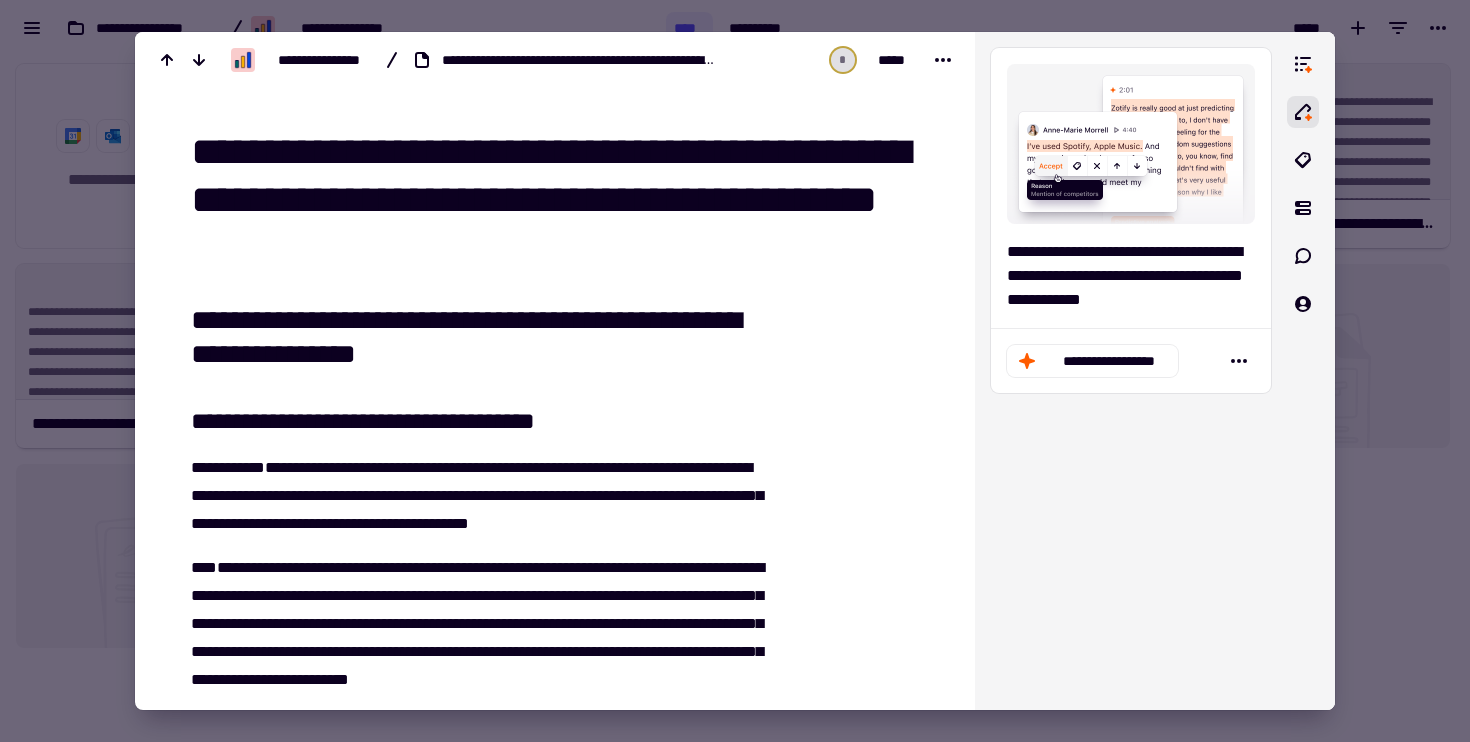 click on "**********" at bounding box center [468, 4367] 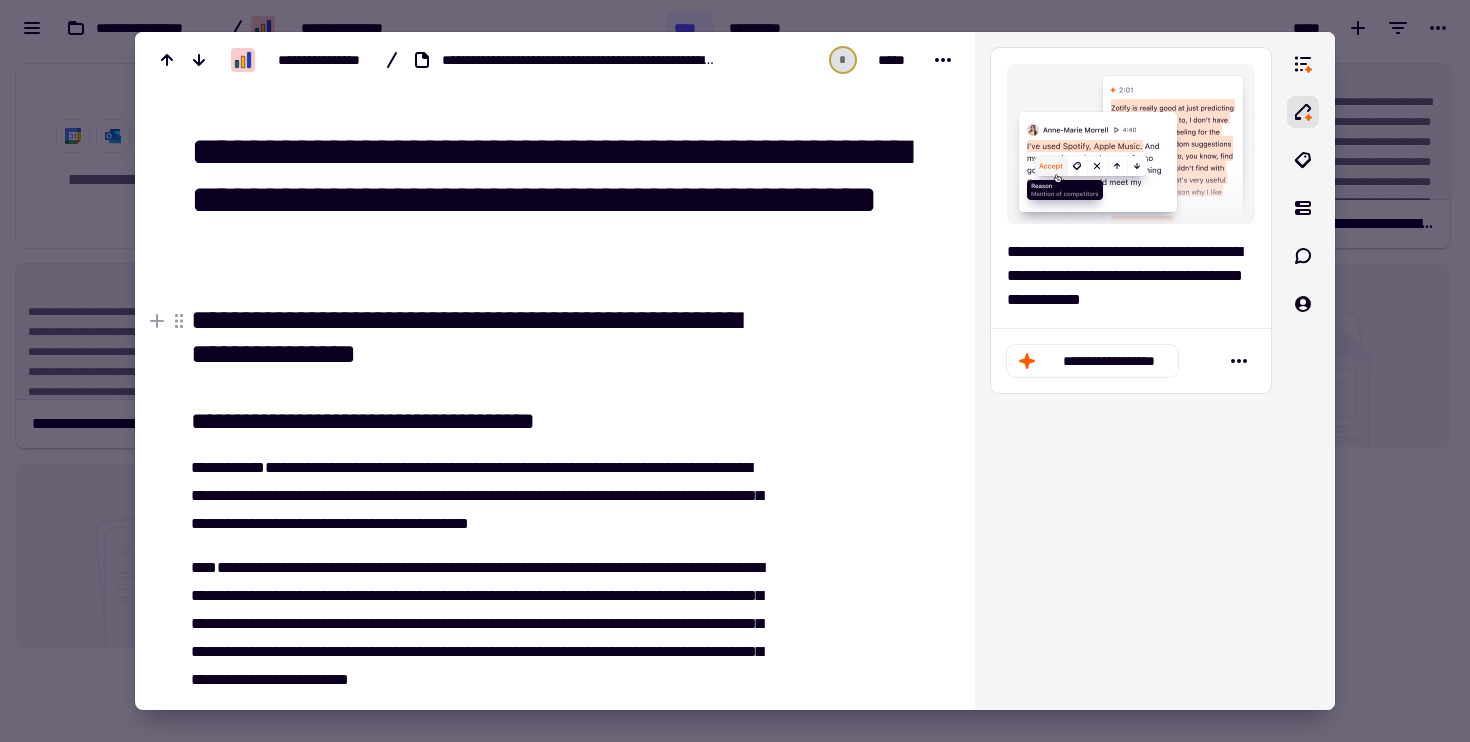 click on "**********" at bounding box center [480, 337] 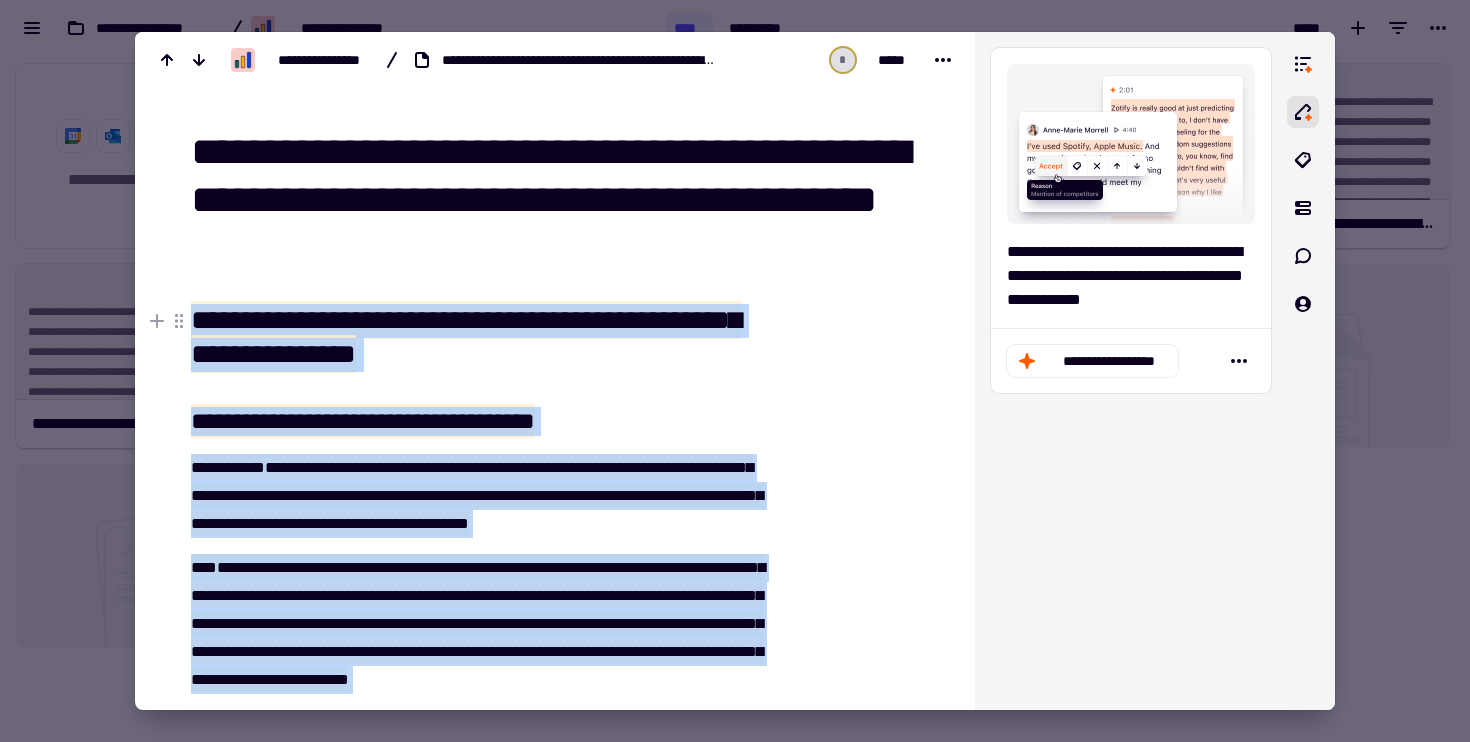 copy on "**********" 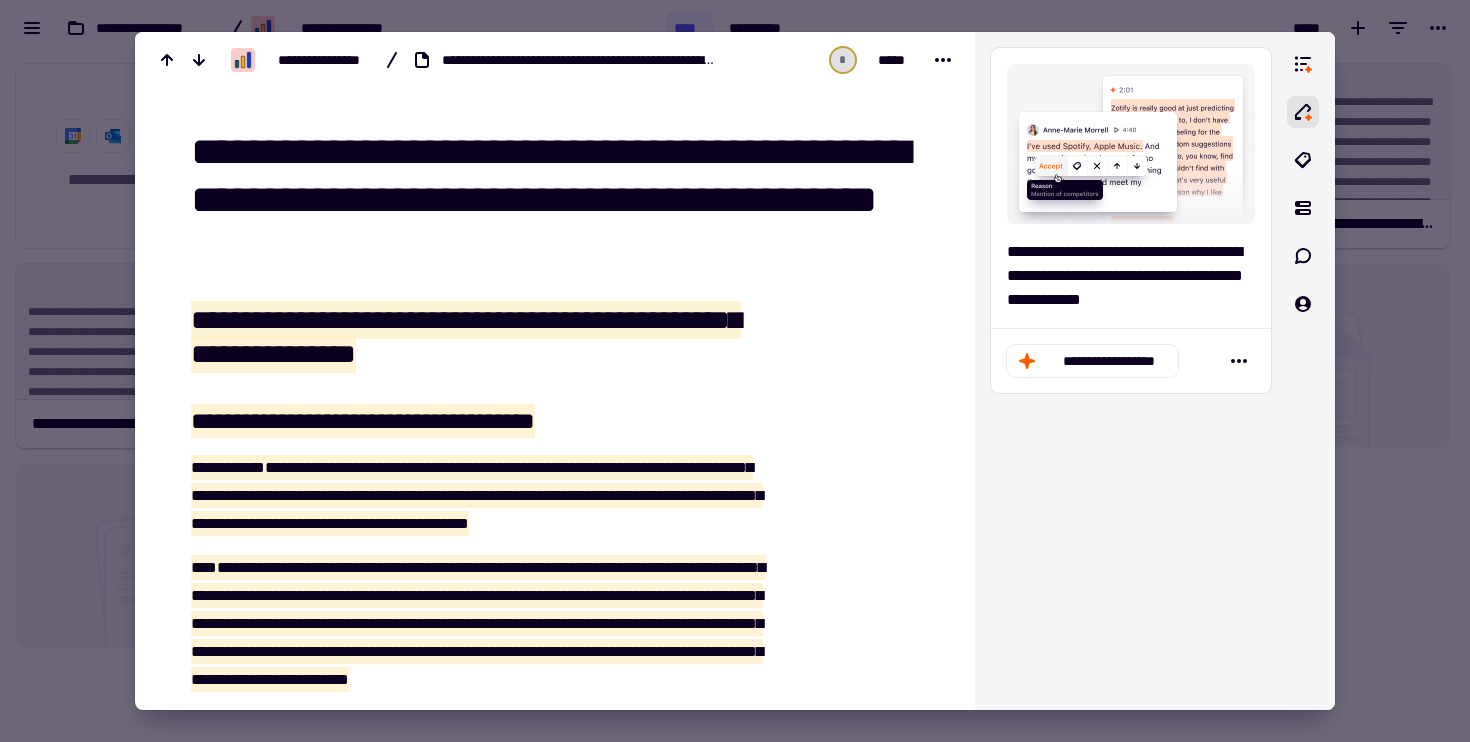 click at bounding box center (735, 371) 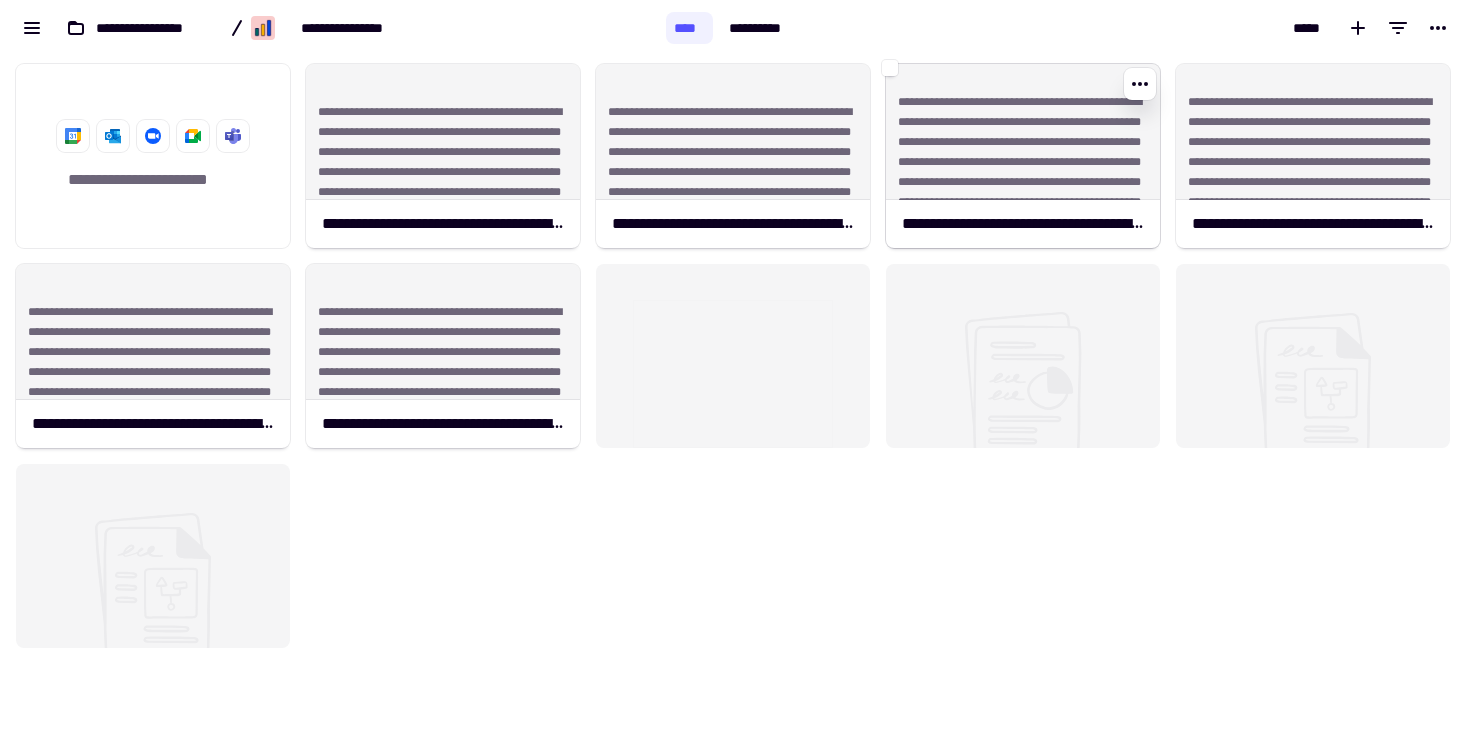 click on "**********" 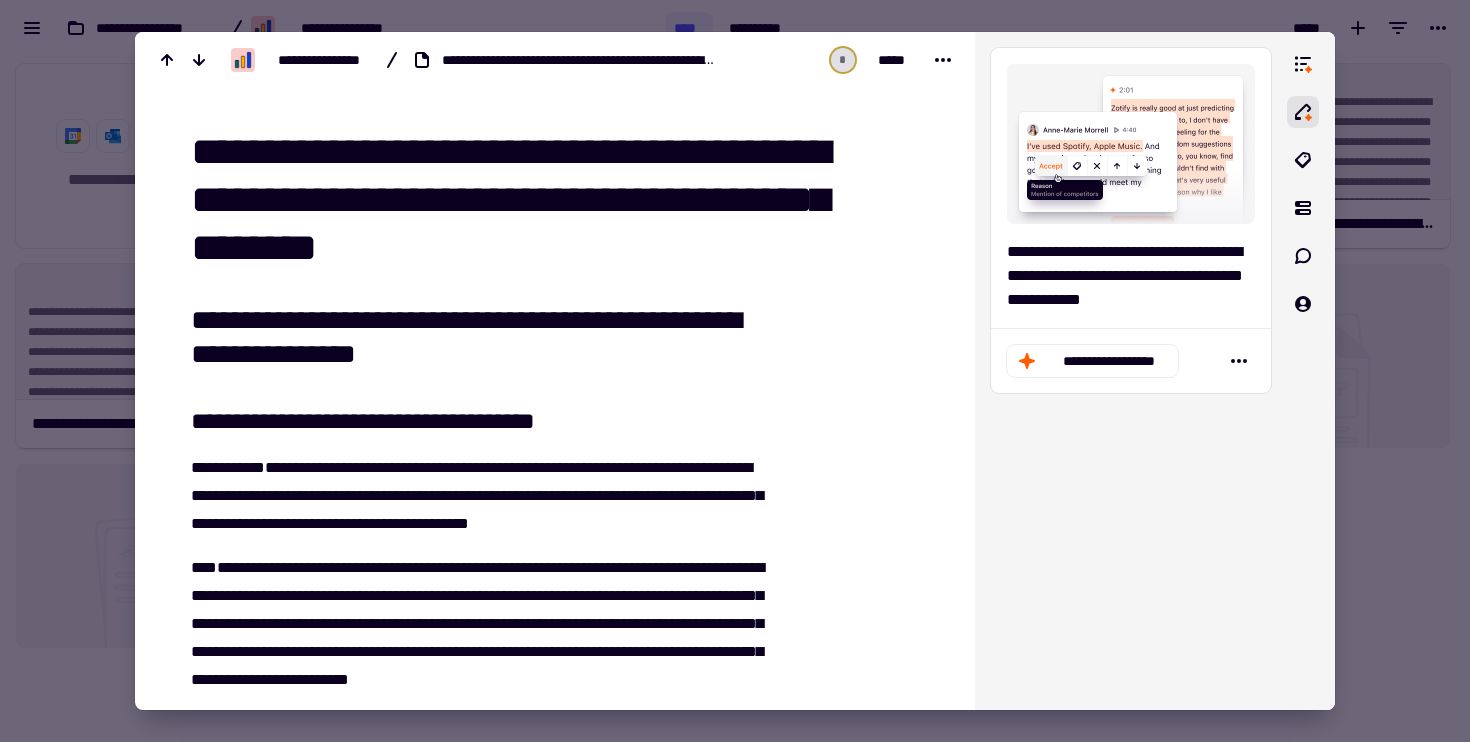 click at bounding box center (735, 371) 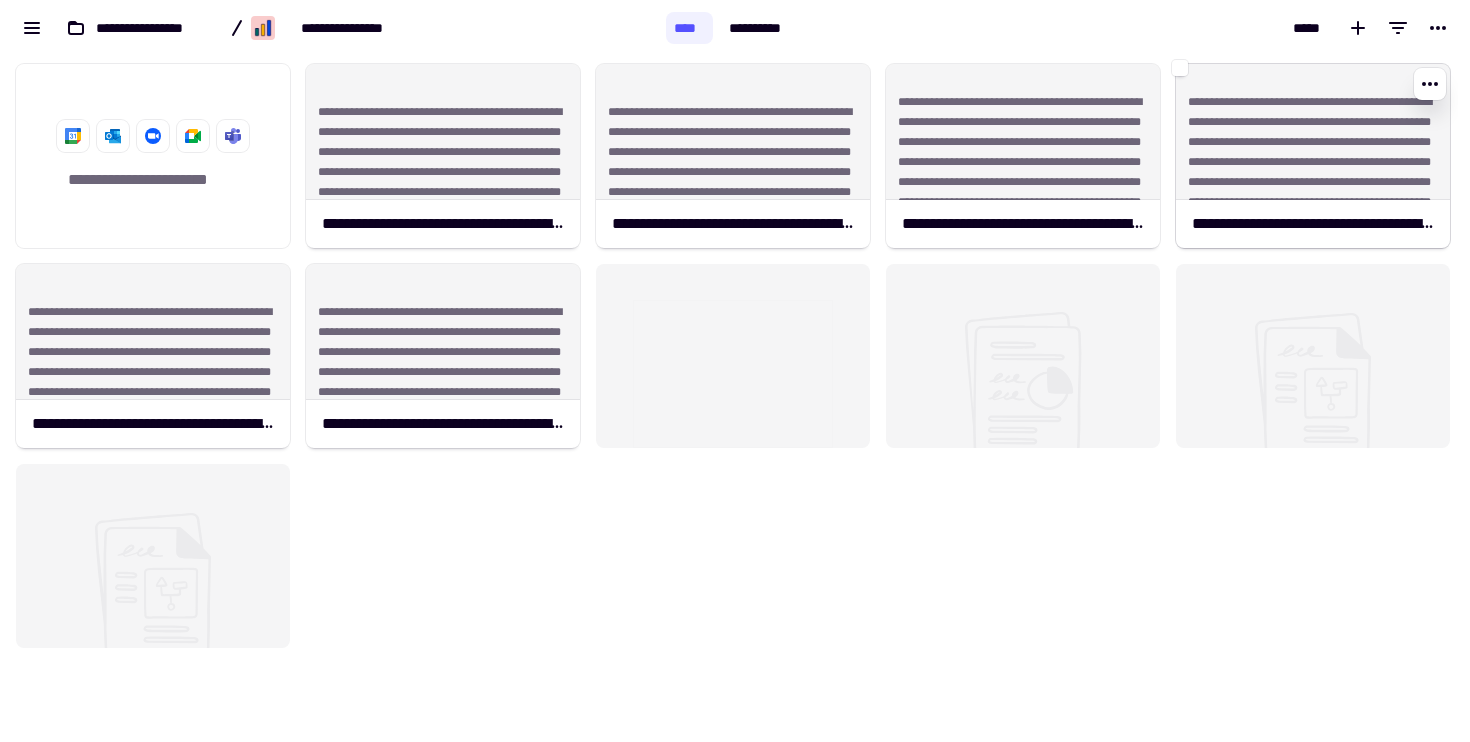 click on "**********" 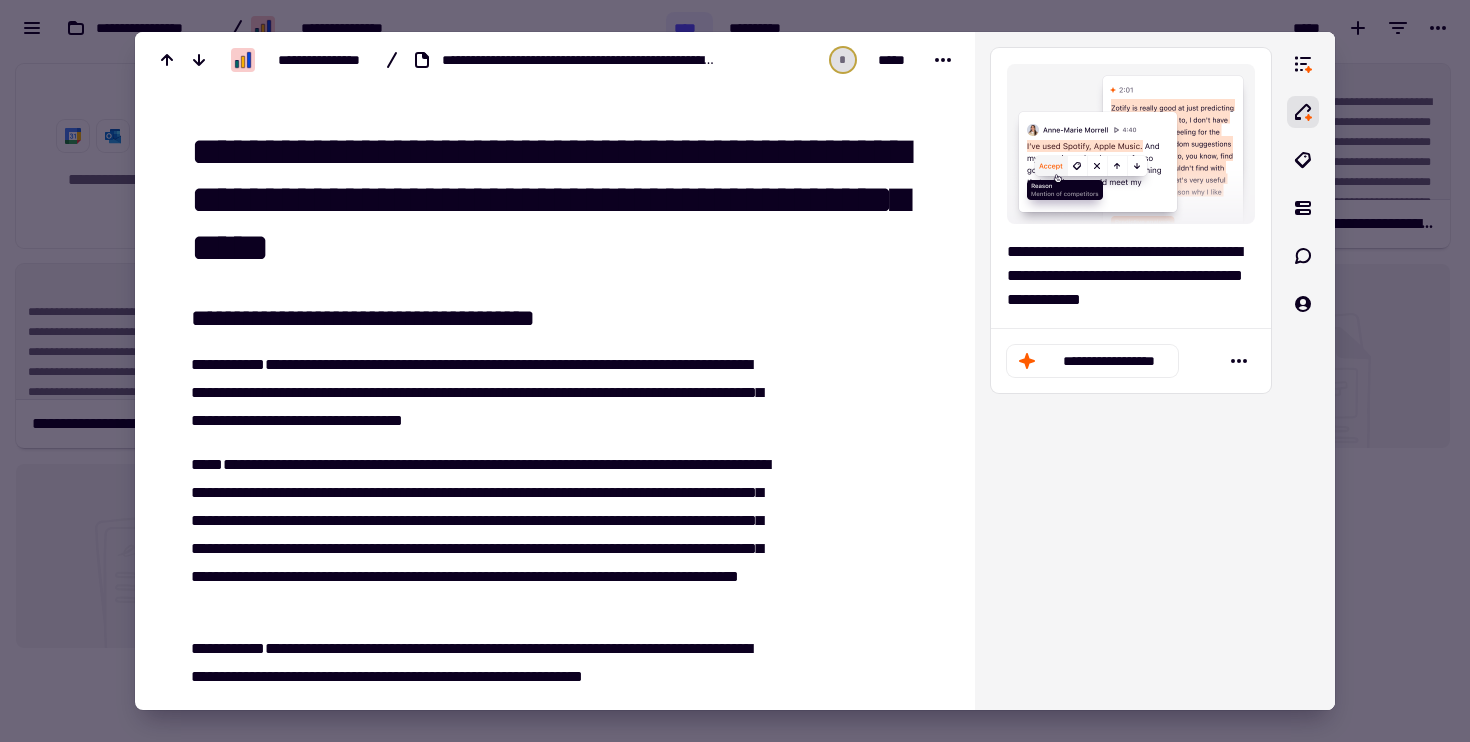 click on "**********" at bounding box center (480, 393) 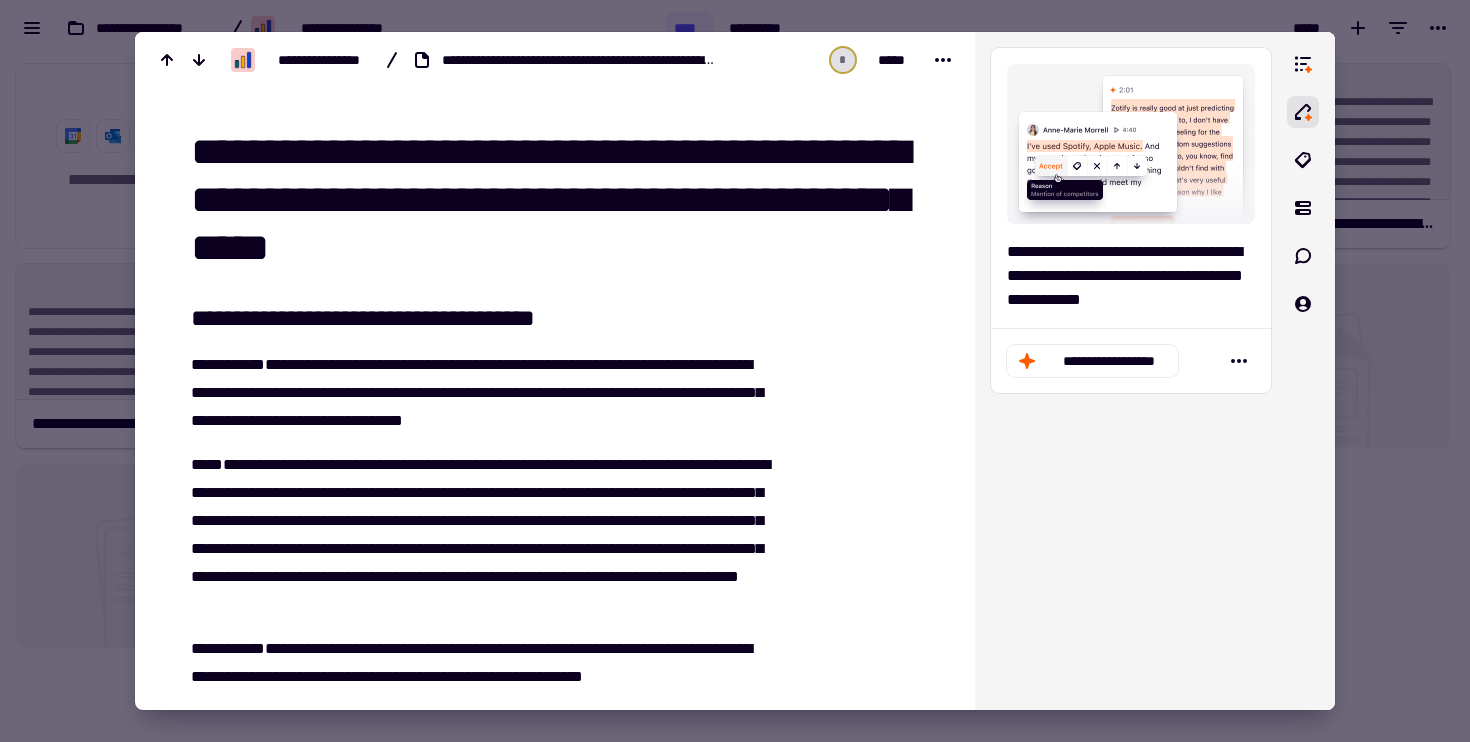 click on "**********" at bounding box center (480, 393) 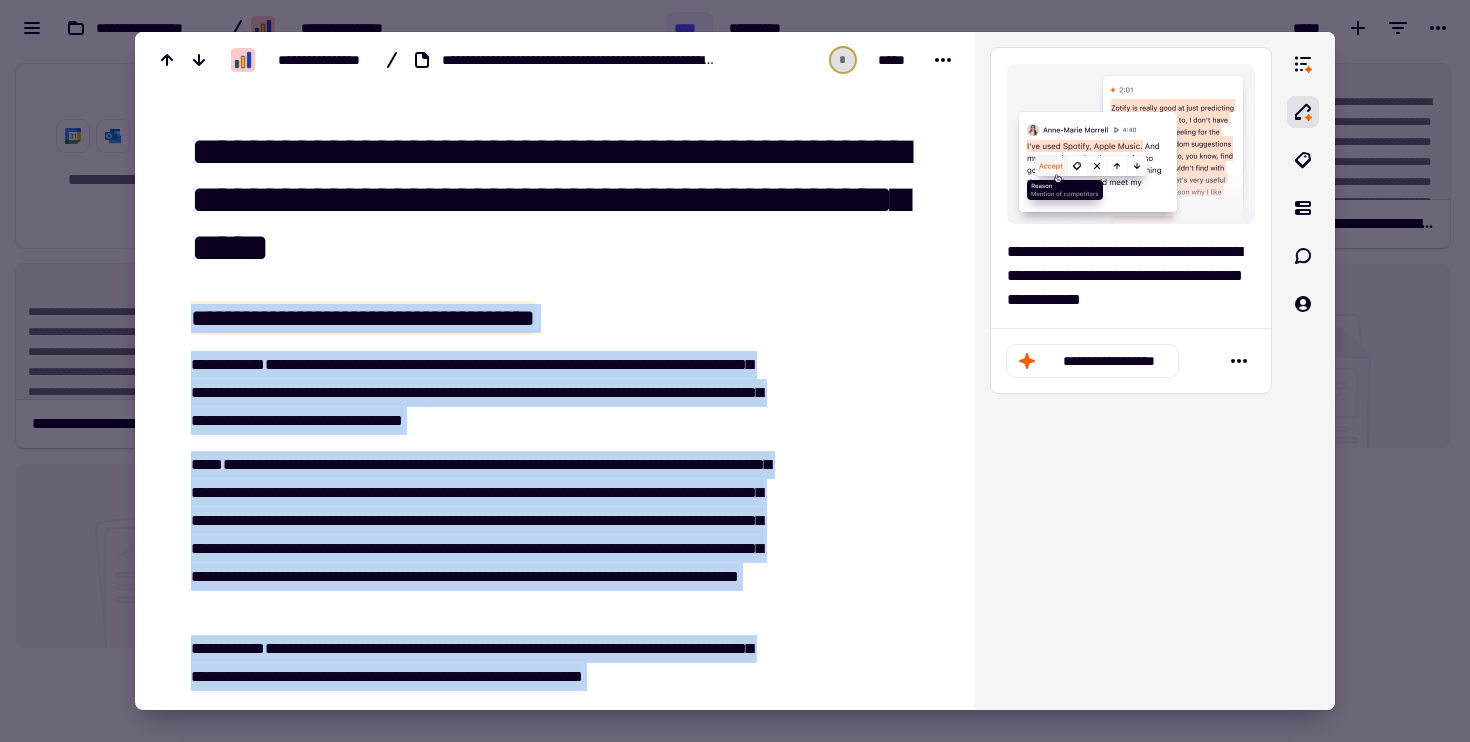 copy on "**********" 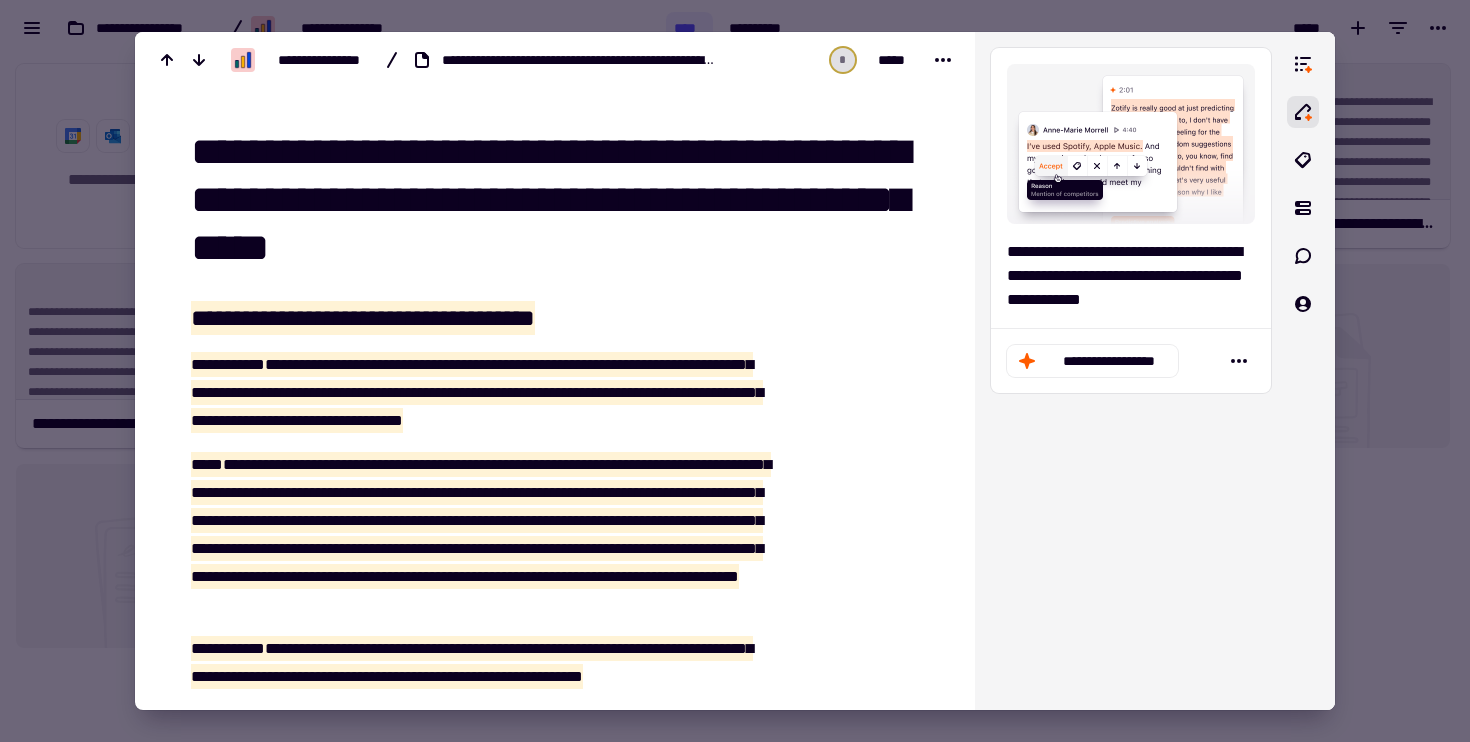 click at bounding box center [735, 371] 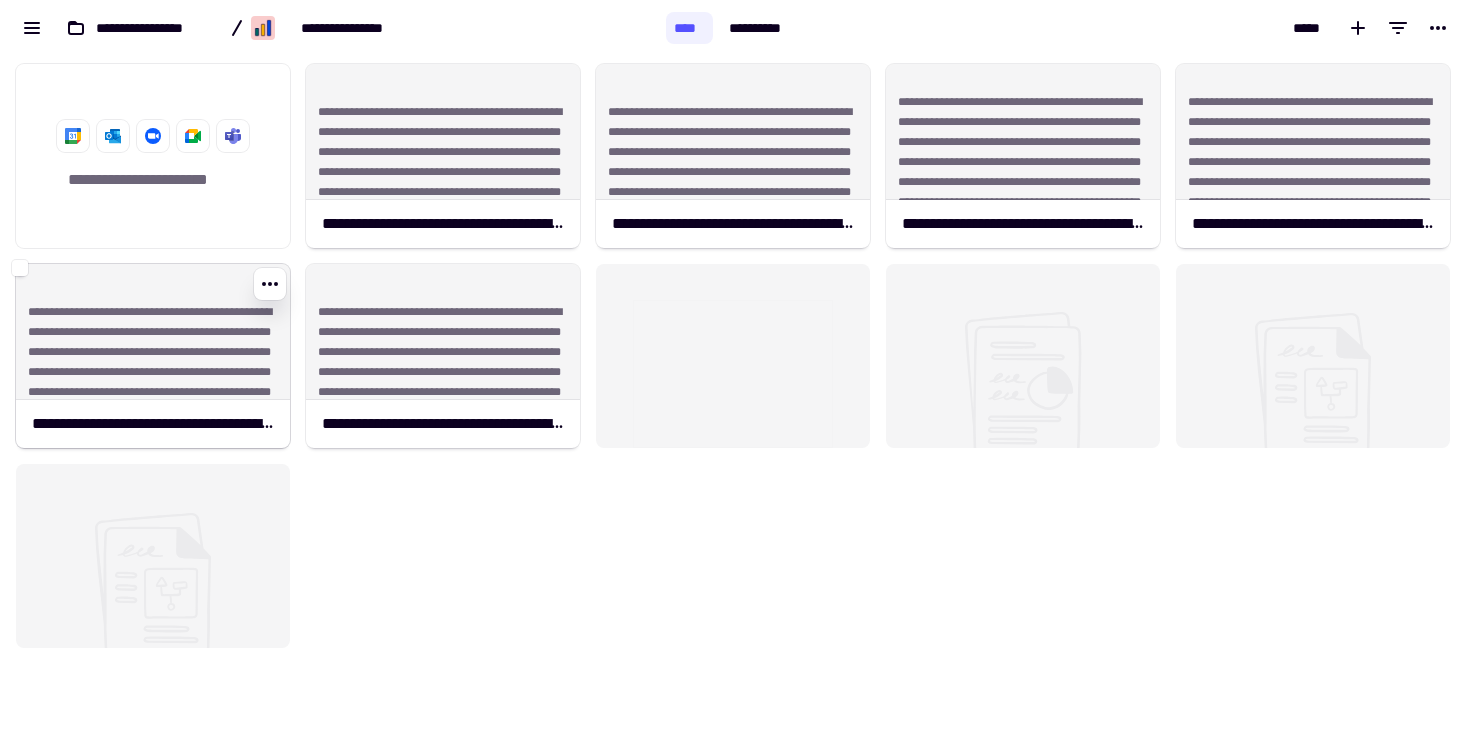 click on "**********" 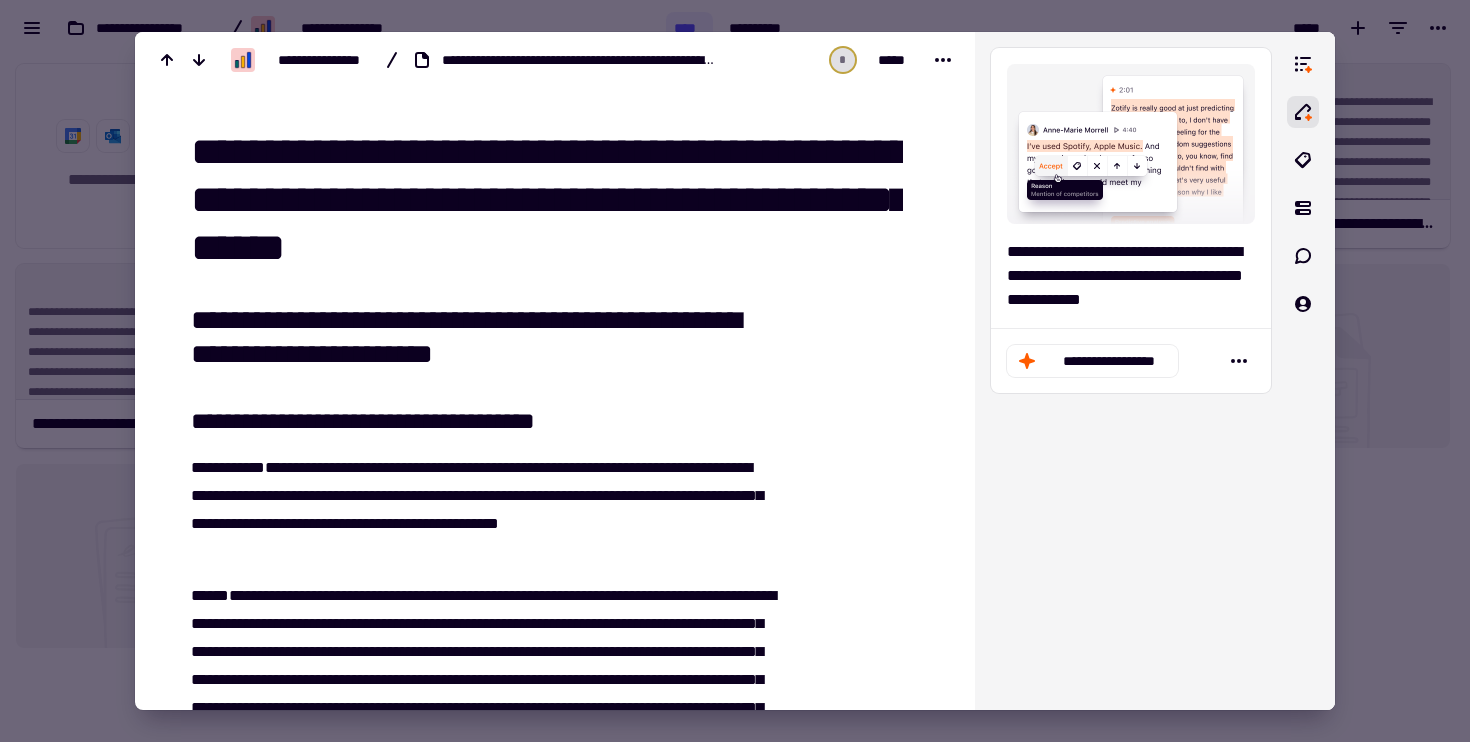 click on "**********" at bounding box center [480, 337] 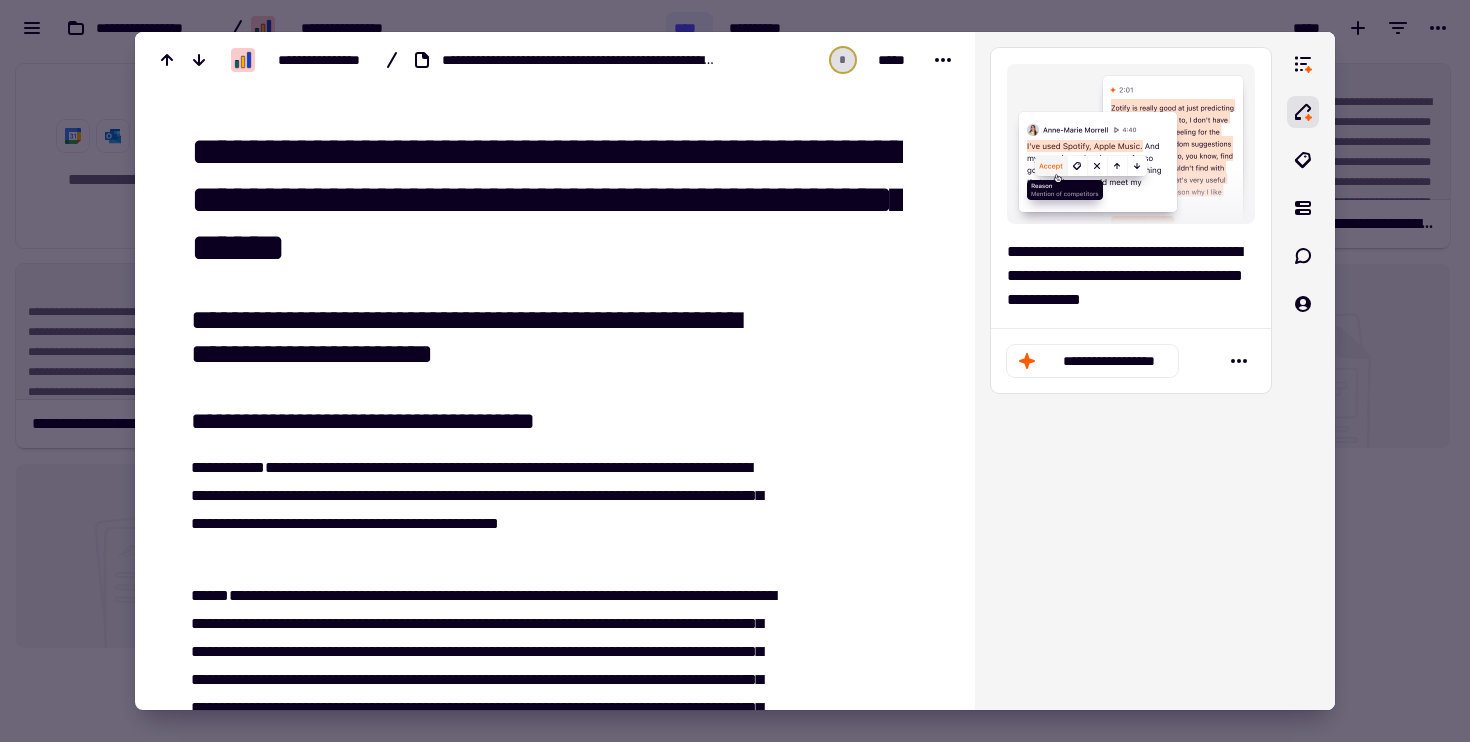 click on "**********" at bounding box center (480, 337) 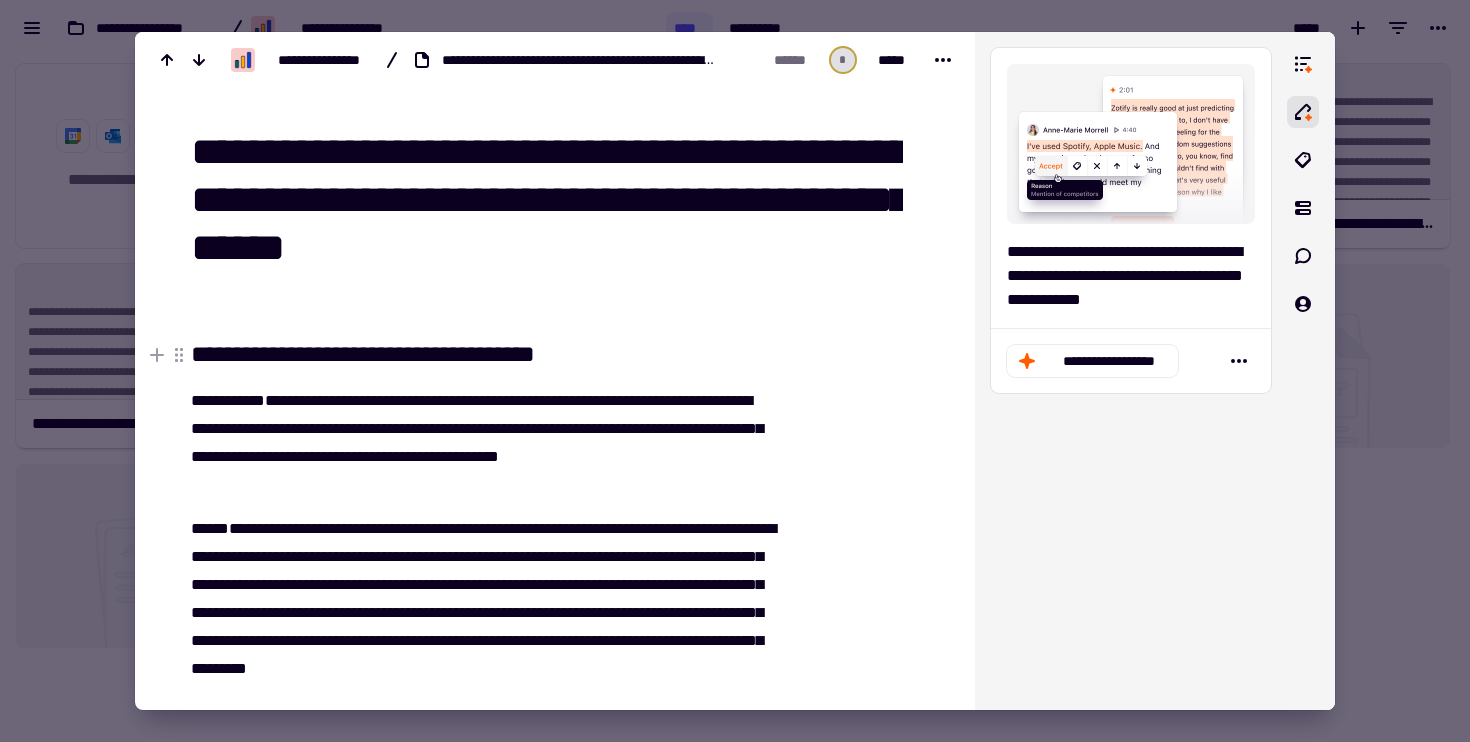click on "**********" at bounding box center [480, 354] 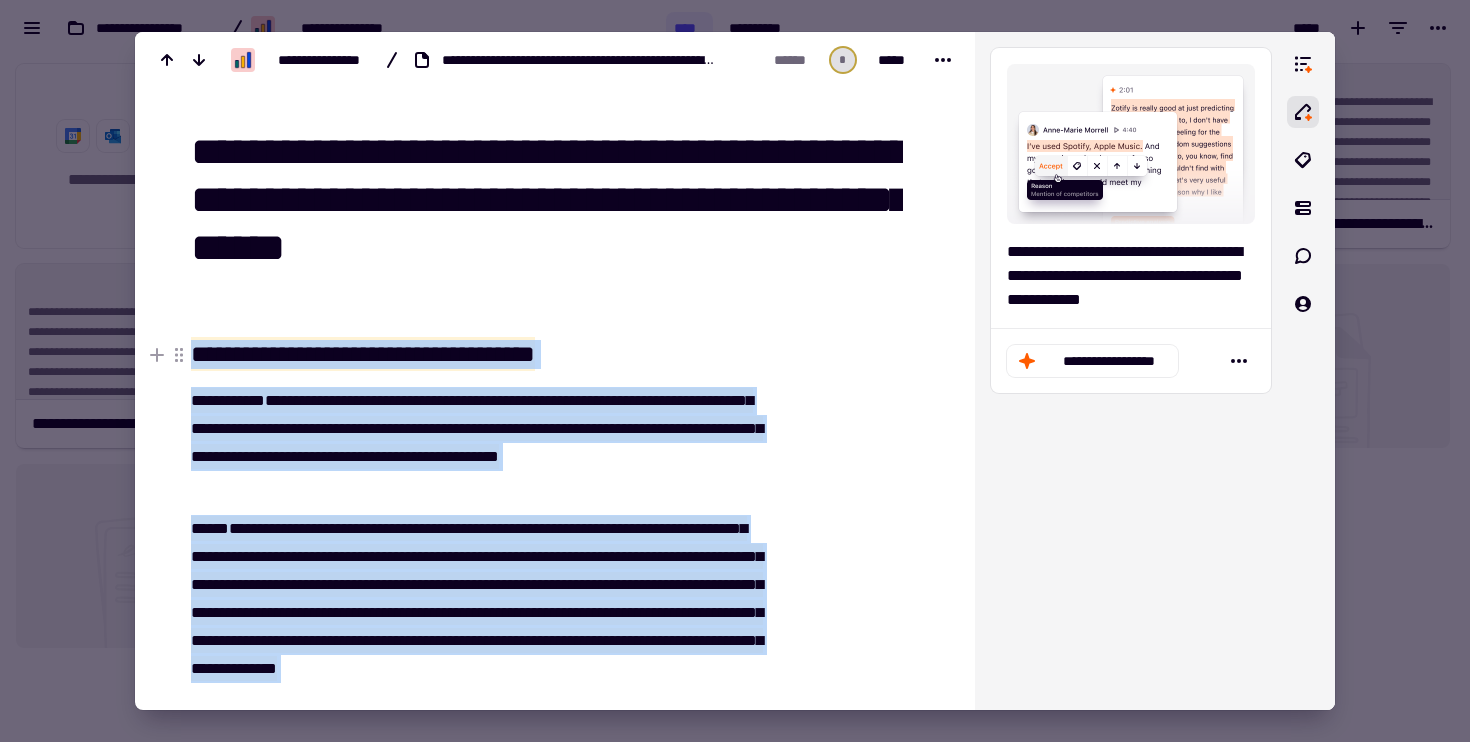 copy on "**********" 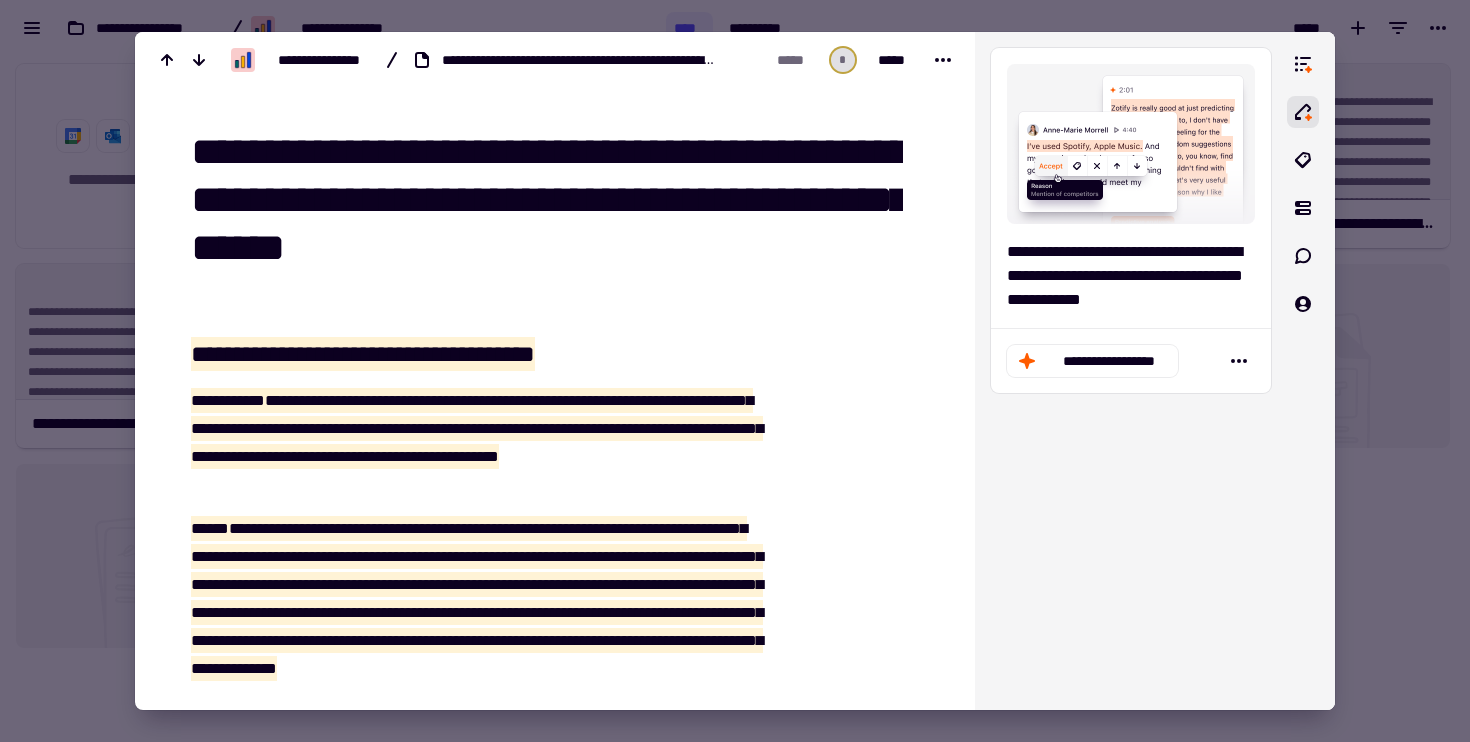 click at bounding box center [735, 371] 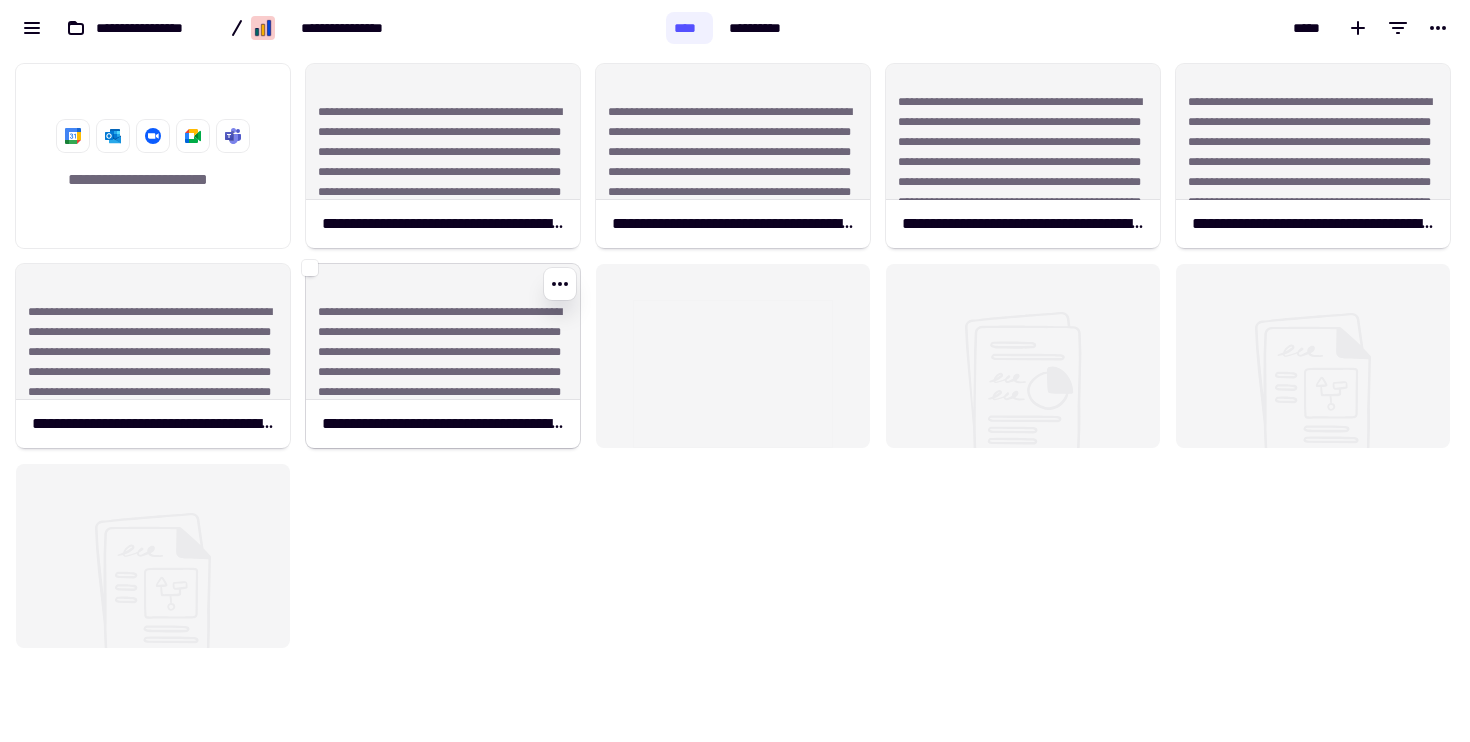 click on "**********" 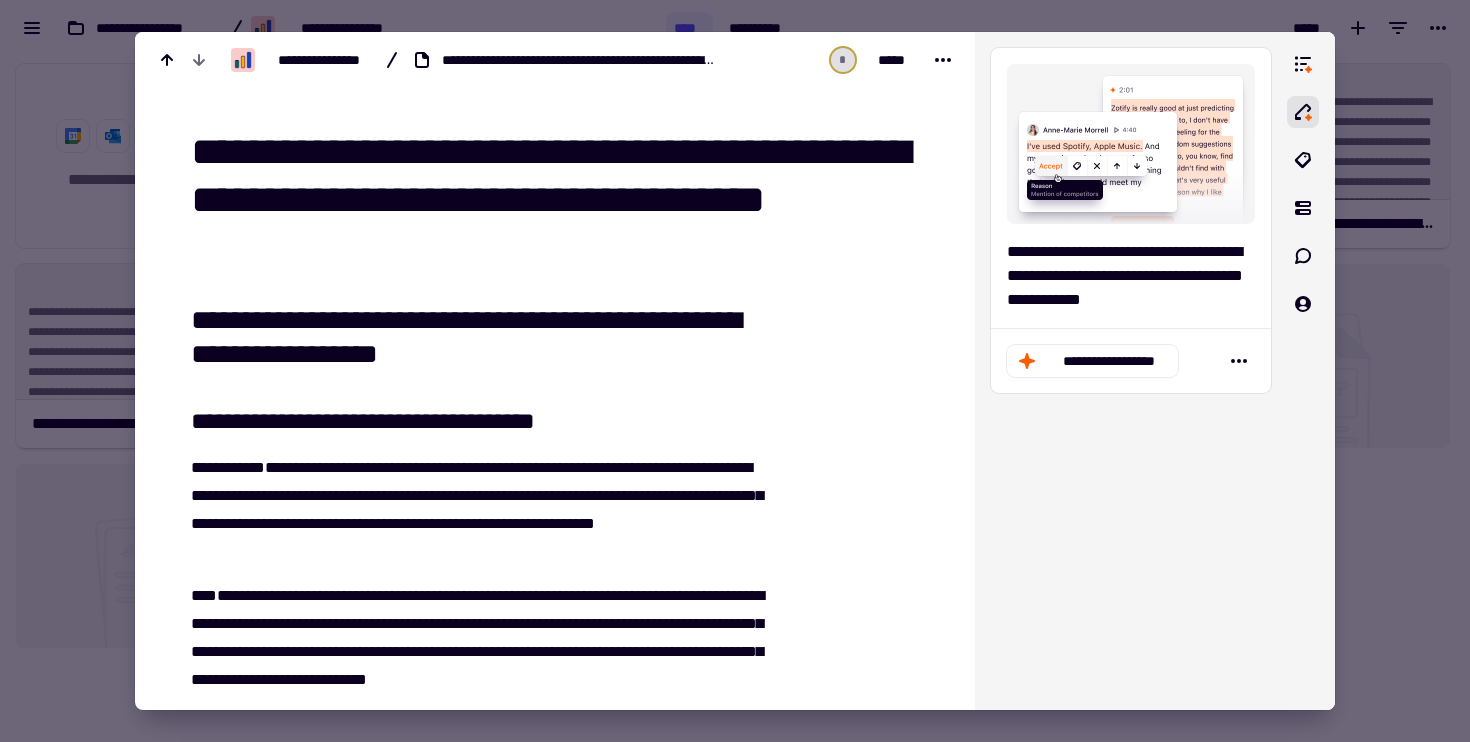 click on "**********" at bounding box center [468, 5522] 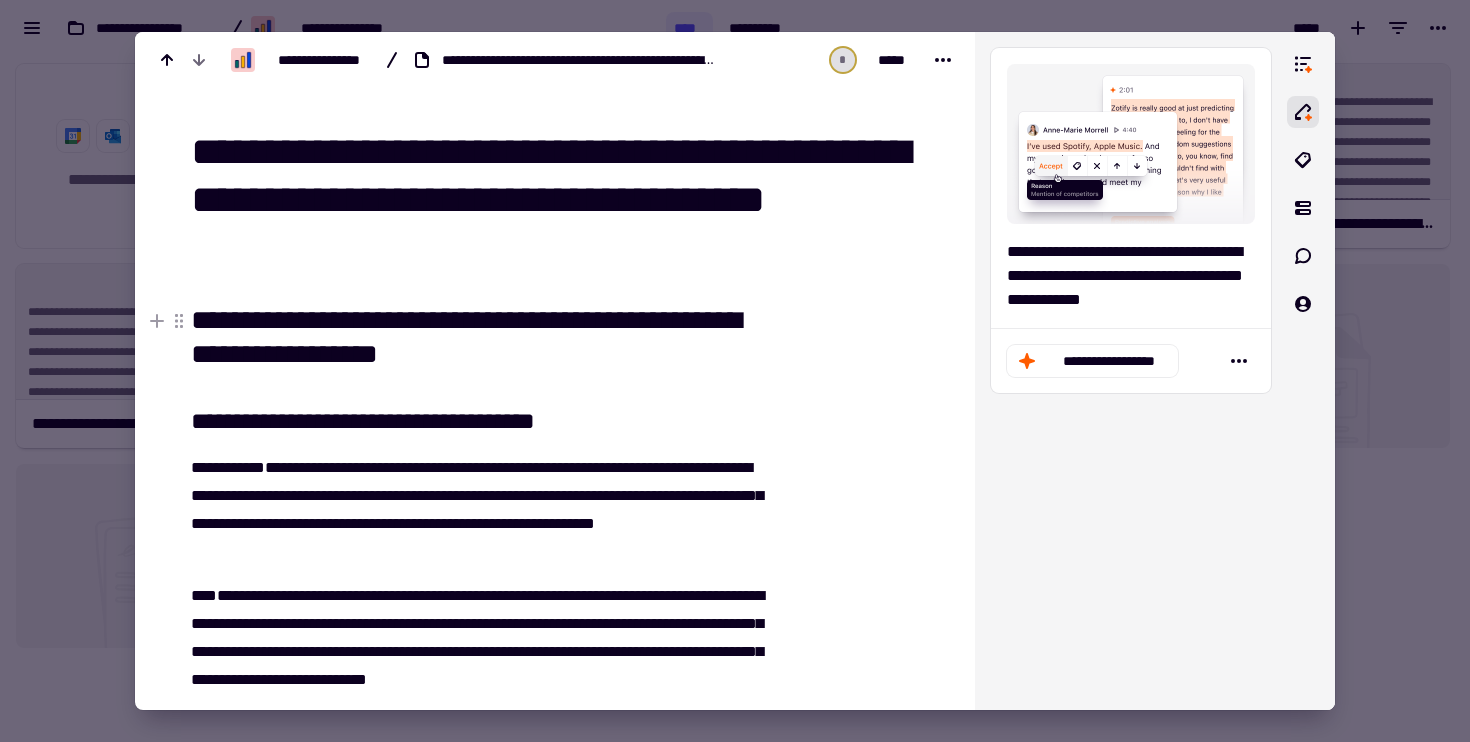 click on "**********" at bounding box center [480, 337] 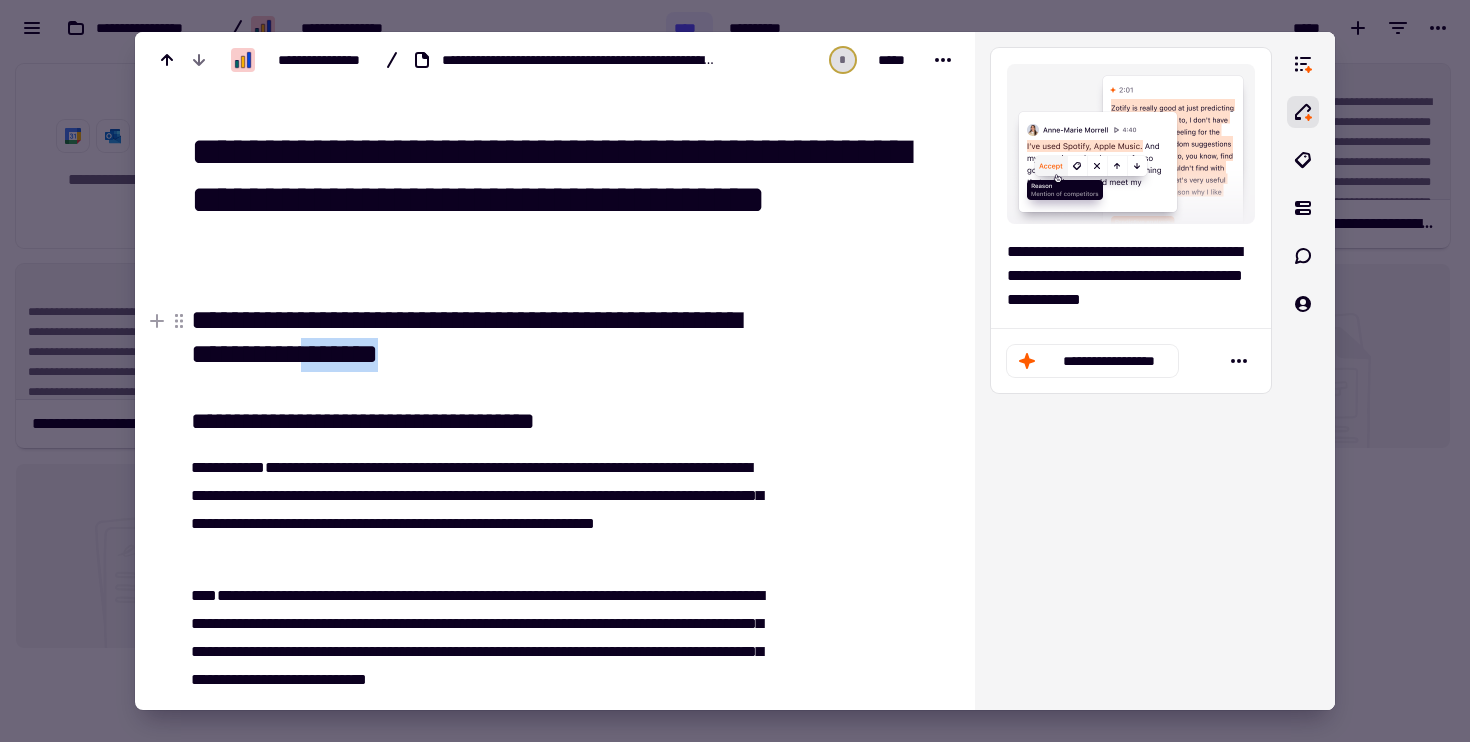 click on "**********" at bounding box center (480, 337) 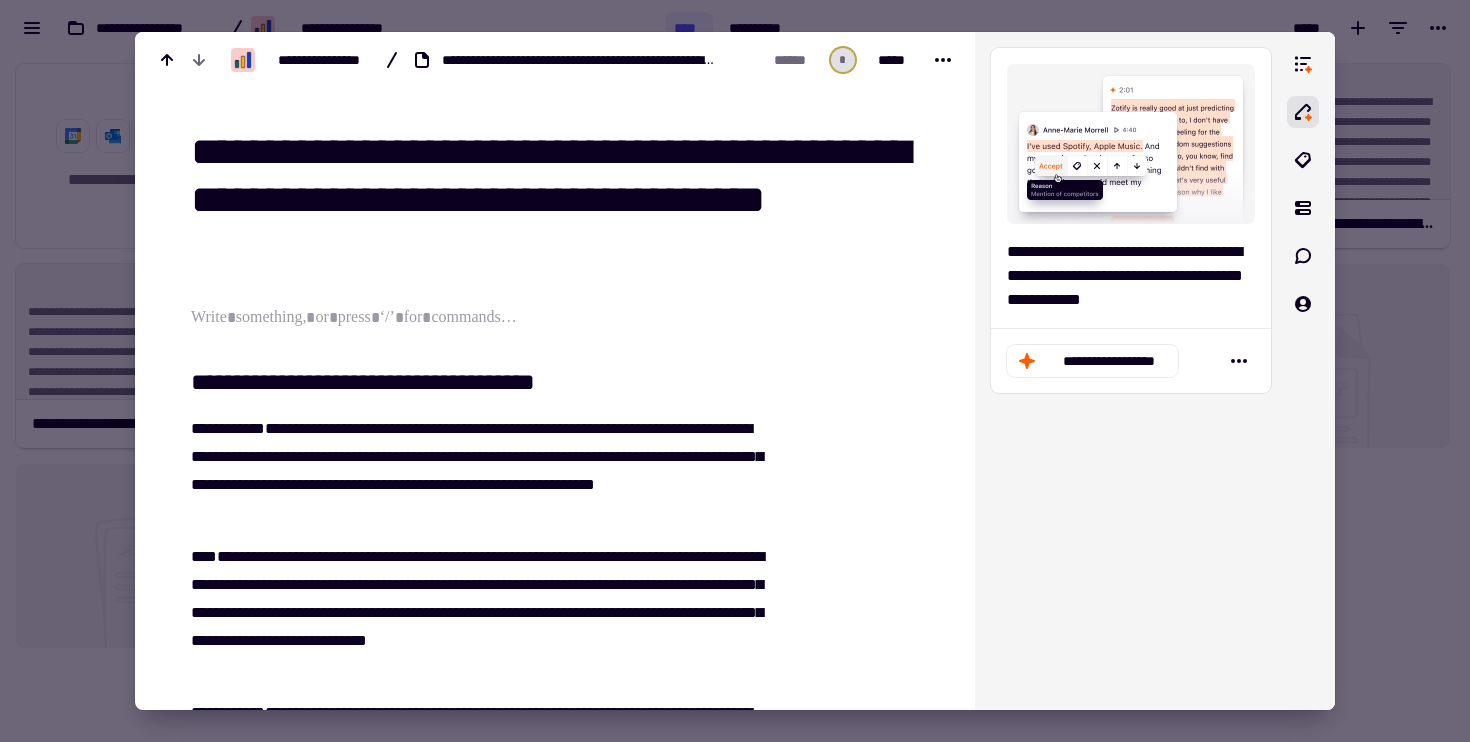 click on "**********" at bounding box center [468, 5613] 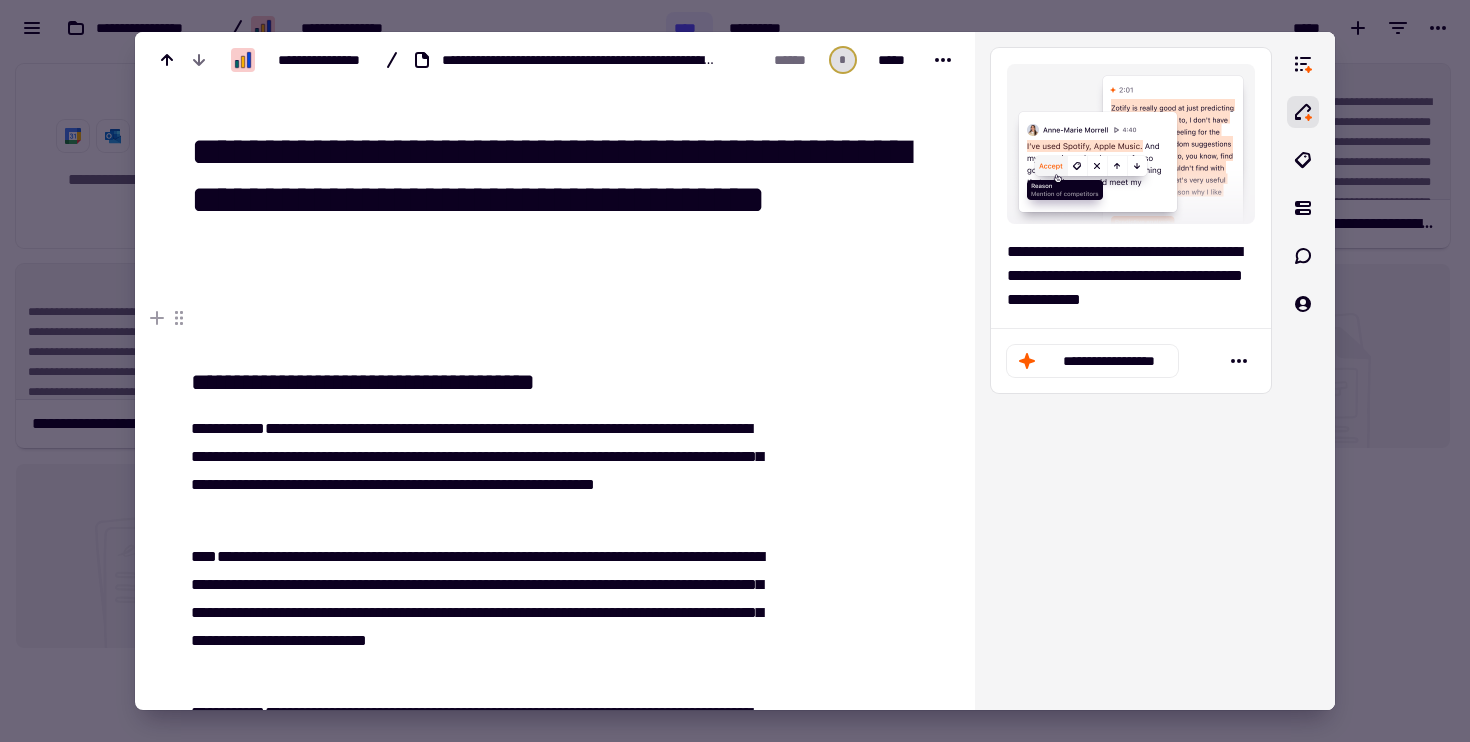 click at bounding box center [480, 318] 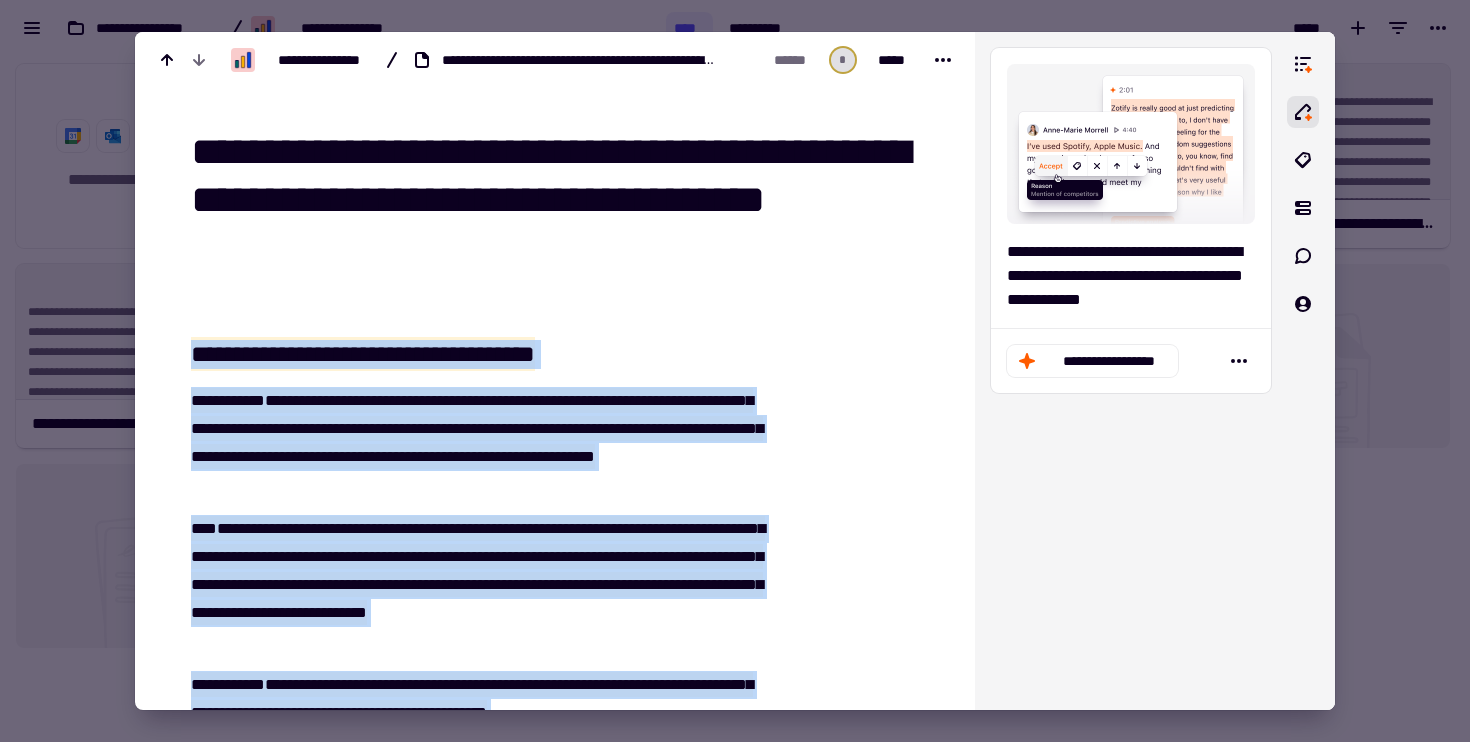 copy on "**********" 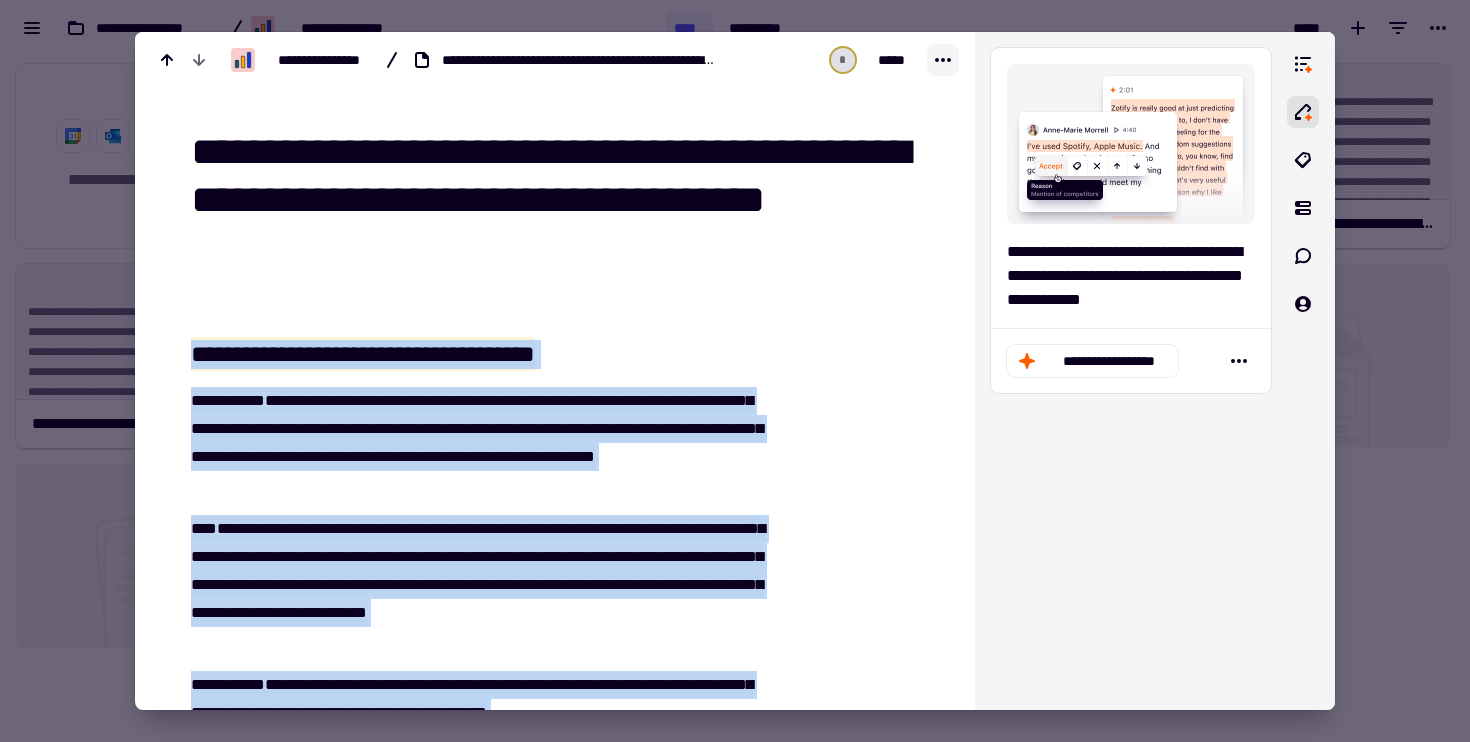 click 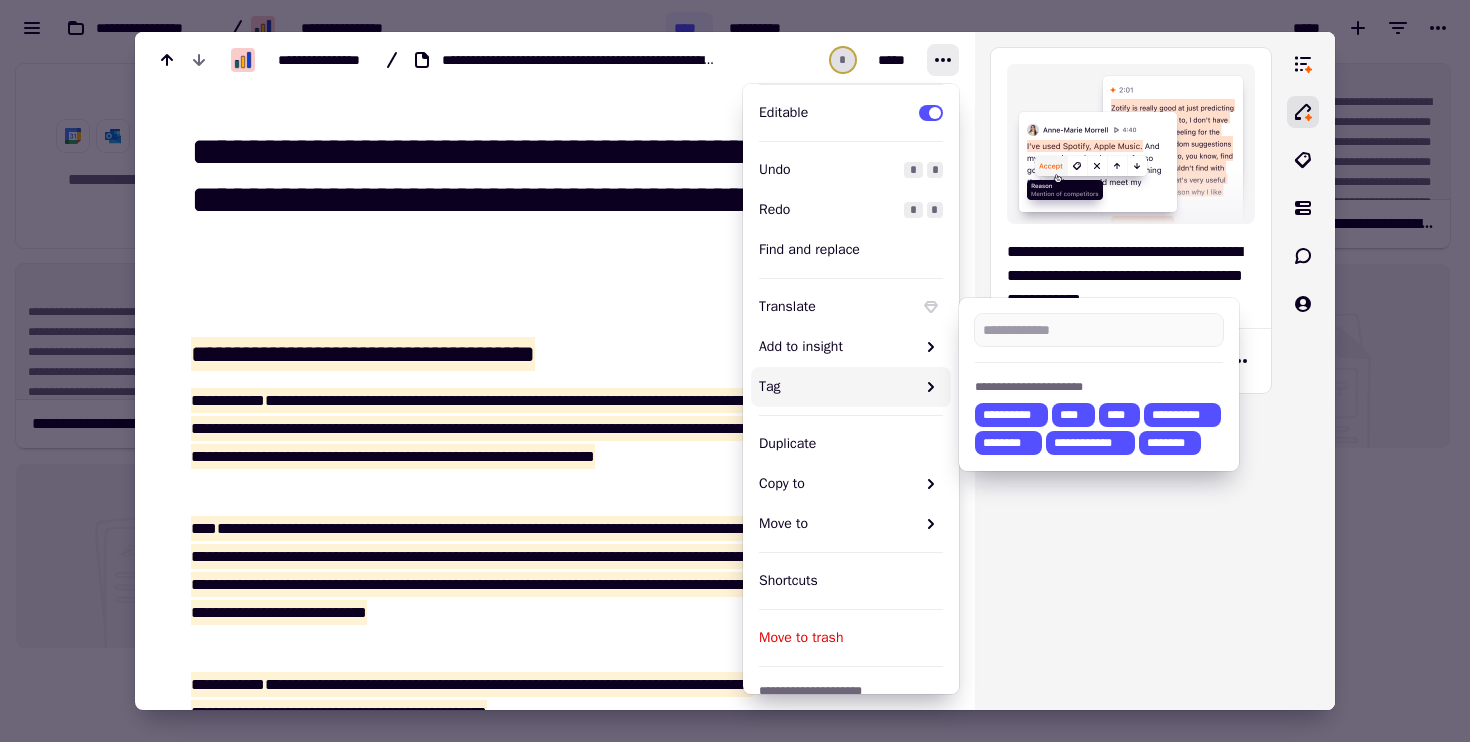 scroll, scrollTop: 125, scrollLeft: 0, axis: vertical 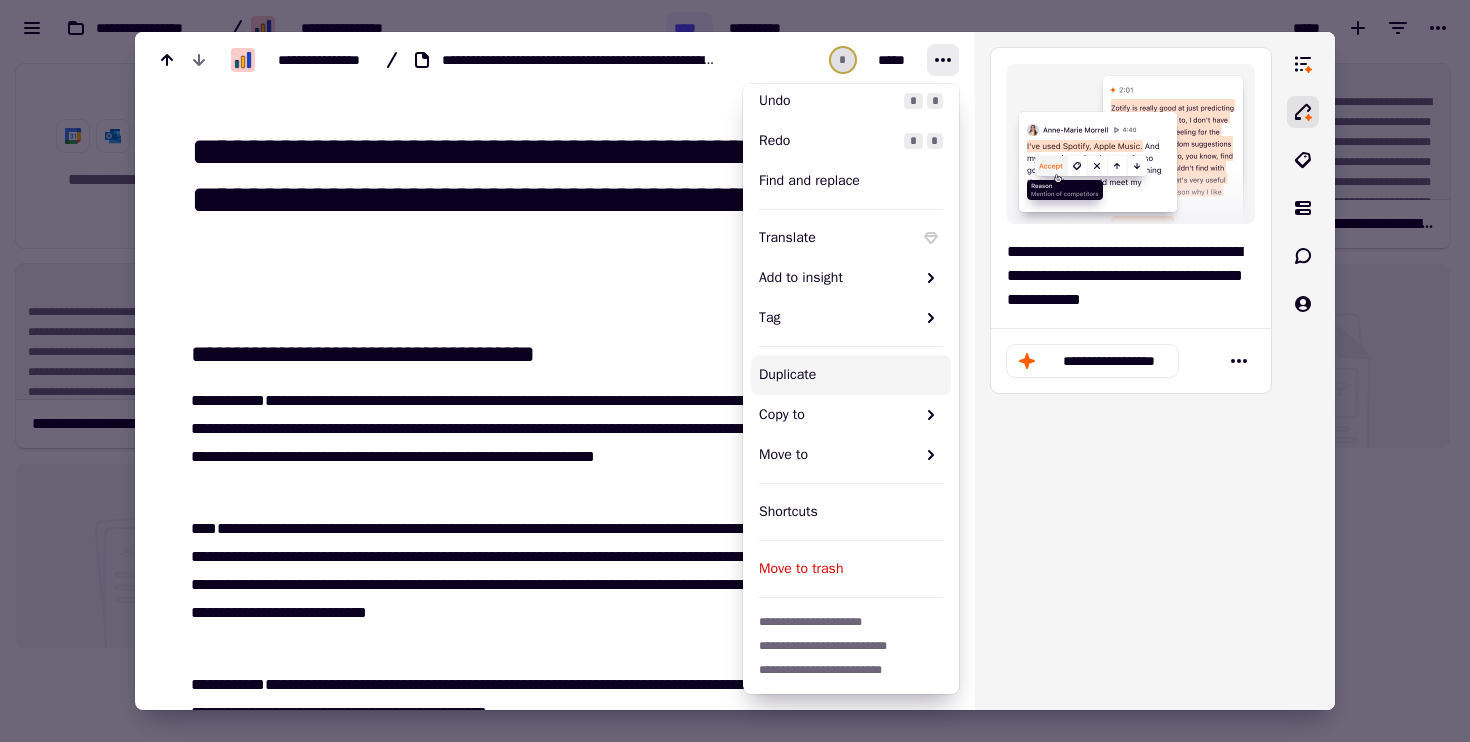 click at bounding box center (735, 371) 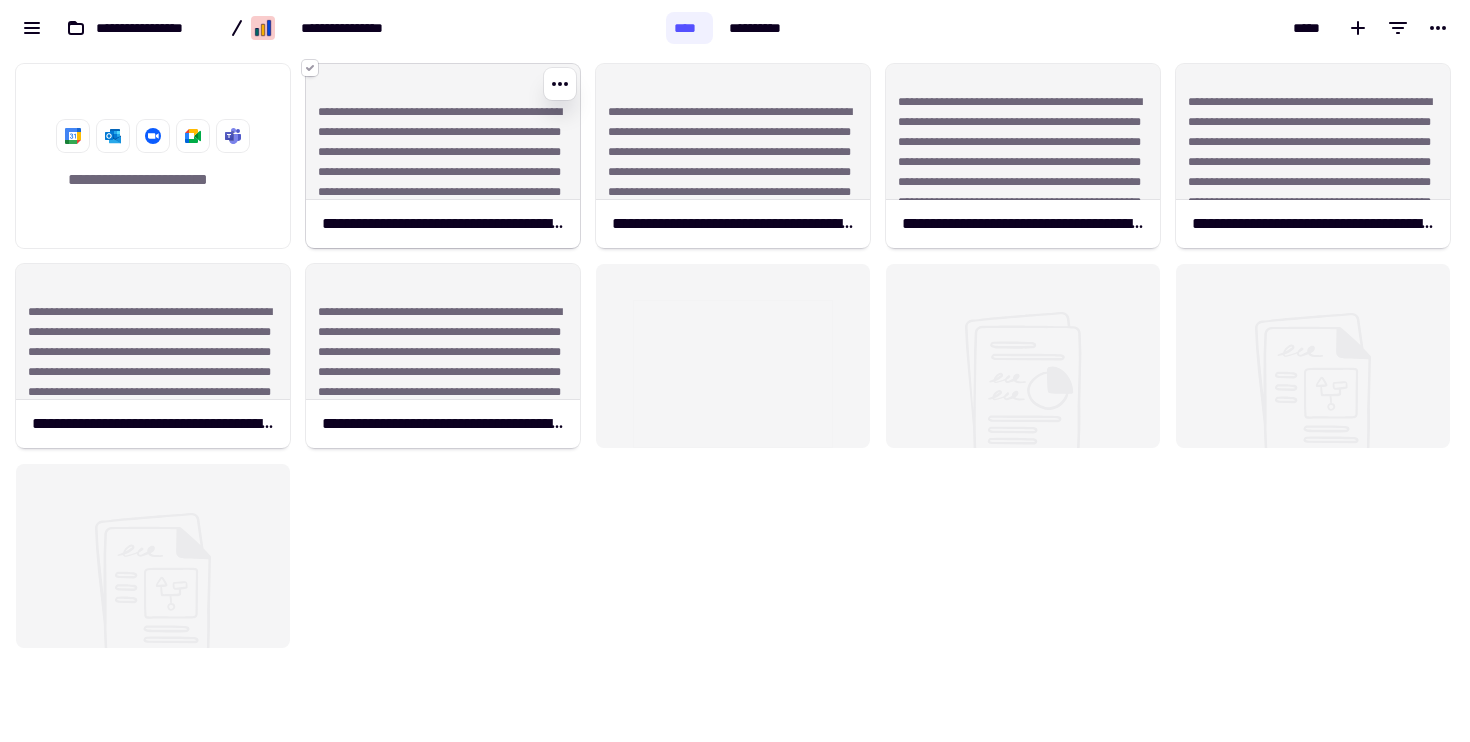 click 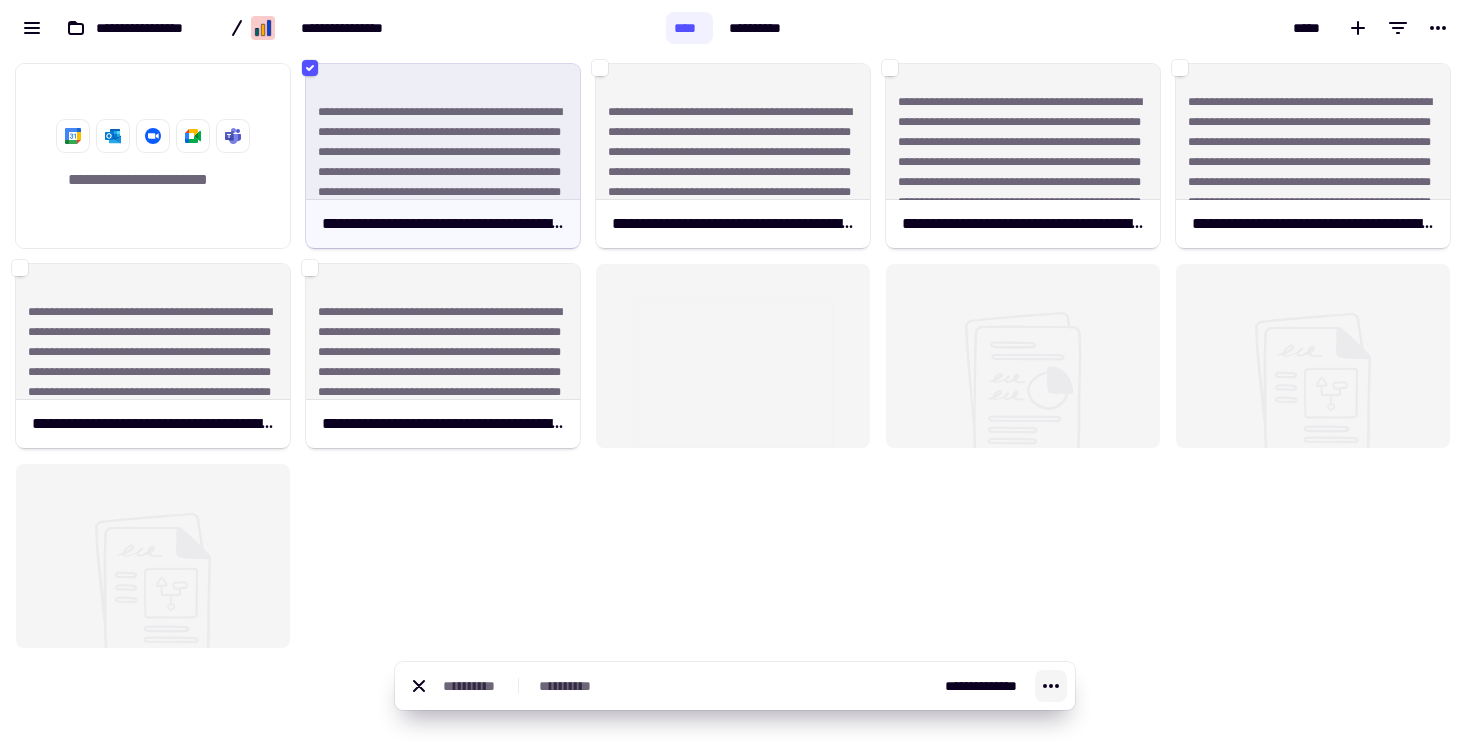 click 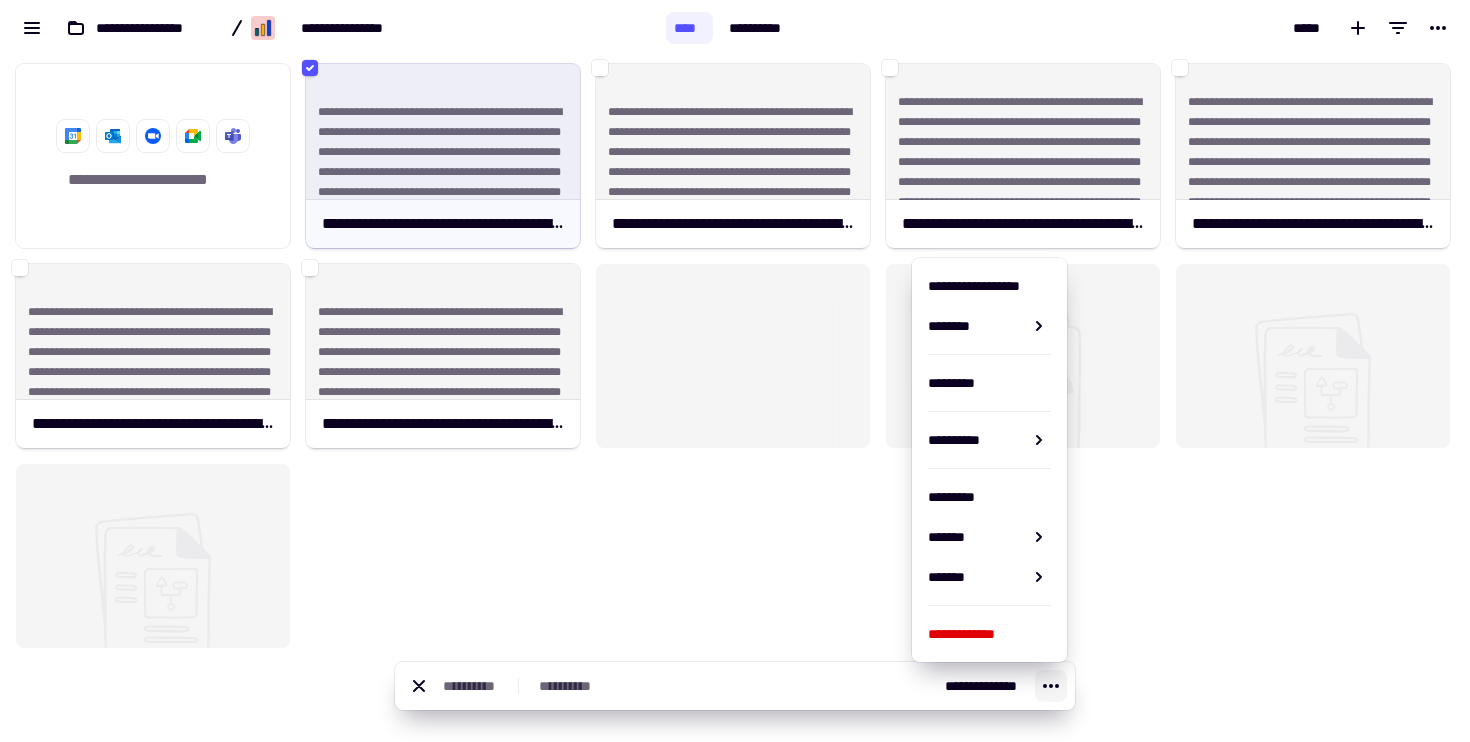 click 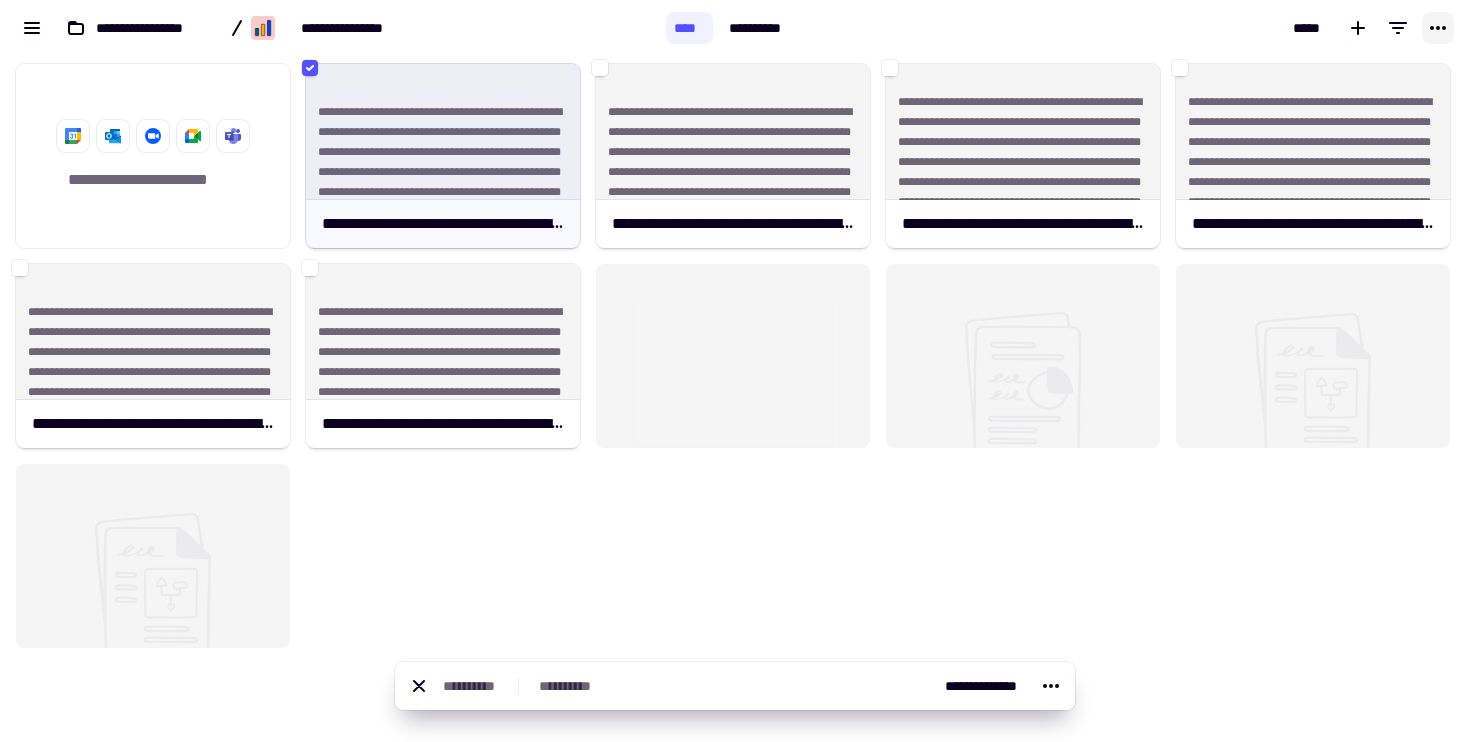 click 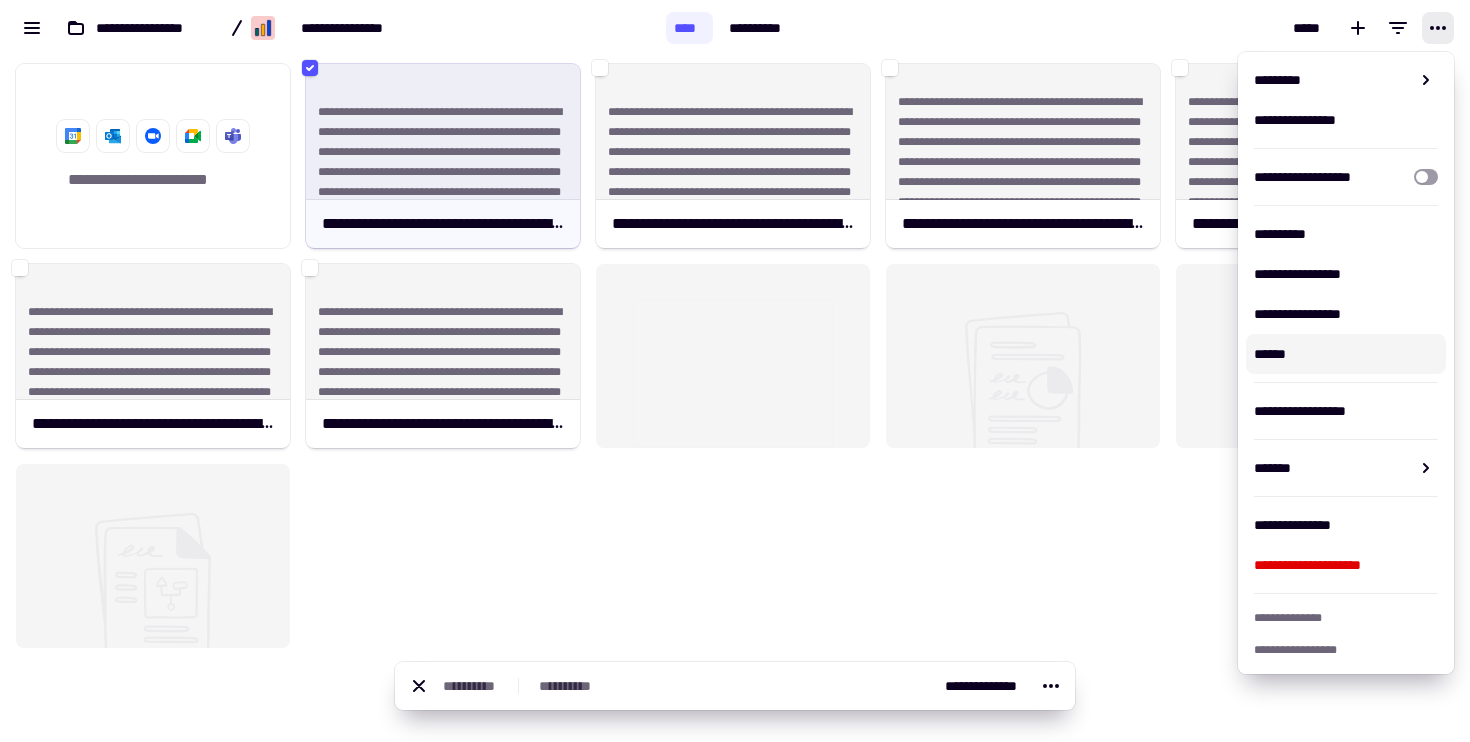 click on "******" at bounding box center [1346, 354] 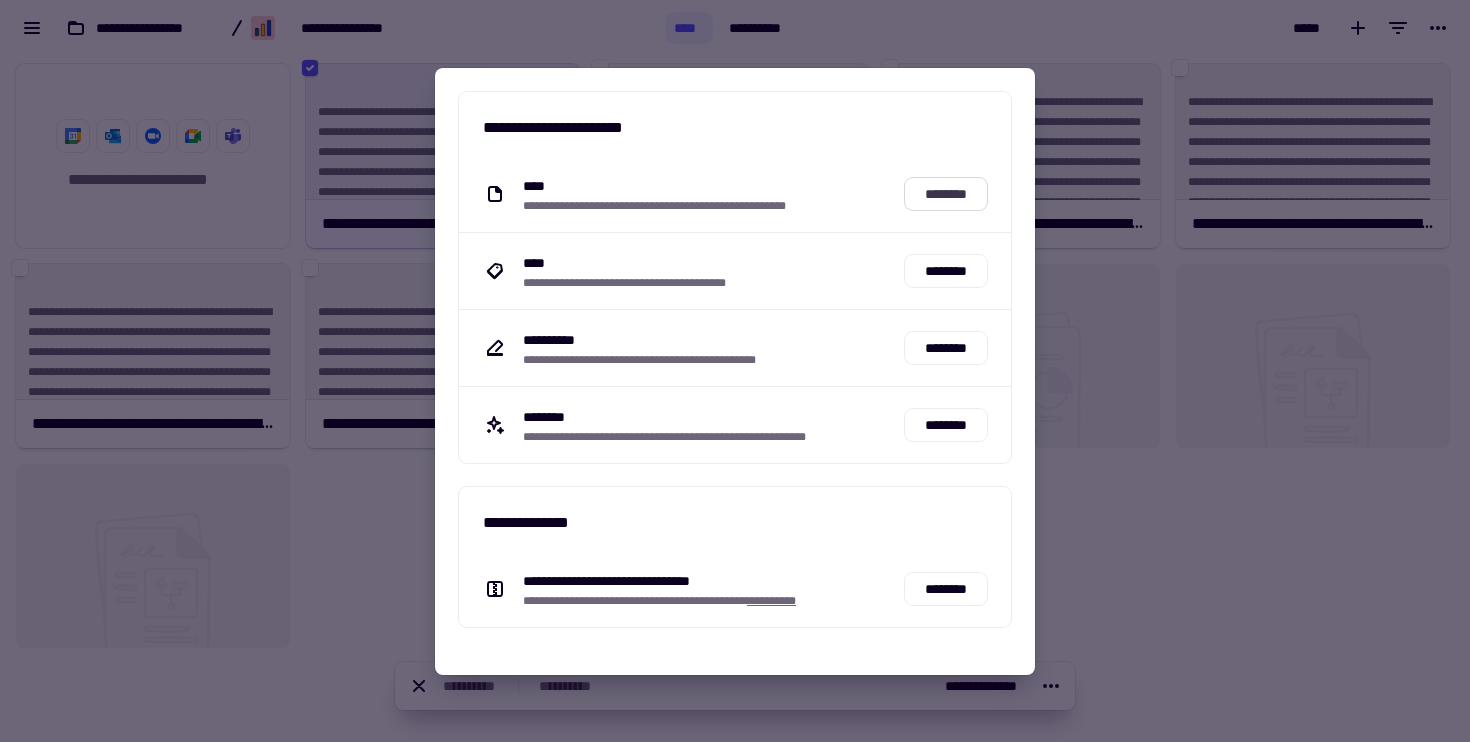 click on "********" 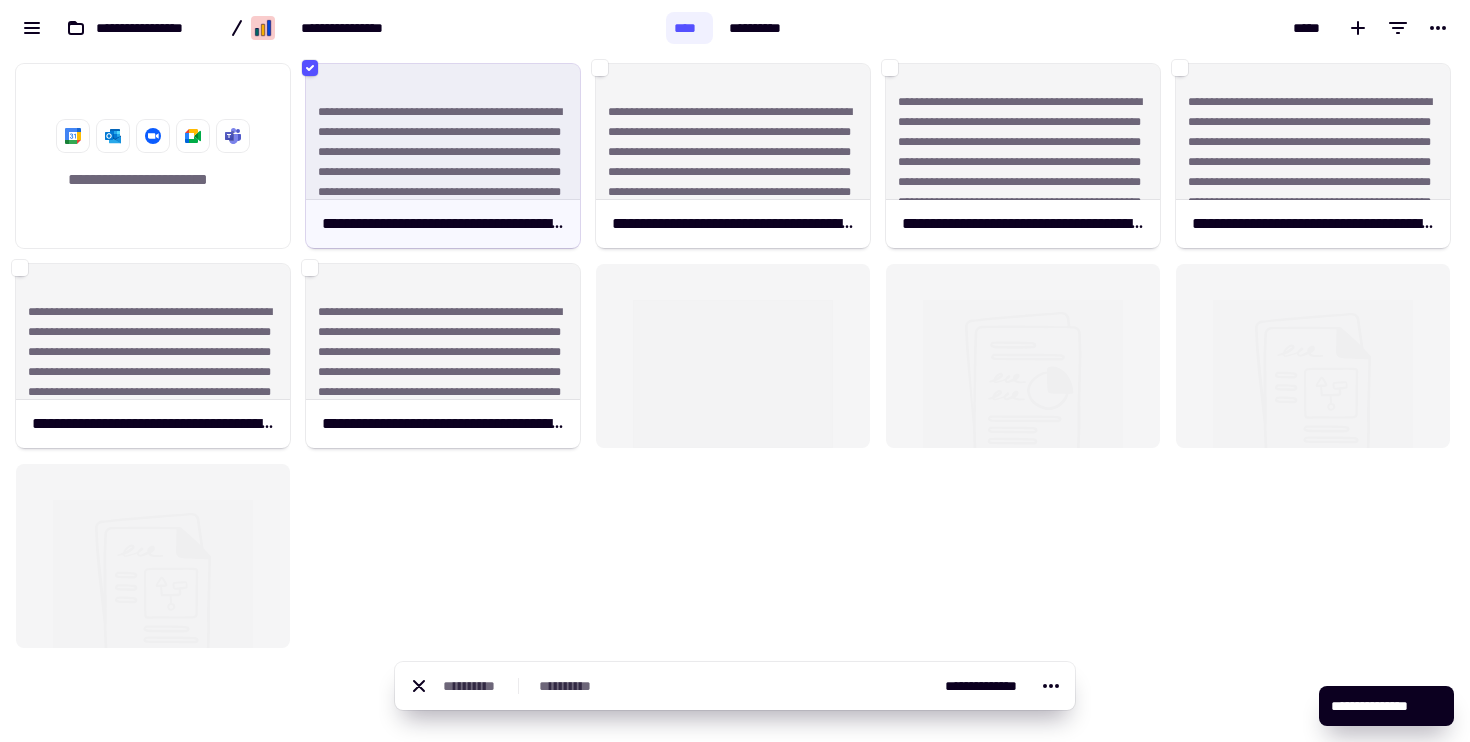 click on "*****" at bounding box center (1137, 28) 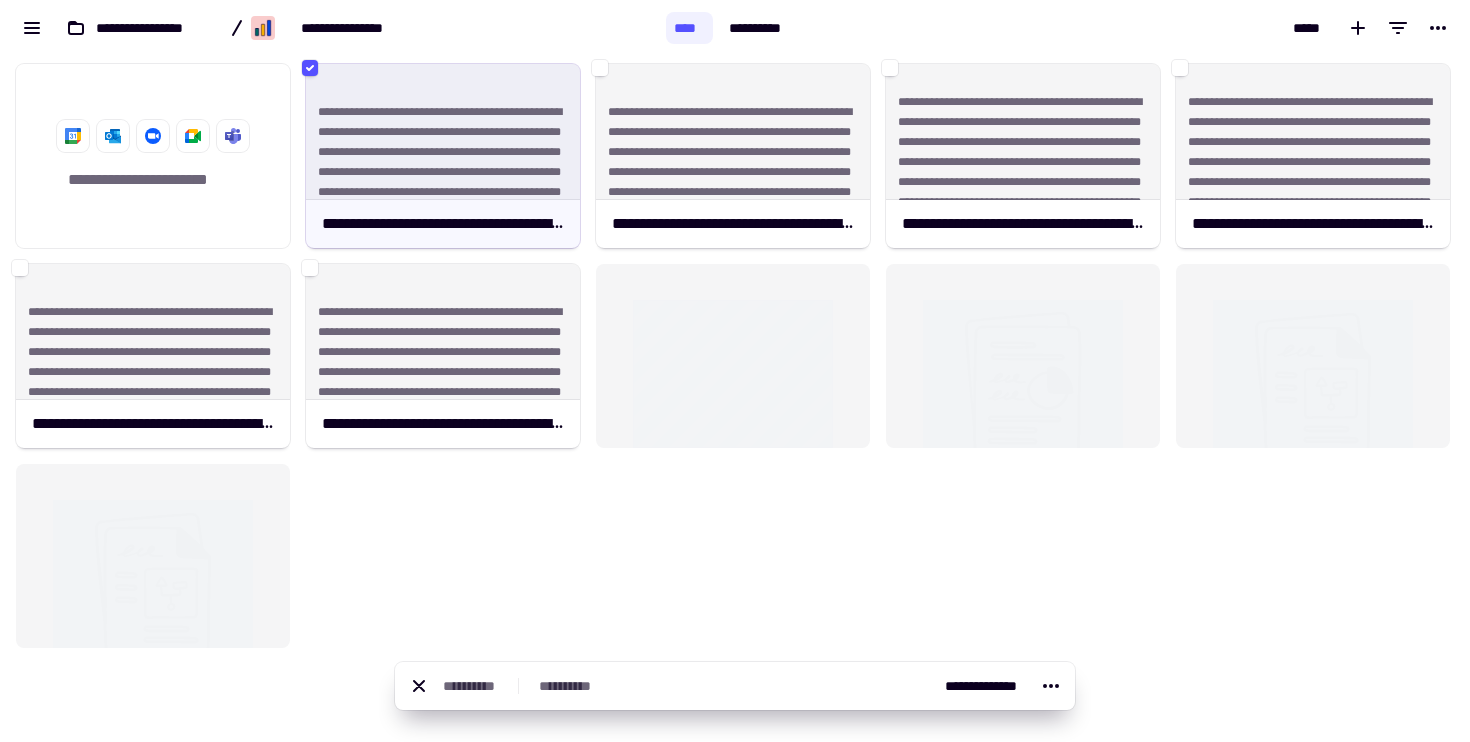 click on "**********" at bounding box center (333, 28) 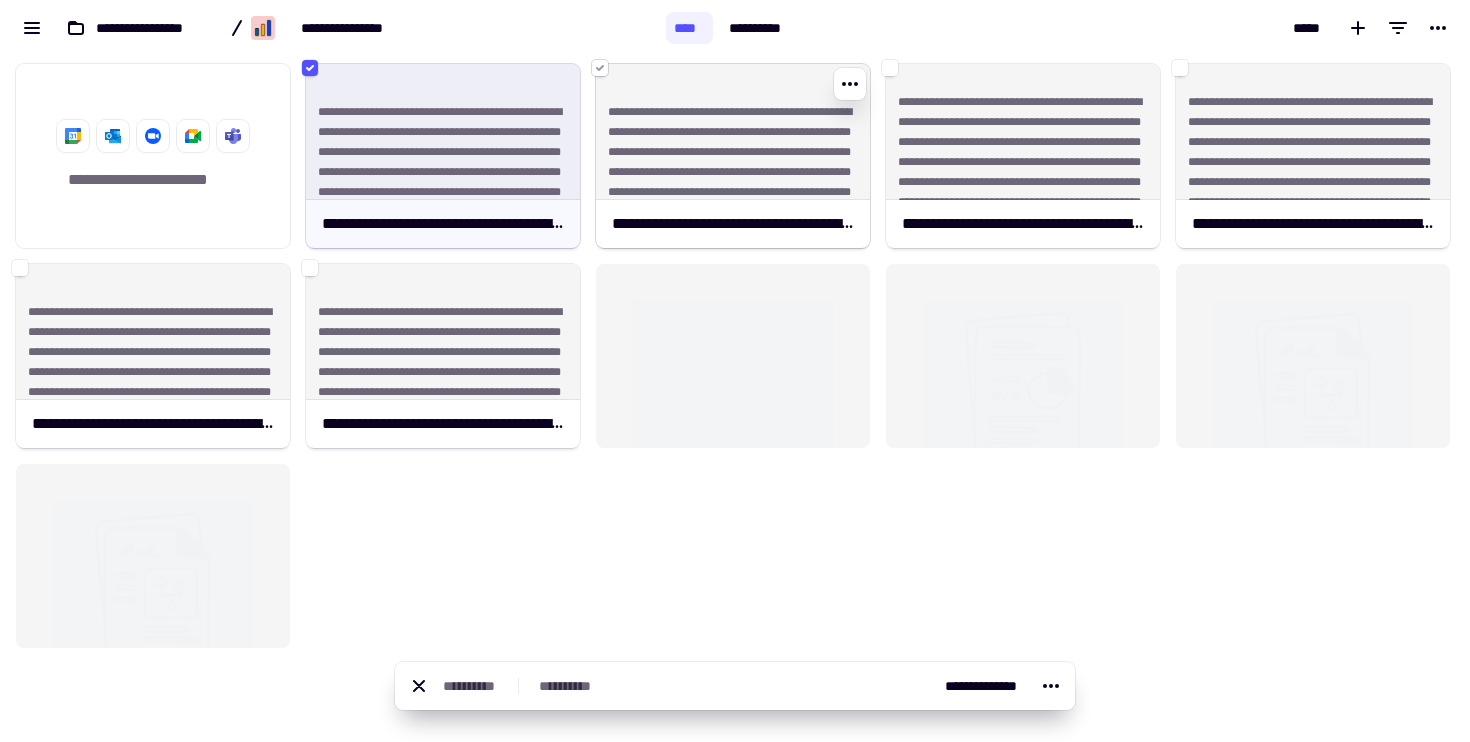 click 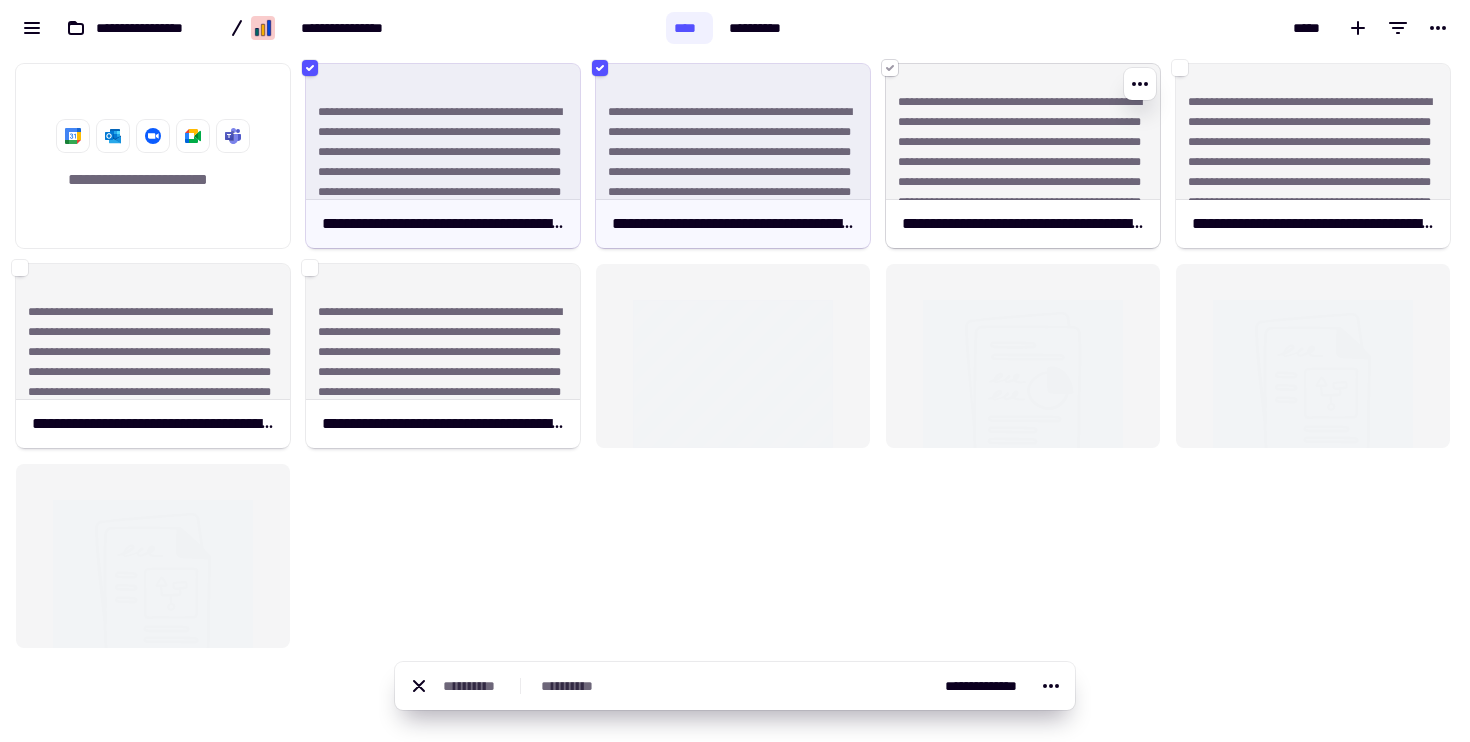 click 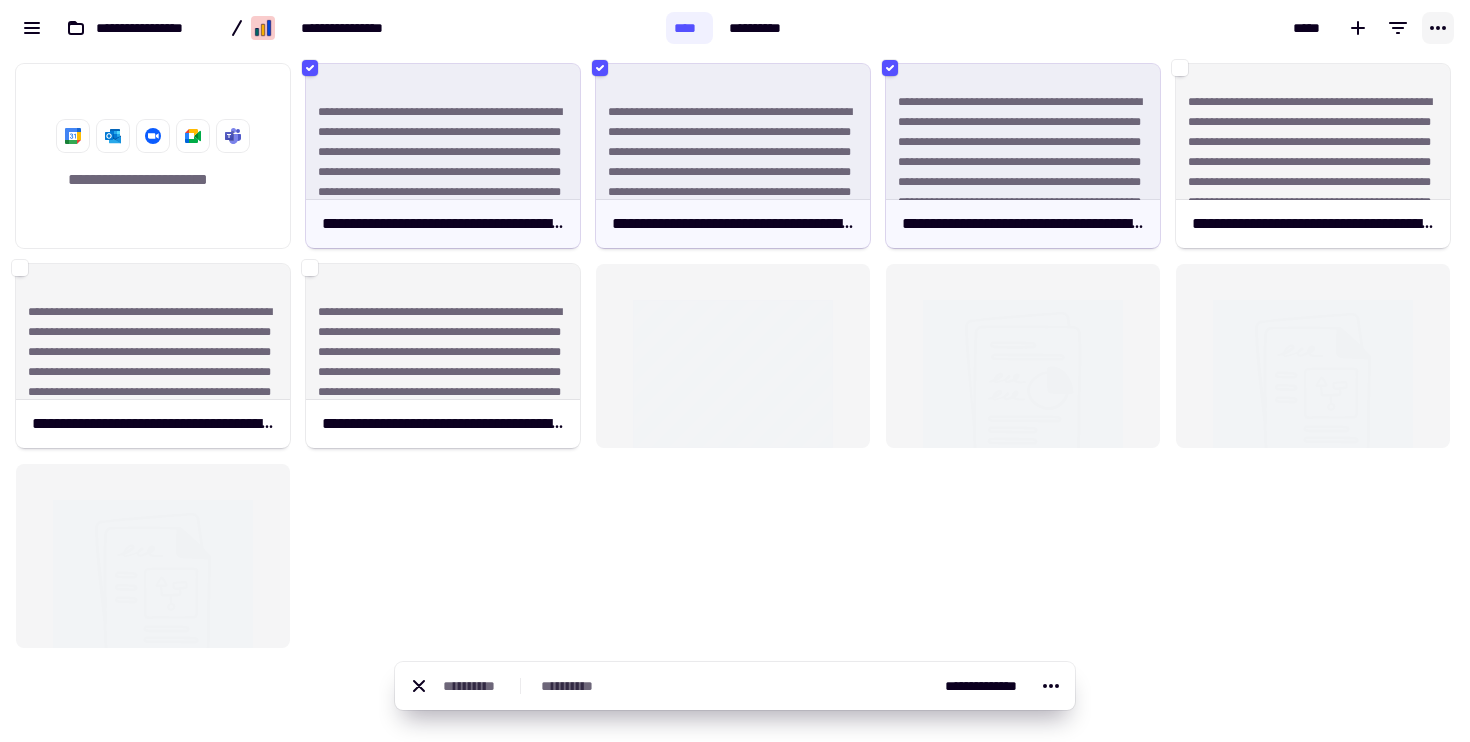 click 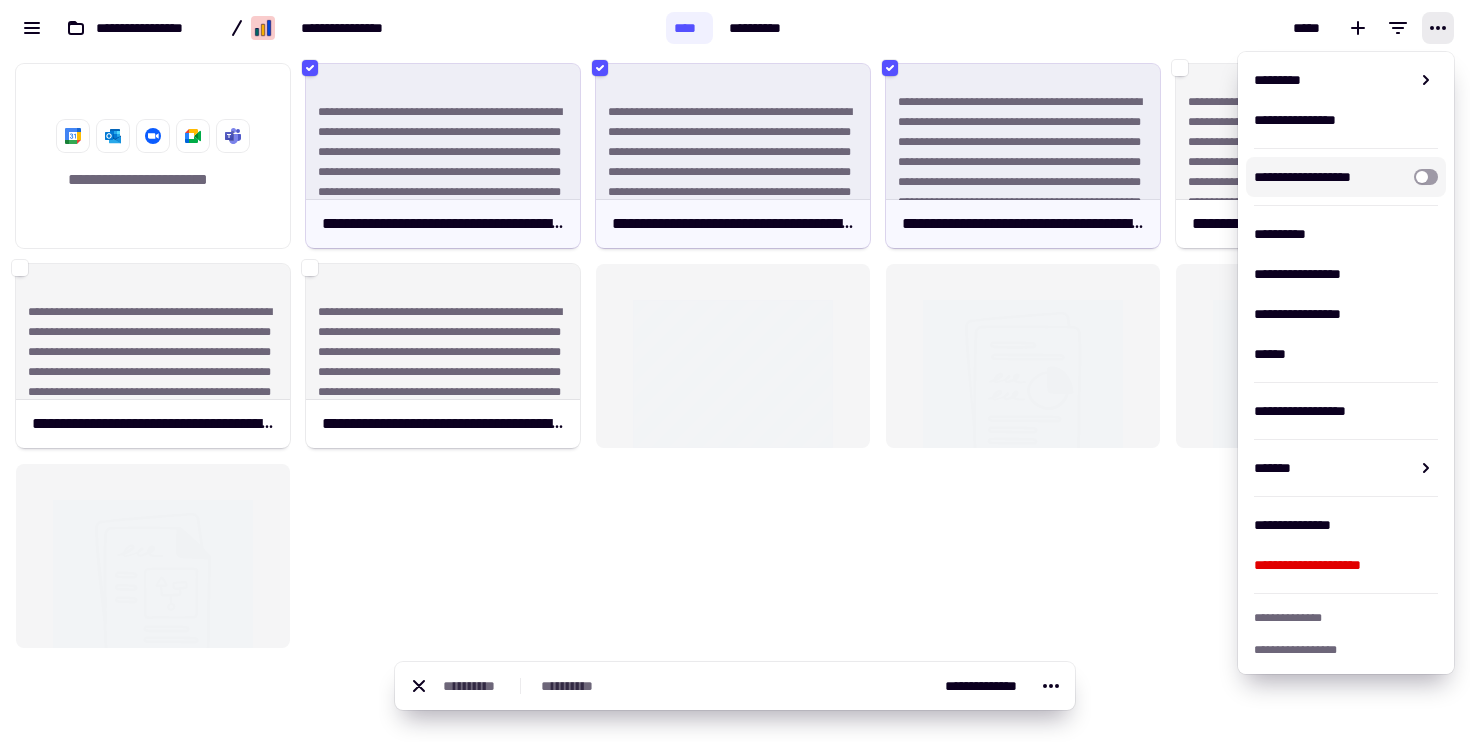 click at bounding box center (1426, 177) 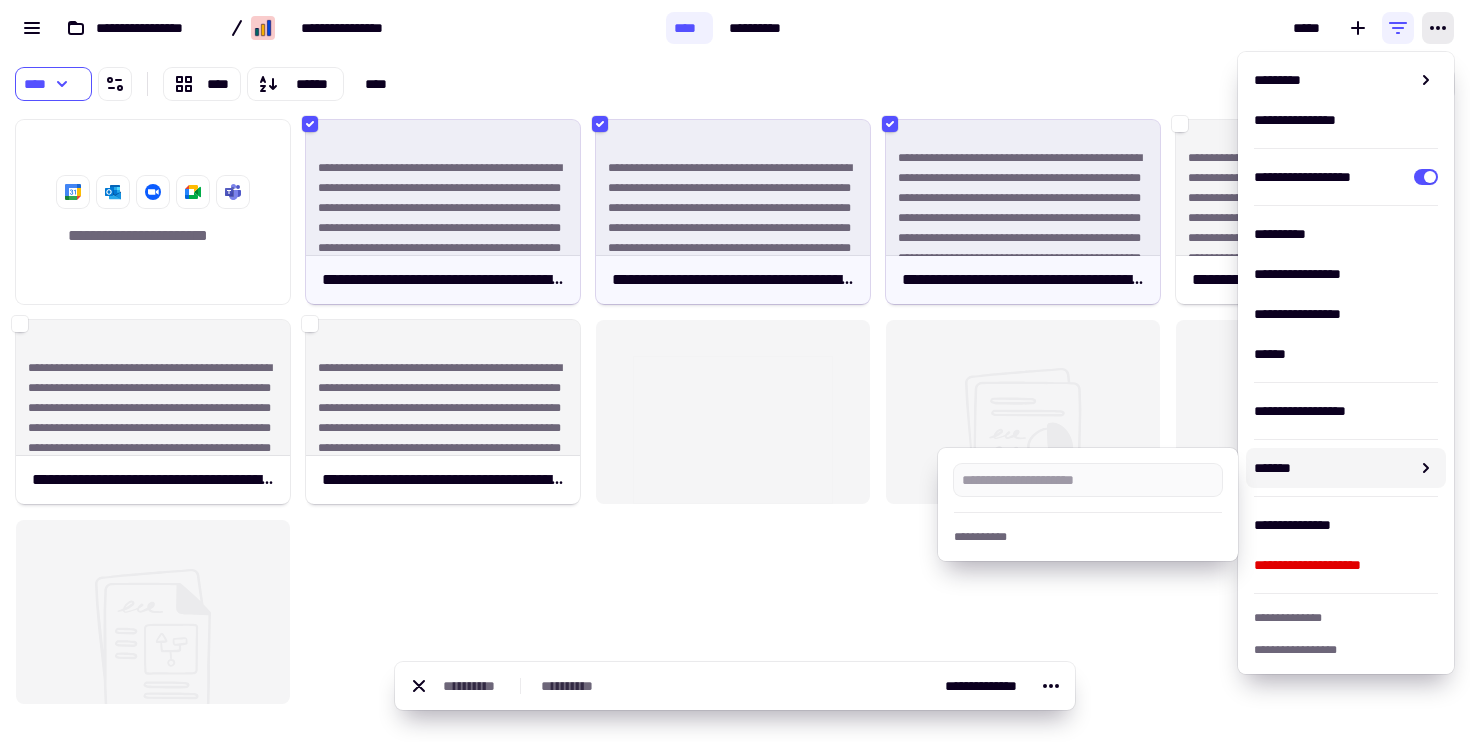 click on "**********" 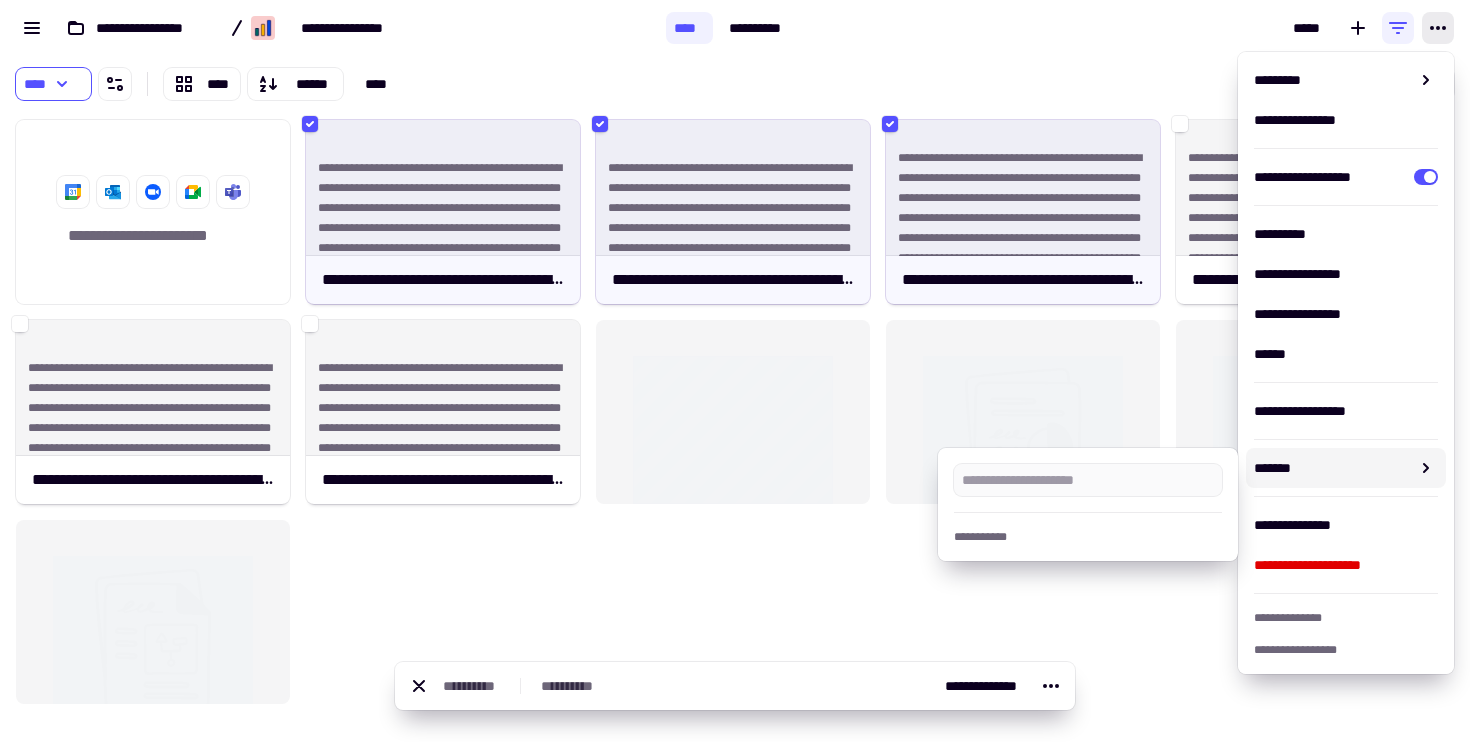 click on "**********" 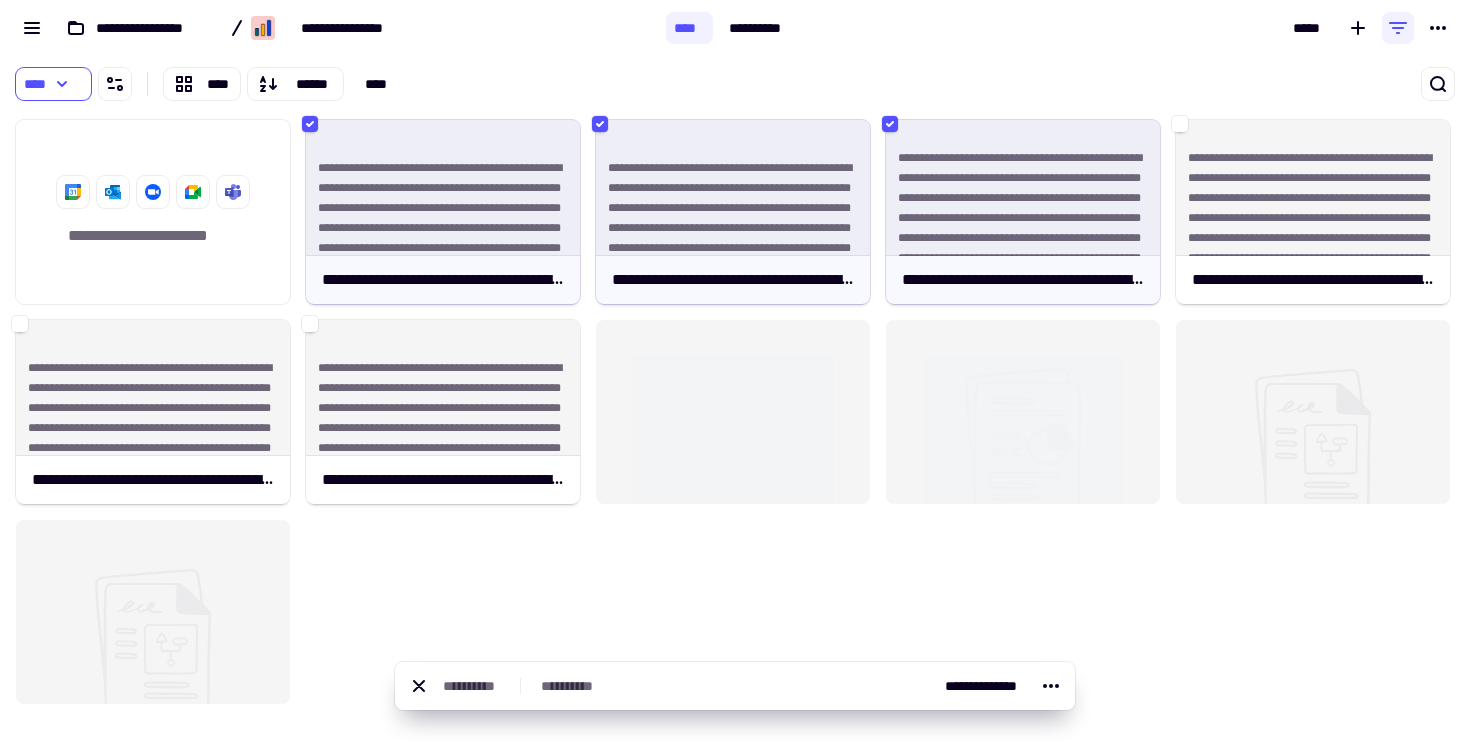 click on "**********" 